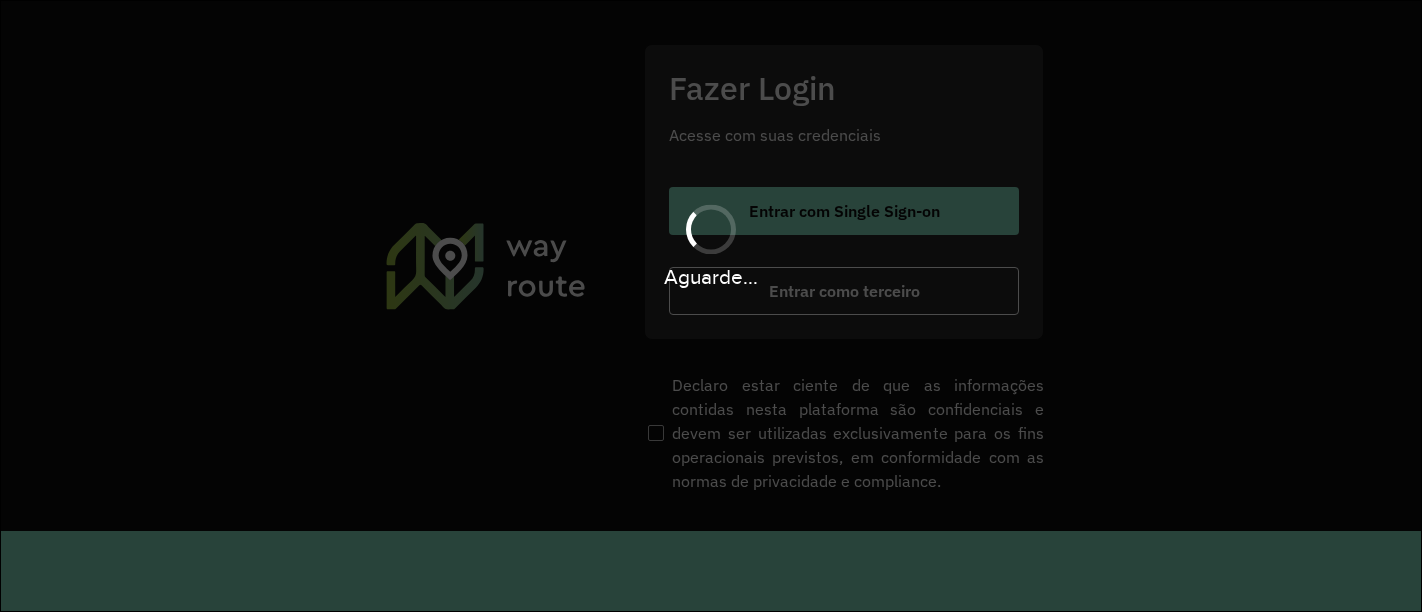 scroll, scrollTop: 0, scrollLeft: 0, axis: both 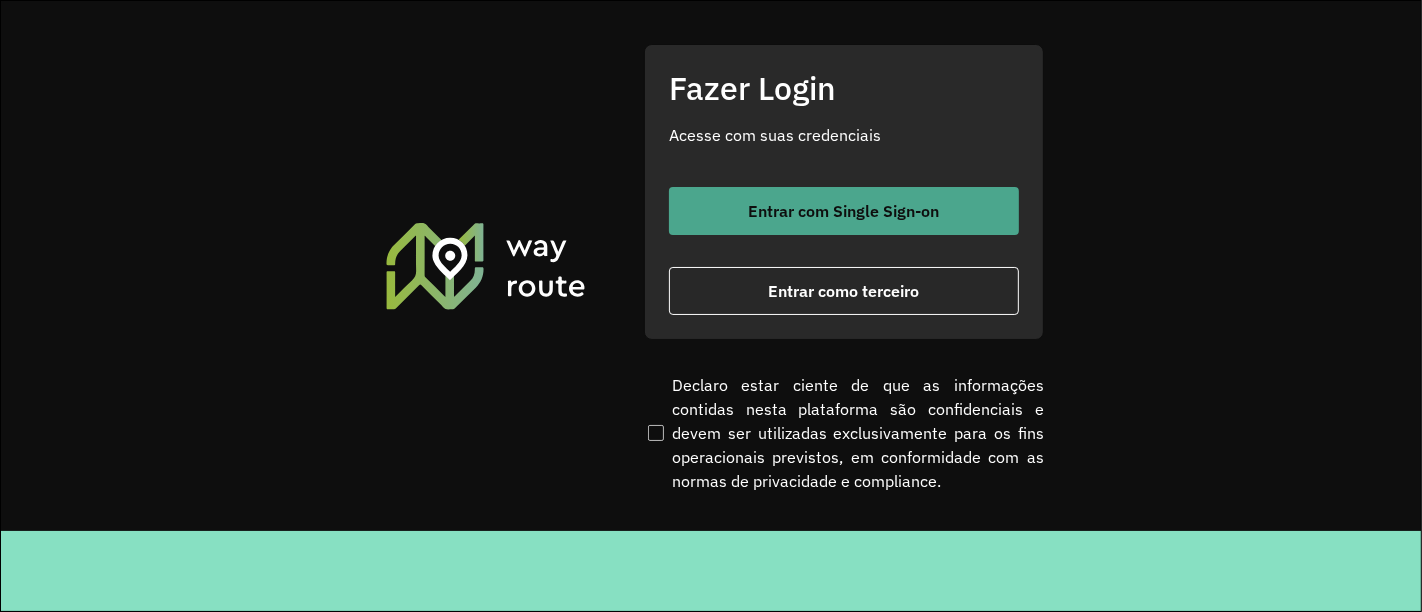 click on "Entrar com Single Sign-on" at bounding box center [844, 211] 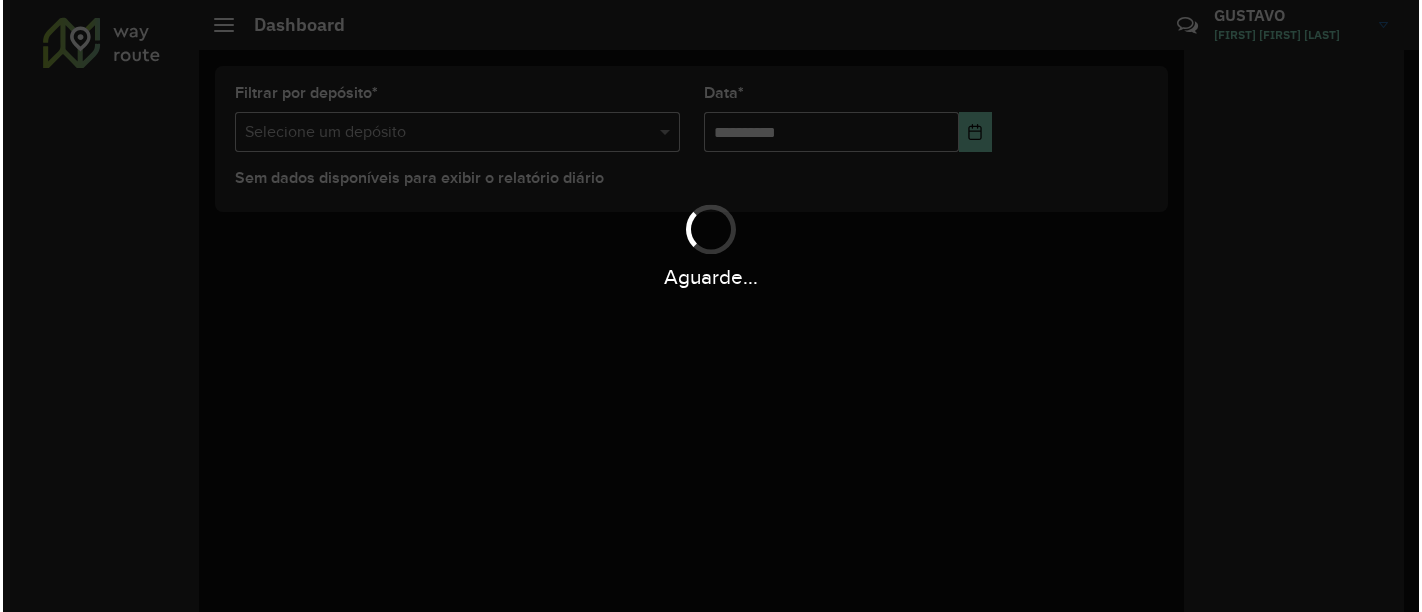 scroll, scrollTop: 0, scrollLeft: 0, axis: both 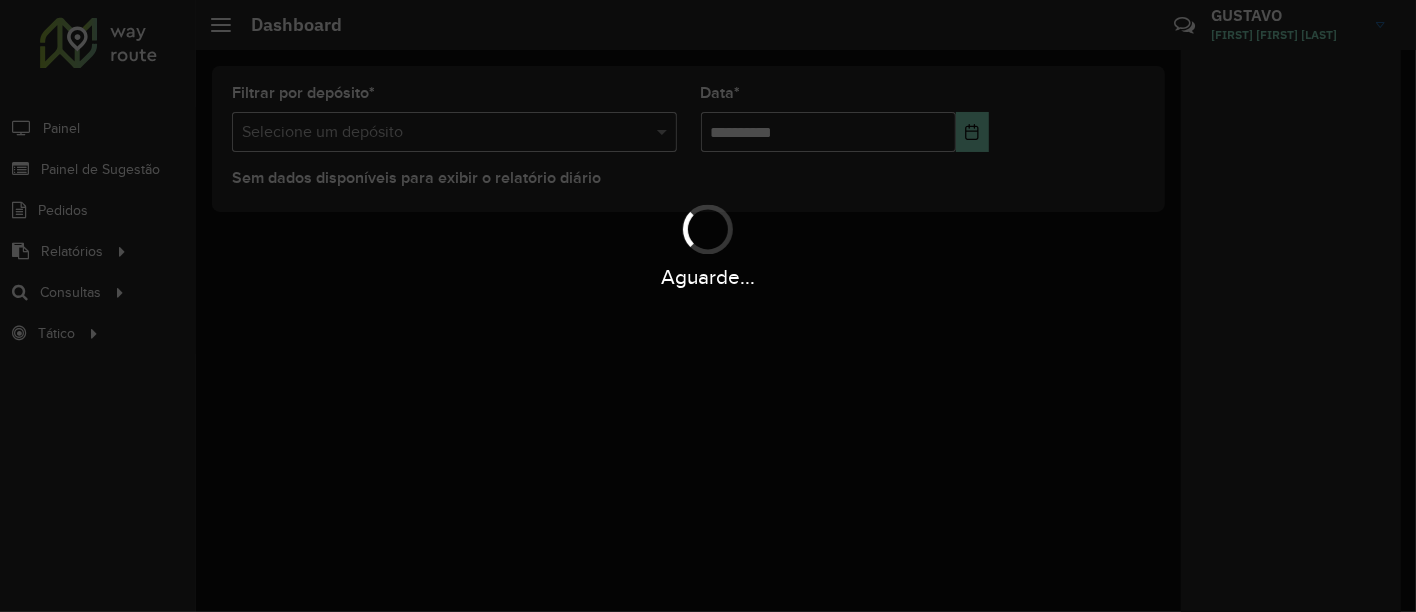 click on "Aguarde..." at bounding box center [708, 306] 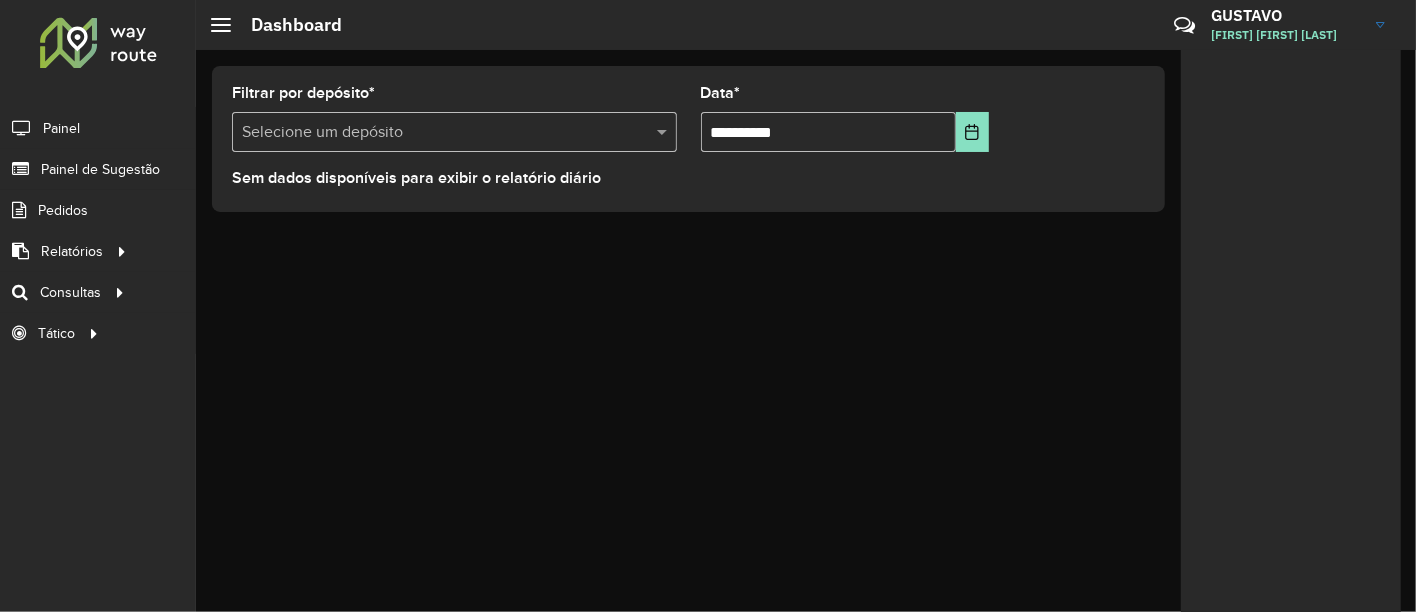 click on "Críticas? Dúvidas? Elogios? Sugestões? Entre em contato conosco!" 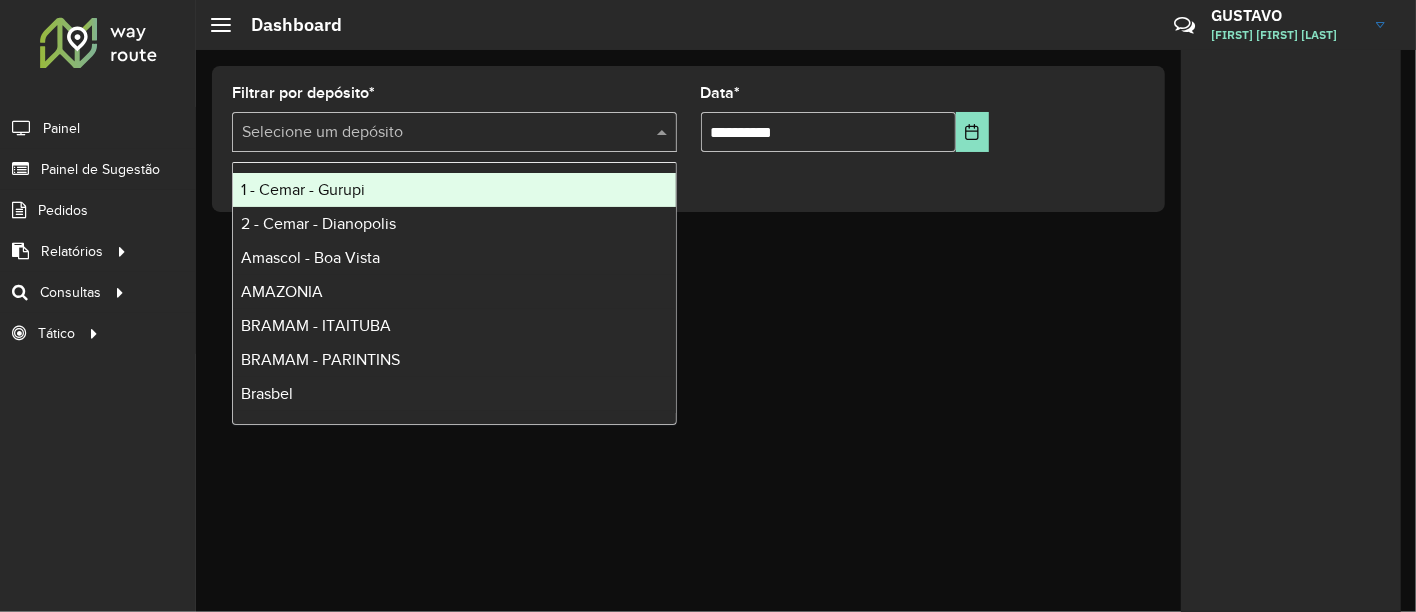 click on "Selecione um depósito" at bounding box center [454, 132] 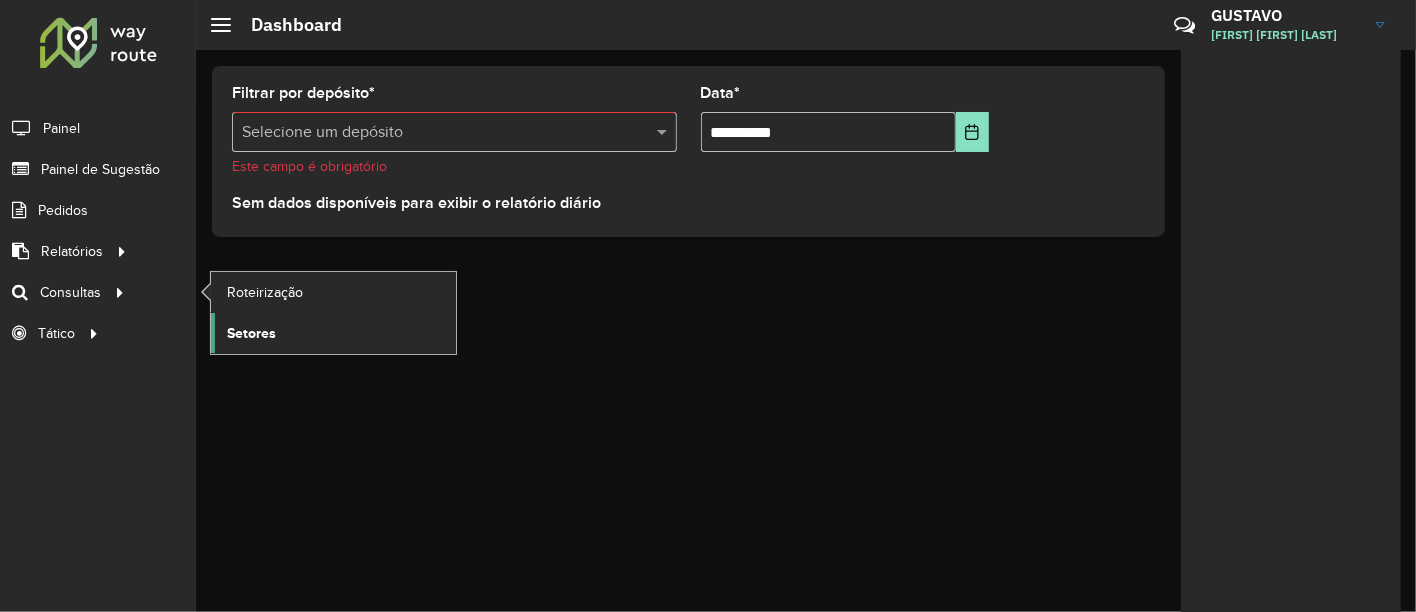click on "Setores" 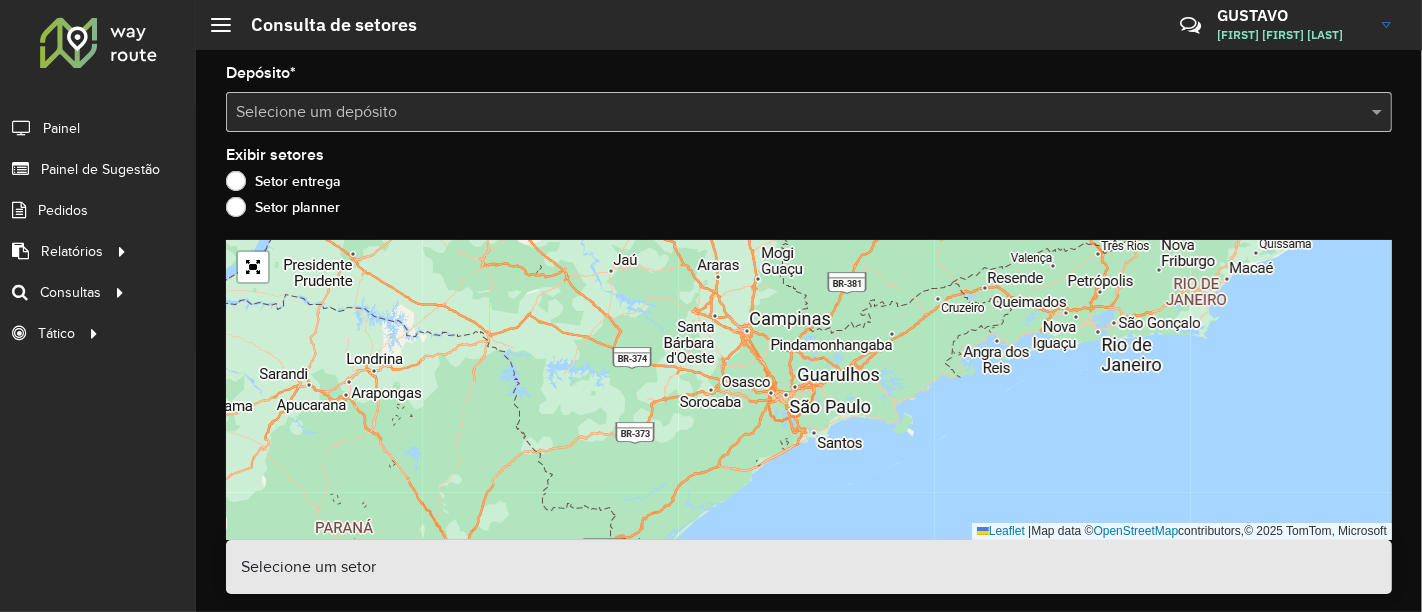 click at bounding box center [789, 113] 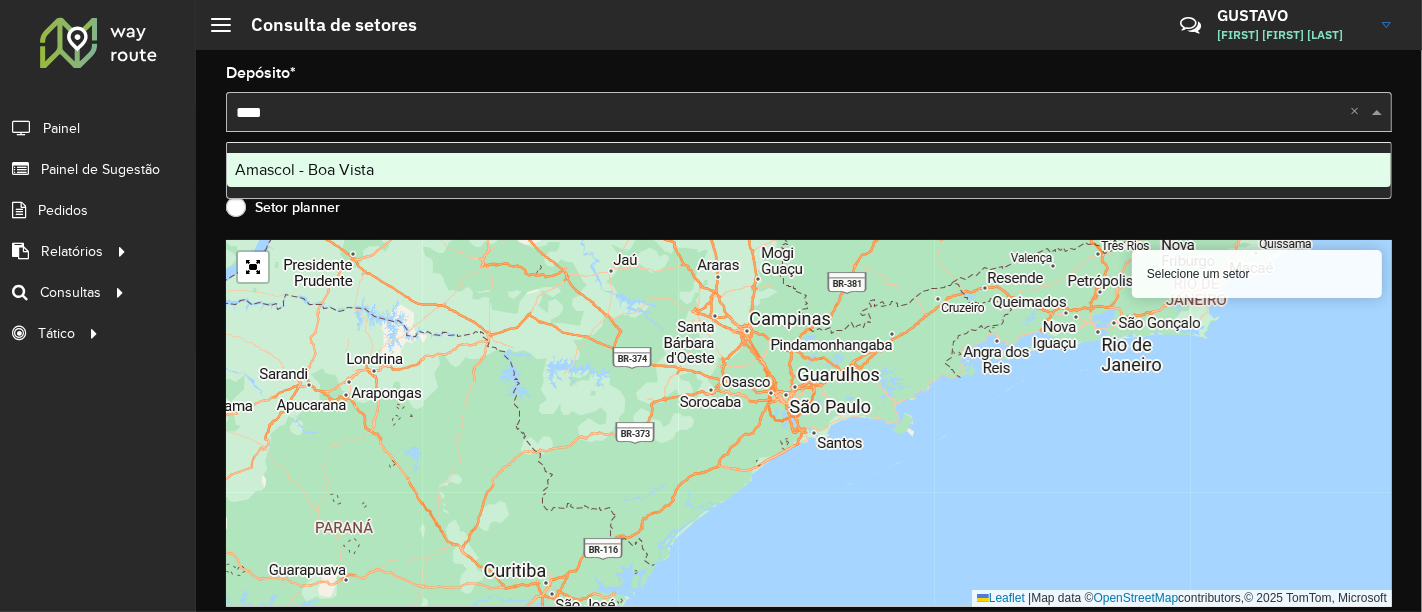 type on "*****" 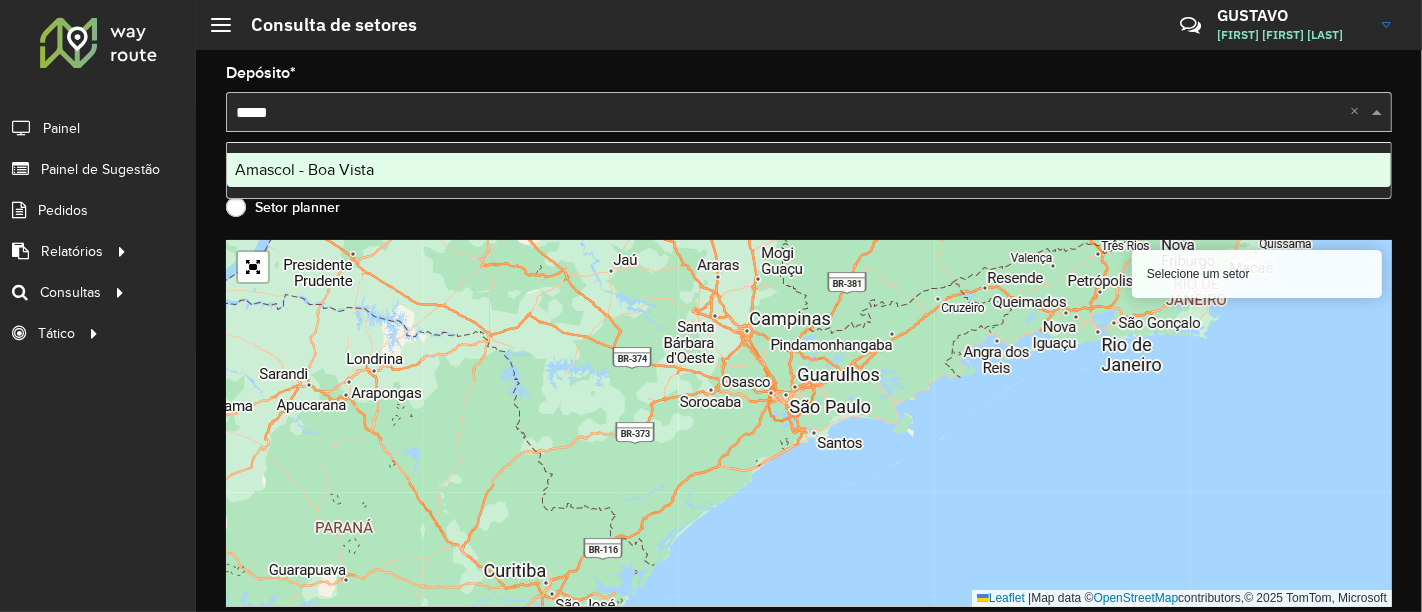 type 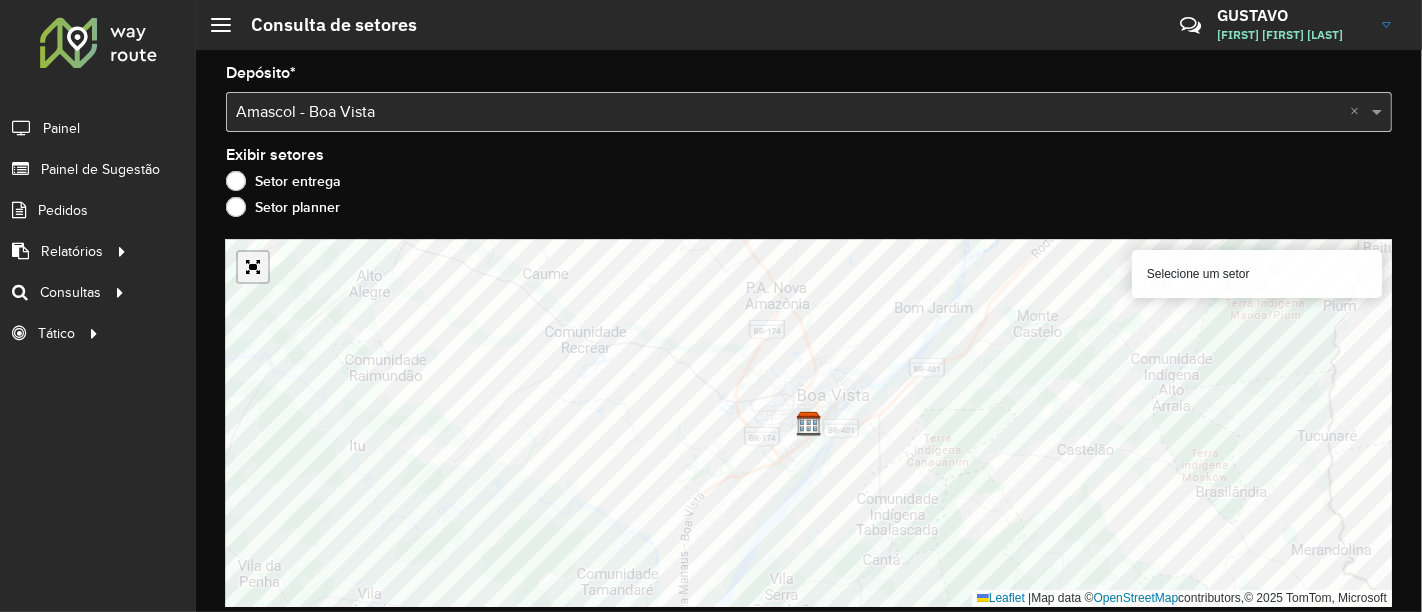 click at bounding box center (253, 267) 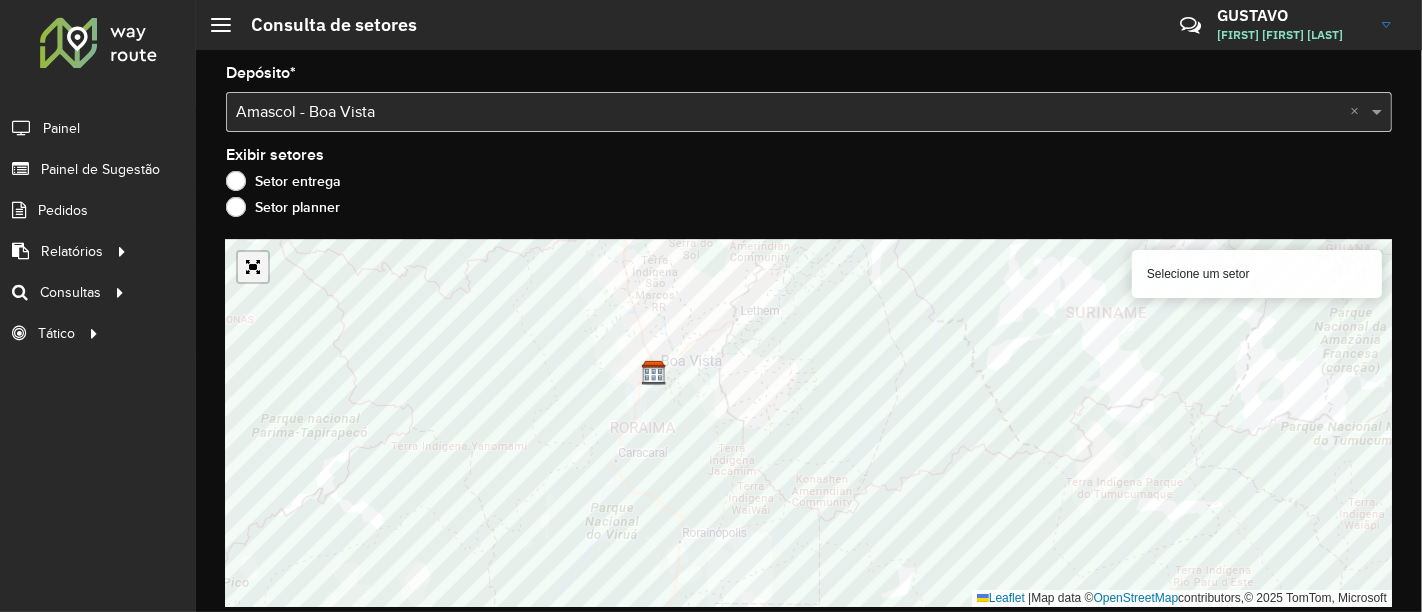 click at bounding box center (253, 267) 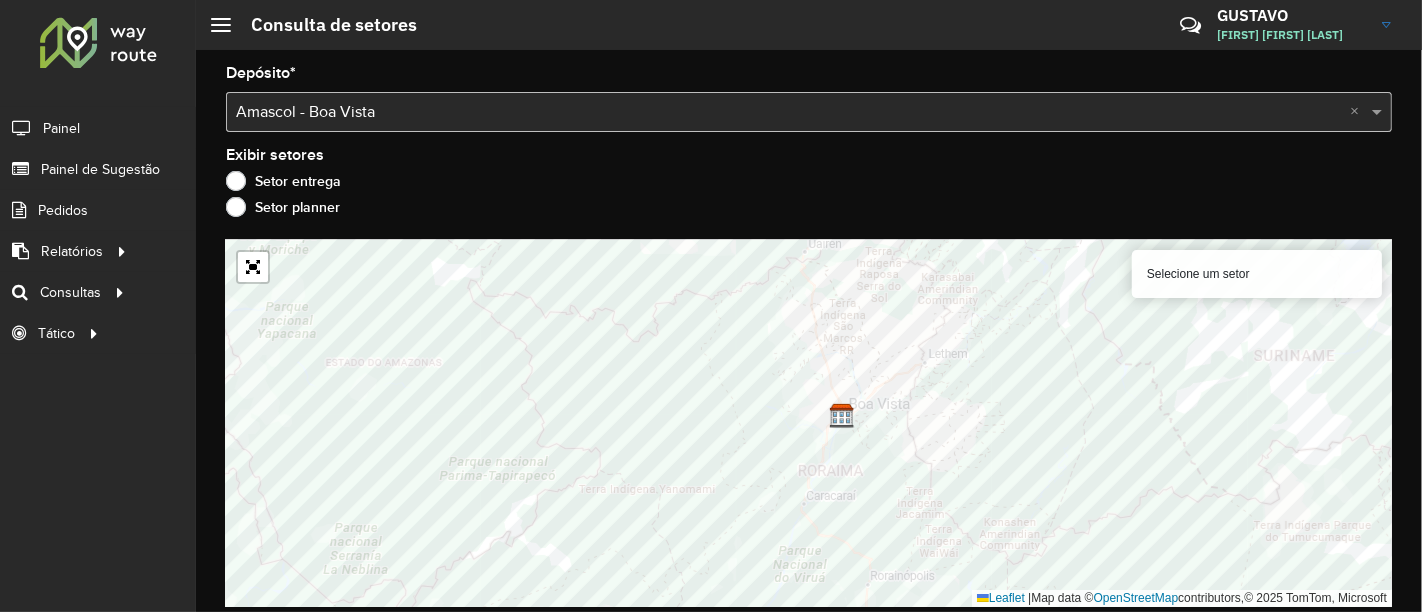click on "Selecione um depósito × Amascol - Boa Vista ×" at bounding box center [809, 112] 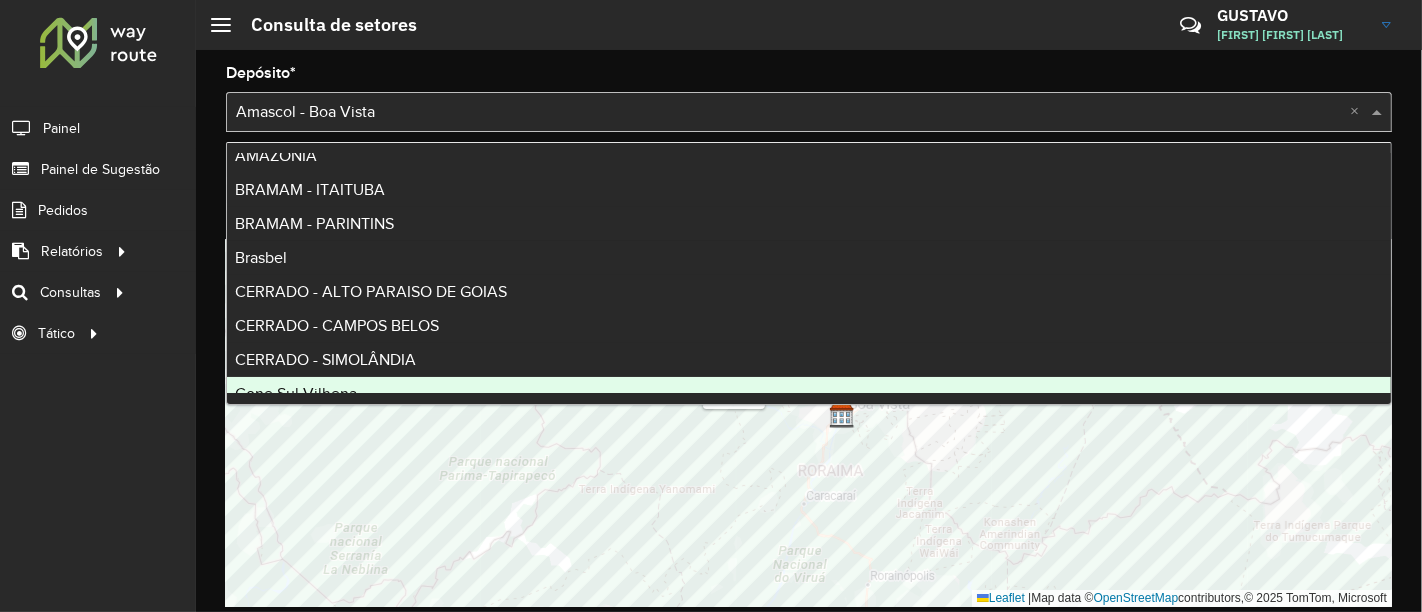 scroll, scrollTop: 111, scrollLeft: 0, axis: vertical 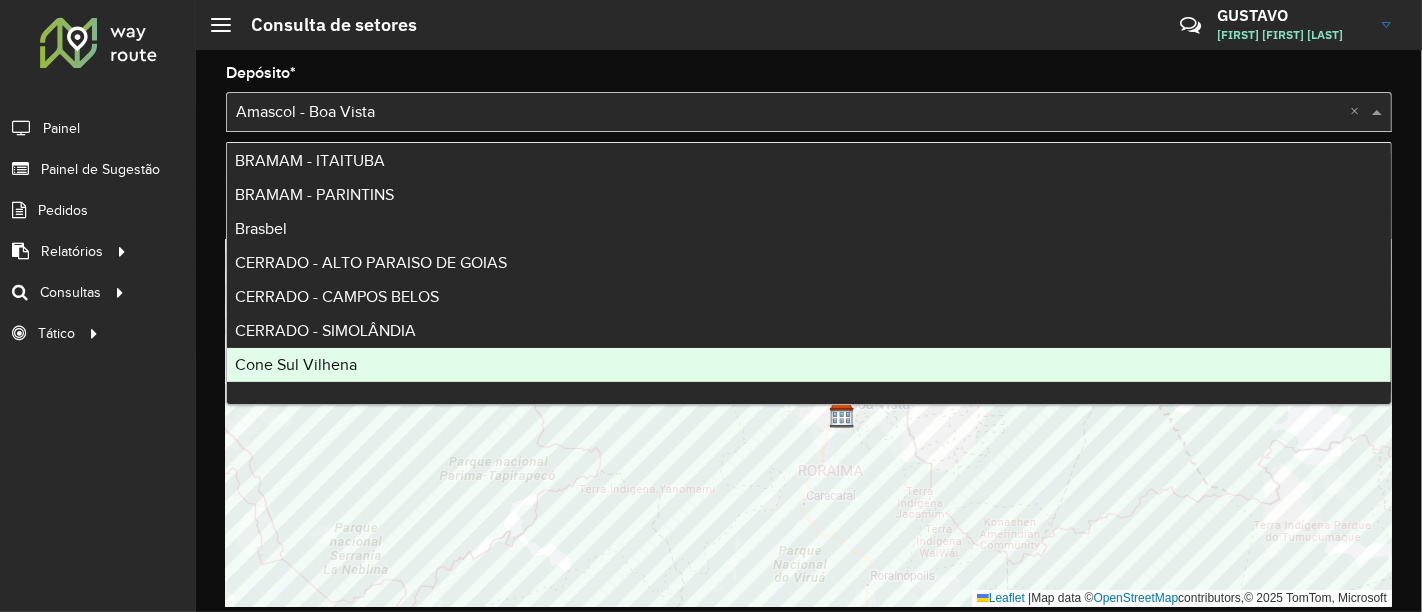 click on "Roteirizador AmbevTech Painel Painel de Sugestão Pedidos Relatórios Clientes Clientes fora malha Edição tempo atendimento Indicadores roteirização Pedidos agrupados Pedidos não Roteirizados Romaneio Roteirização Setor Veículos Consultas Roteirização Setores Tático Análise de Sessões Service Time" 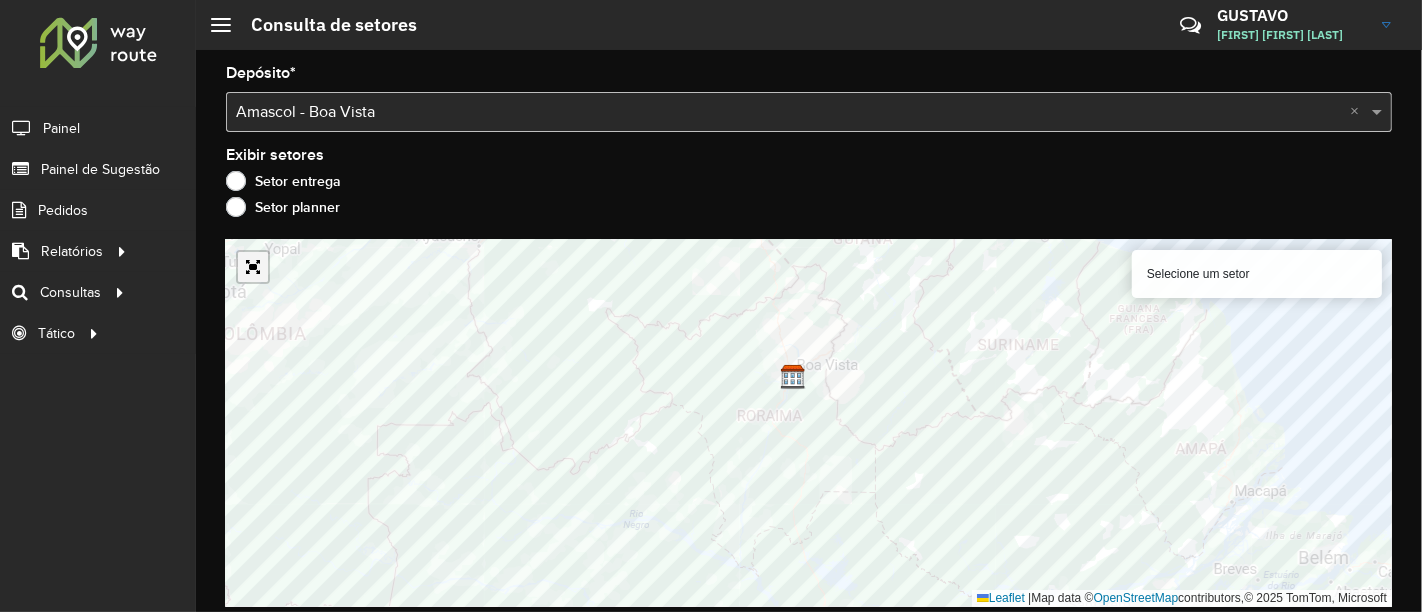 click at bounding box center (253, 267) 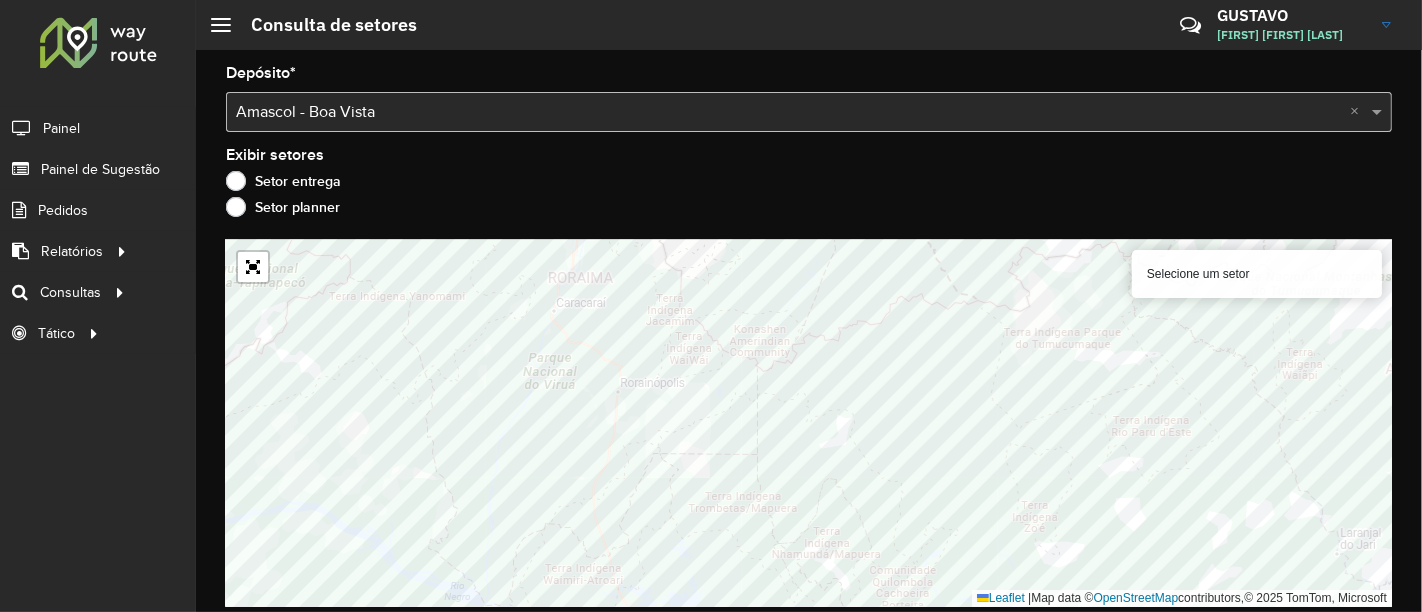 click on "Setor planner" 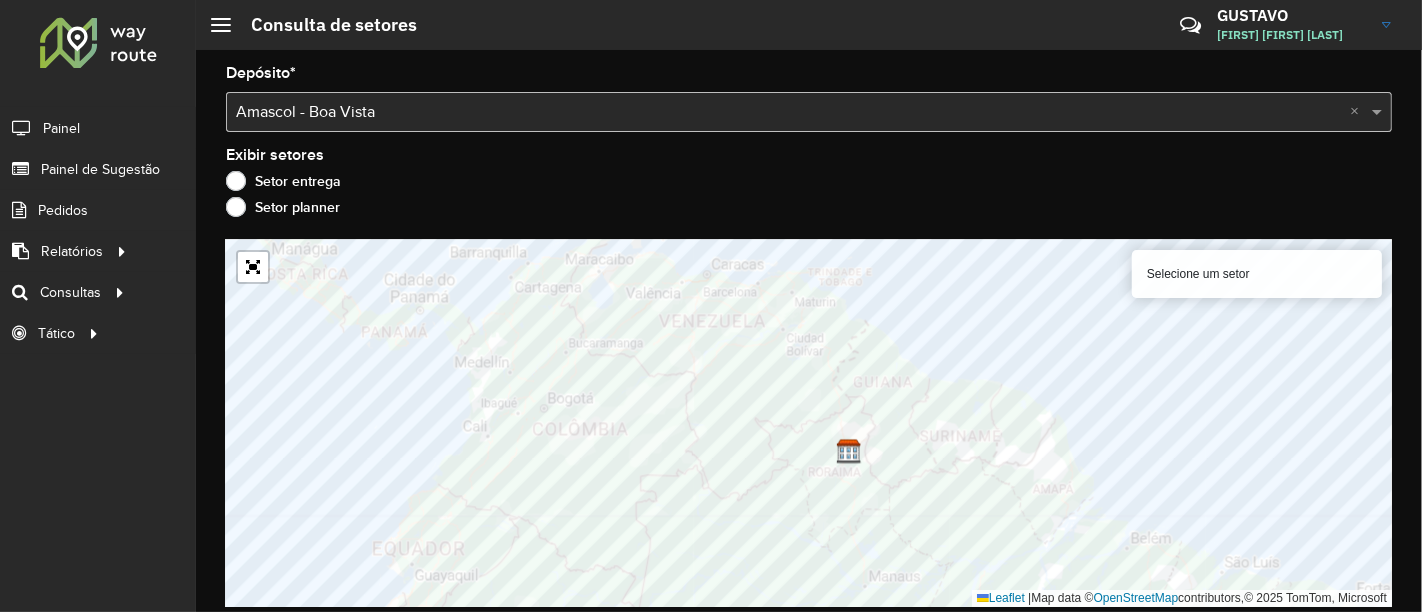 click on "Depósito  * Selecione um depósito × Amascol - Boa Vista ×  Exibir setores   Setor entrega   Setor planner   Selecione um setor   Leaflet   |  Map data ©  OpenStreetMap  contributors,© 2025 TomTom, Microsoft" 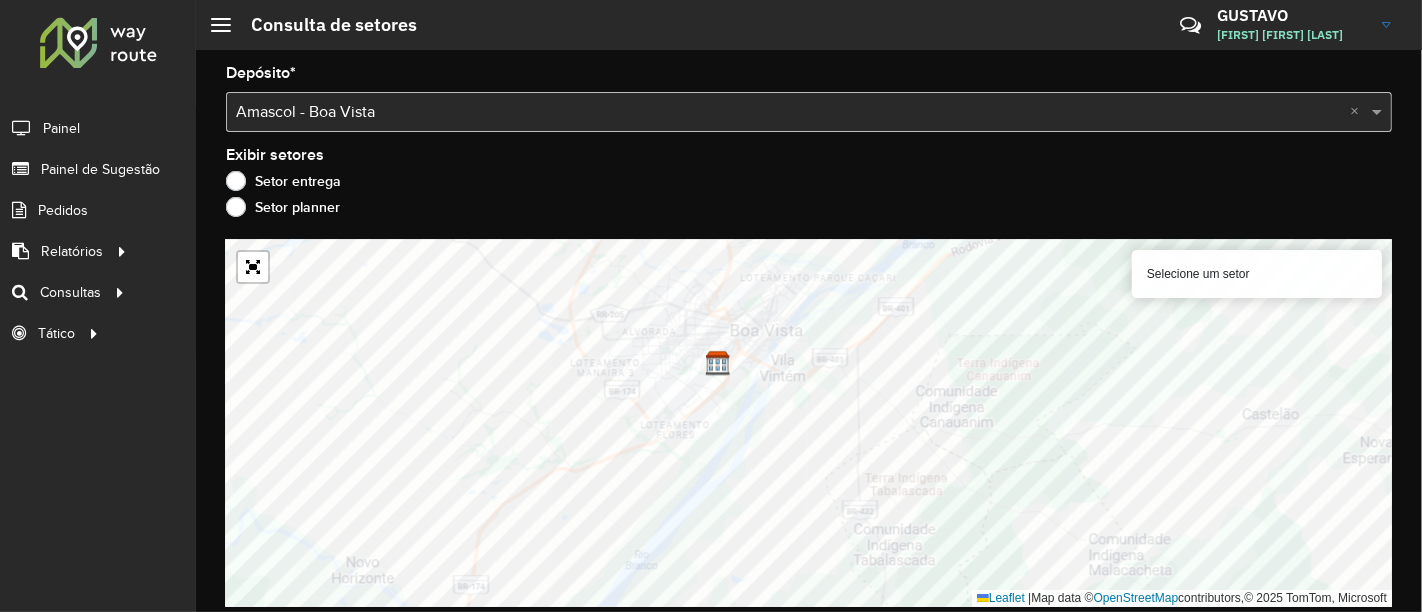 click on "Exibir setores   Setor entrega   Setor planner" 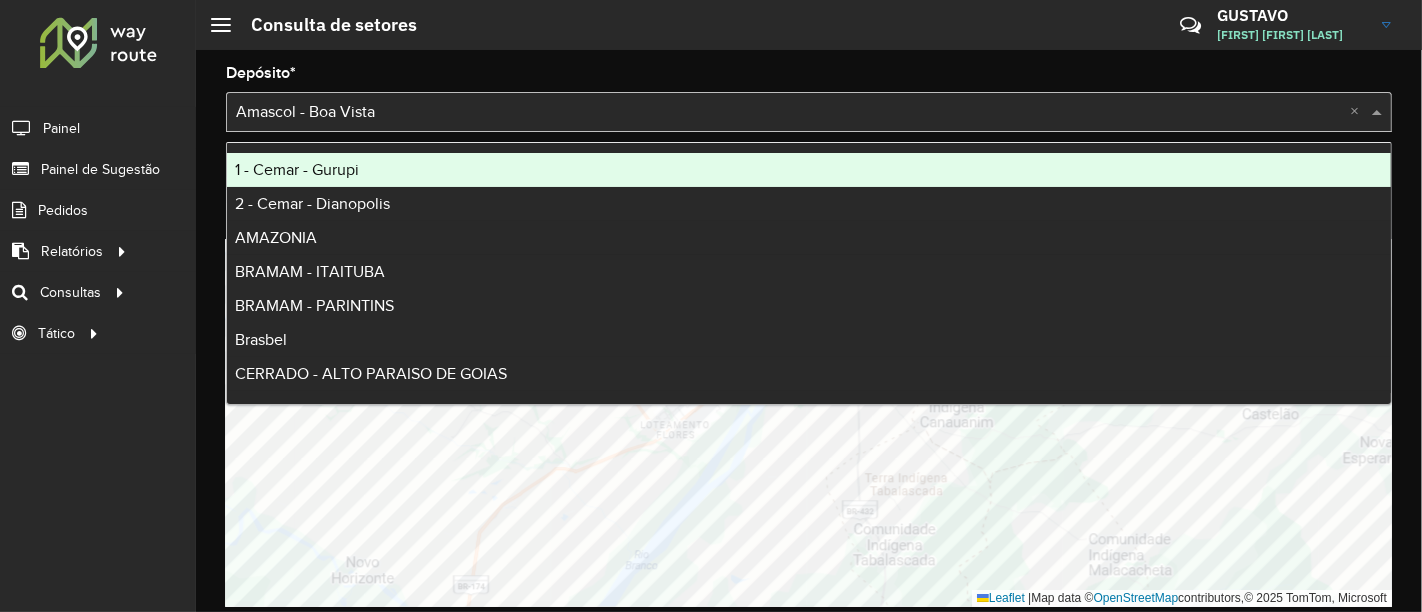 click at bounding box center (789, 113) 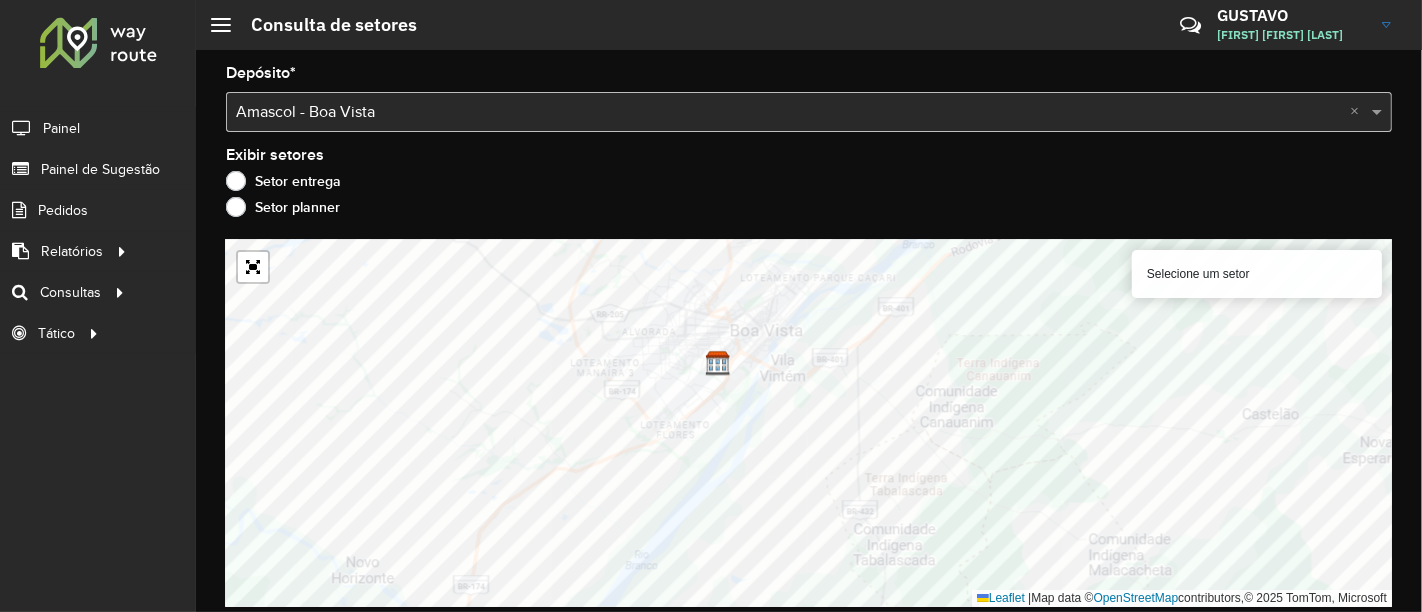 click on "Exibir setores   Setor entrega   Setor planner" 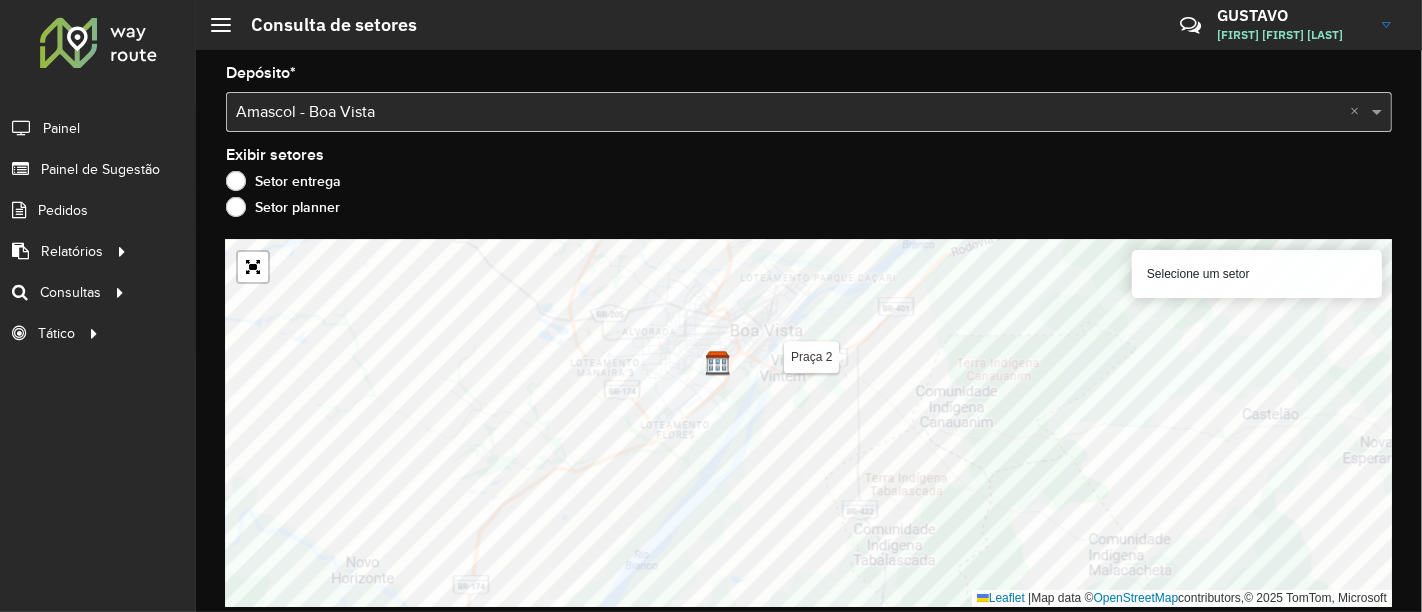 click on "Exibir setores   Setor entrega   Setor planner" 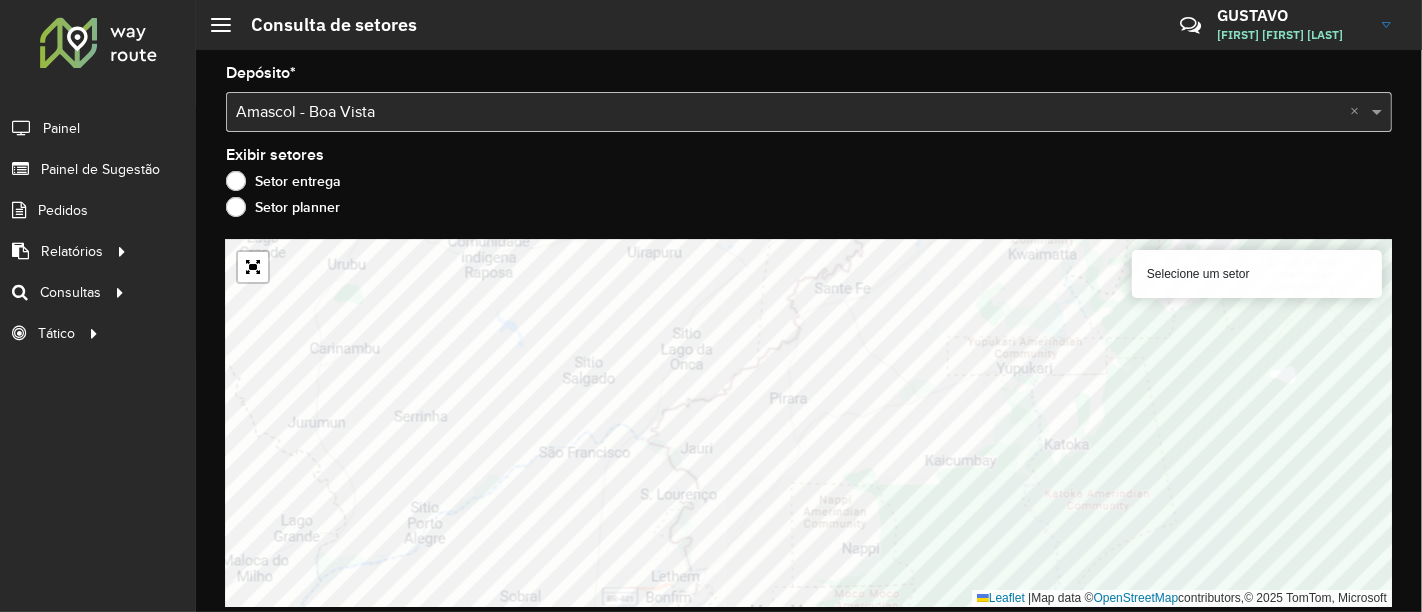 click on "Aguarde...  Pop-up bloqueado!  Seu navegador bloqueou automáticamente a abertura de uma nova janela.   Acesse as configurações e adicione o endereço do sistema a lista de permissão.   Fechar  Roteirizador AmbevTech Painel Painel de Sugestão Pedidos Relatórios Clientes Clientes fora malha Edição tempo atendimento Indicadores roteirização Pedidos agrupados Pedidos não Roteirizados Romaneio Roteirização Setor Veículos Consultas Roteirização Setores Tático Análise de Sessões Service Time Consulta de setores  Críticas? Dúvidas? Elogios? Sugestões? Entre em contato conosco!  GUSTAVO GUSTAVO GARCIA LOGUERCIO  Depósito  * Selecione um depósito × Amascol - Boa Vista ×  Exibir setores   Setor entrega   Setor planner   Selecione um setor   Leaflet   |  Map data ©  OpenStreetMap  contributors,© 2025 TomTom, Microsoft Erro de conexão  Você parece estar offline!
Verifique sua internet e atualize a página.  Tradução automática" at bounding box center (711, 306) 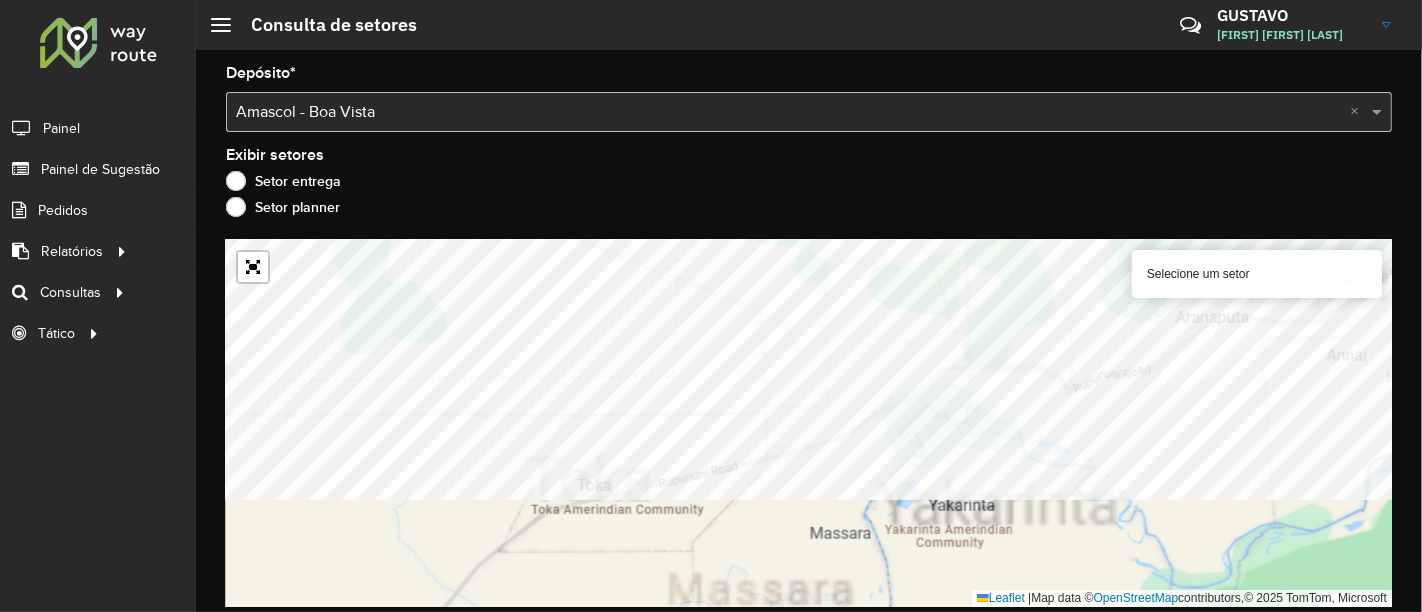 click on "Depósito  * Selecione um depósito × Amascol - Boa Vista ×  Exibir setores   Setor entrega   Setor planner   Selecione um setor   Leaflet   |  Map data ©  OpenStreetMap  contributors,© 2025 TomTom, Microsoft" 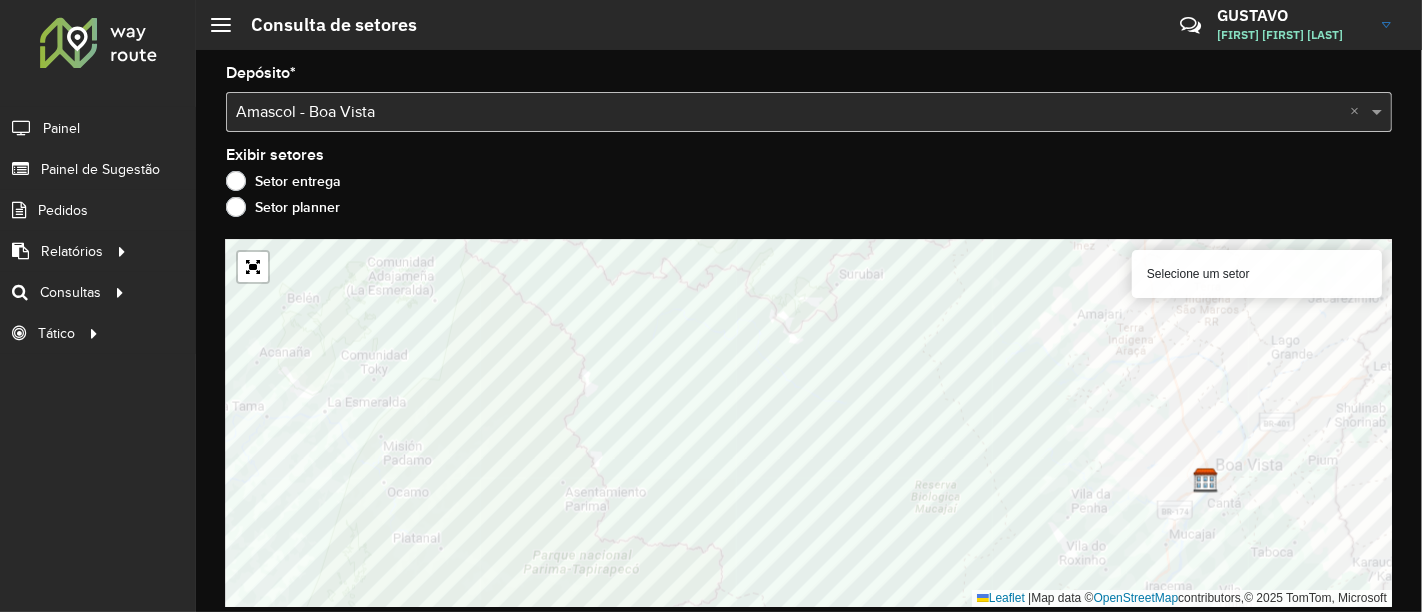 click at bounding box center [789, 113] 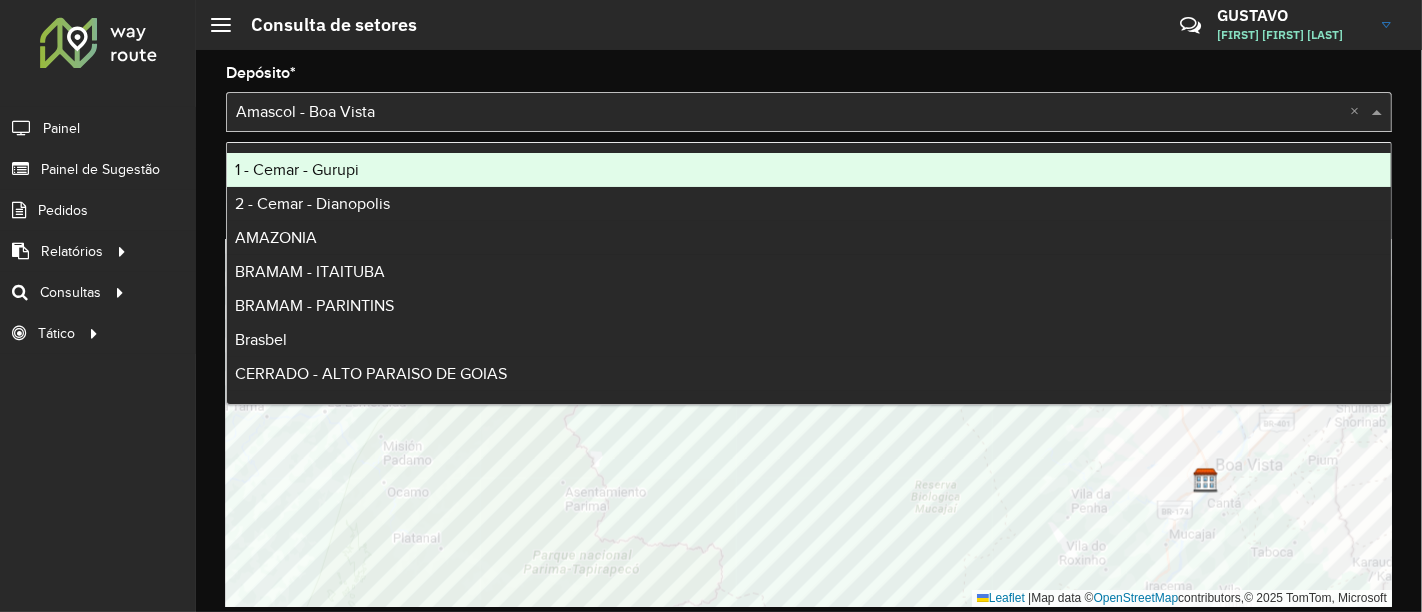 click on "Depósito  * Selecione um depósito × Amascol - Boa Vista ×" 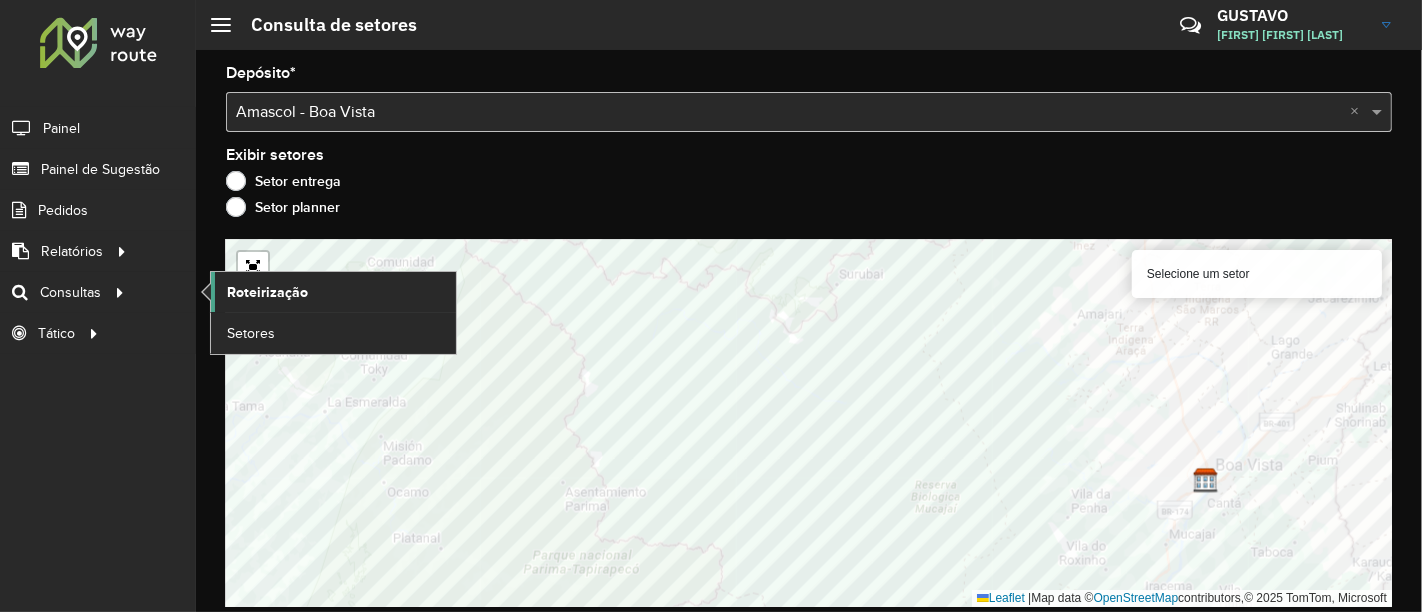 click on "Roteirização" 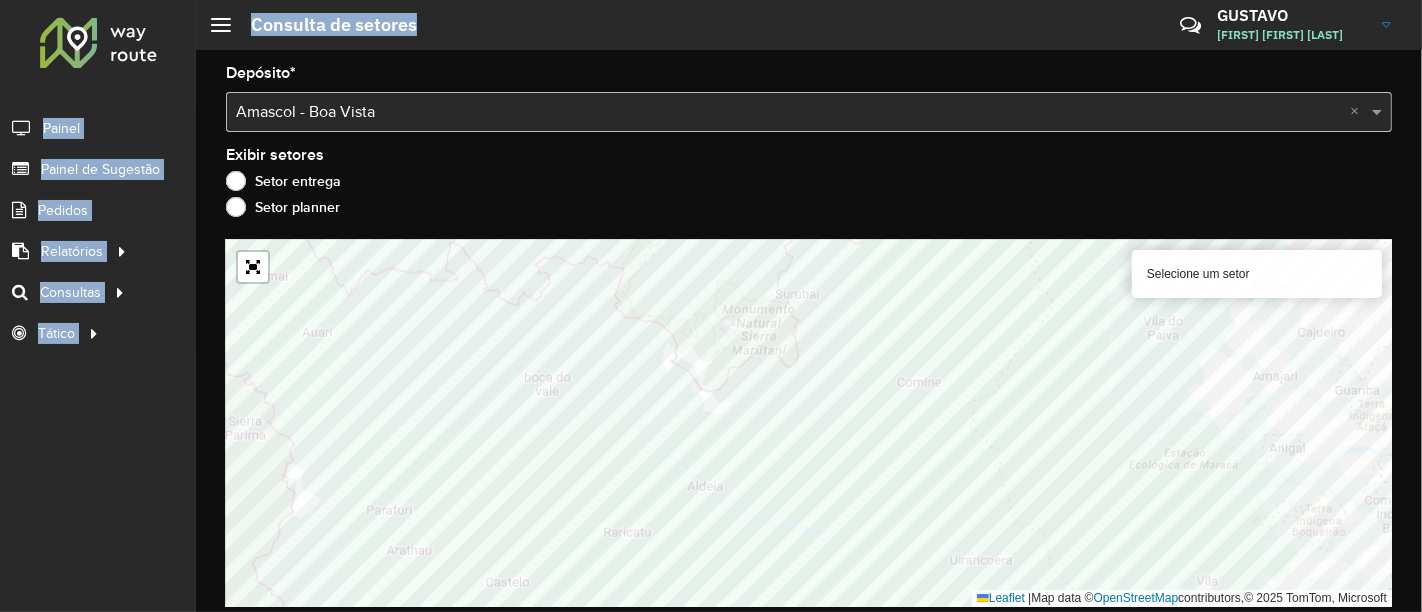 drag, startPoint x: 908, startPoint y: 13, endPoint x: 251, endPoint y: 26, distance: 657.1286 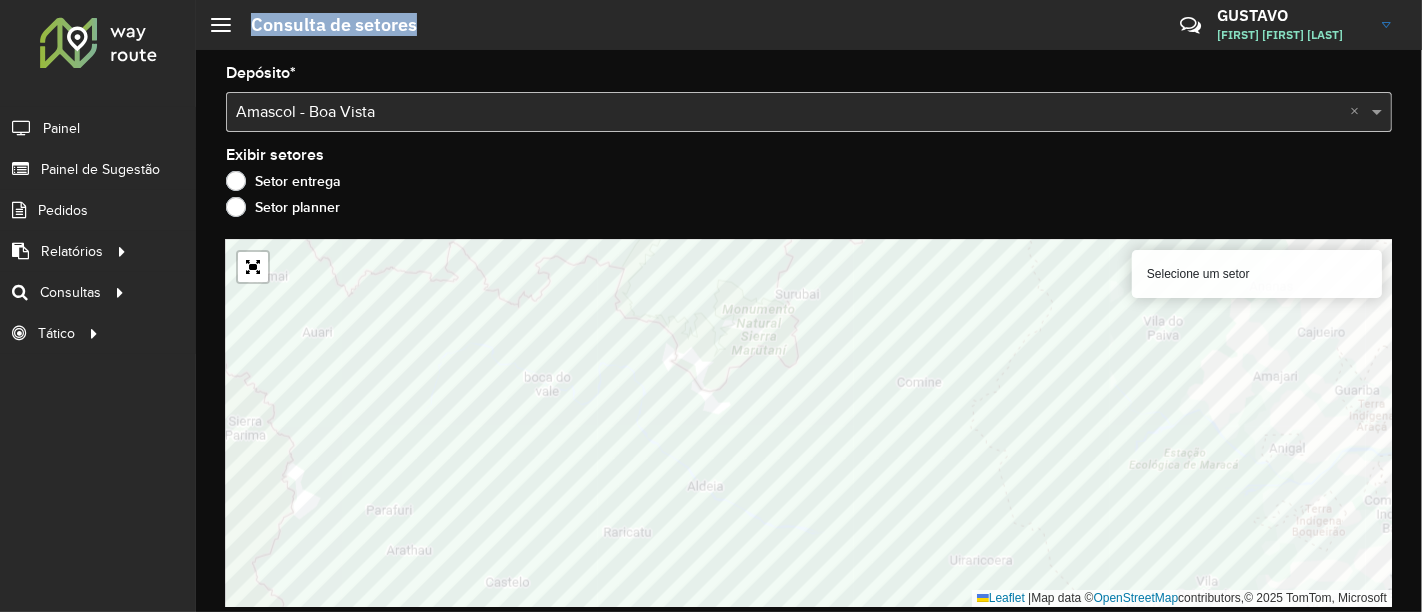 drag, startPoint x: 420, startPoint y: 25, endPoint x: 250, endPoint y: 27, distance: 170.01176 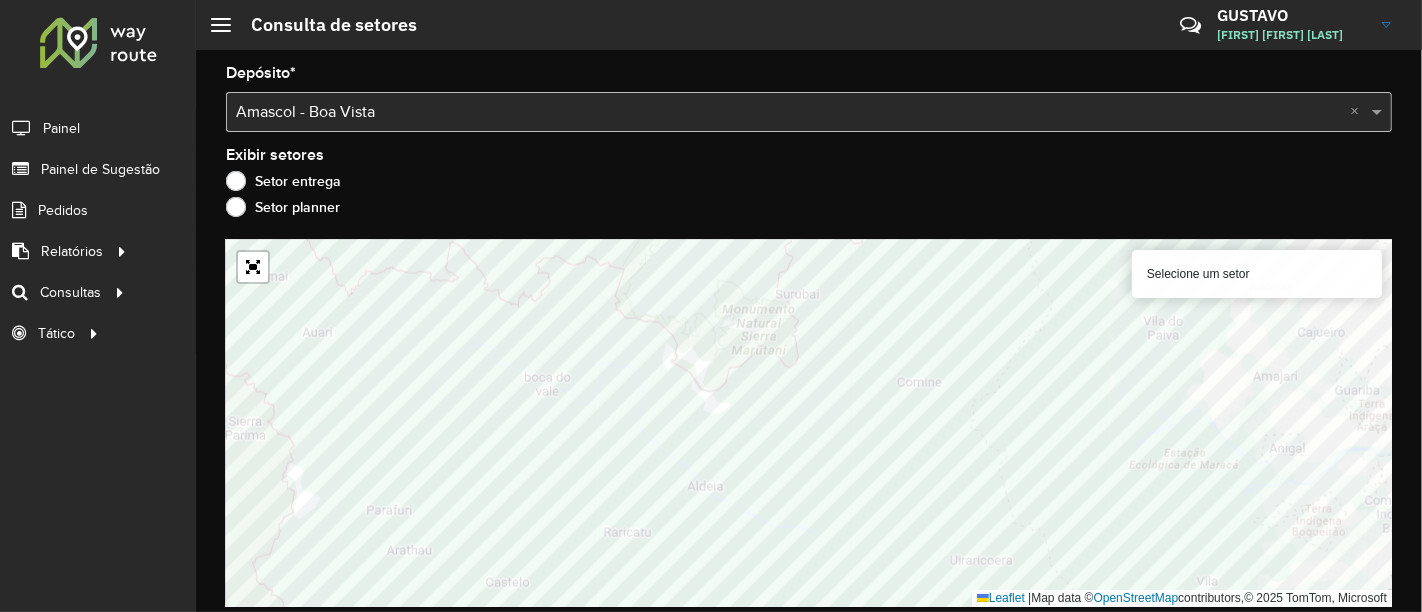 click on "Depósito  * Selecione um depósito × Amascol - Boa Vista ×" 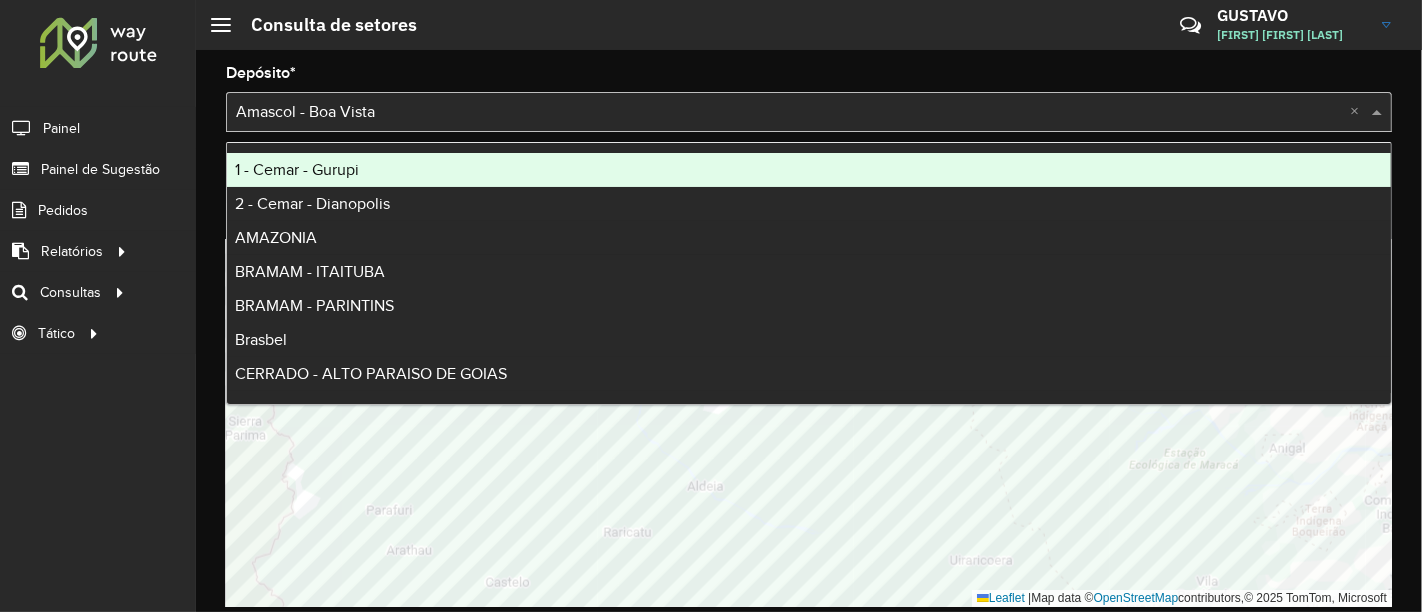 click on "Depósito  * Selecione um depósito × Amascol - Boa Vista ×" 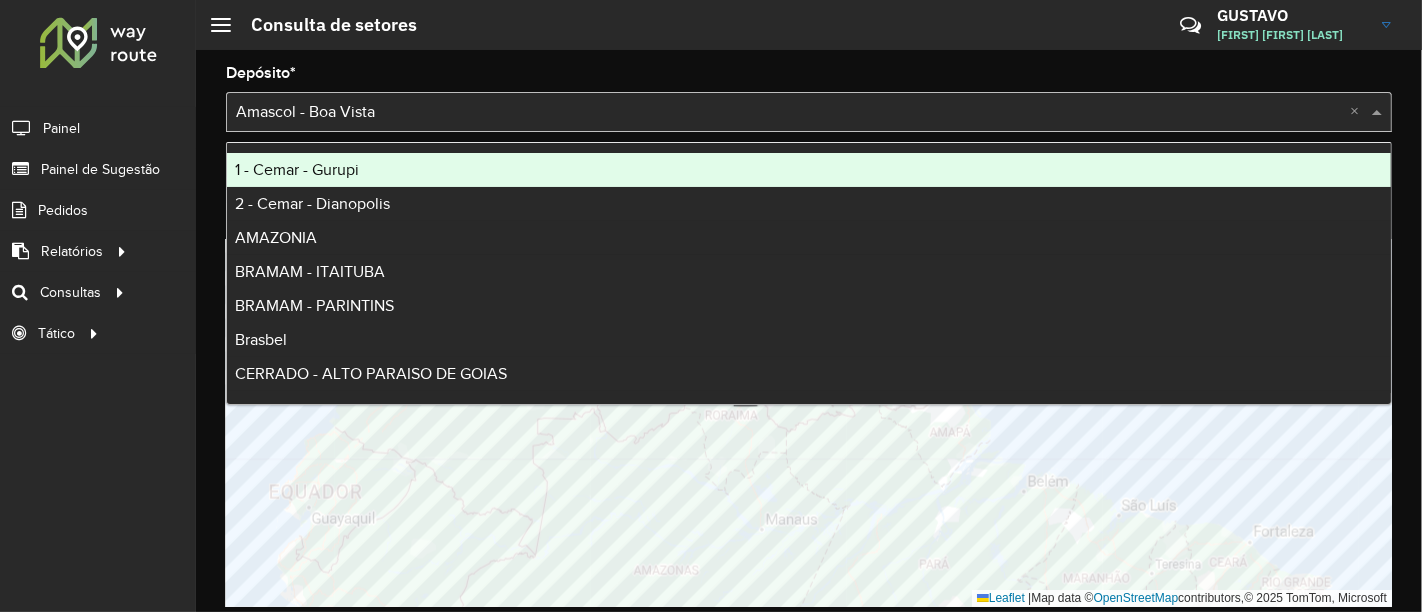 click at bounding box center (789, 113) 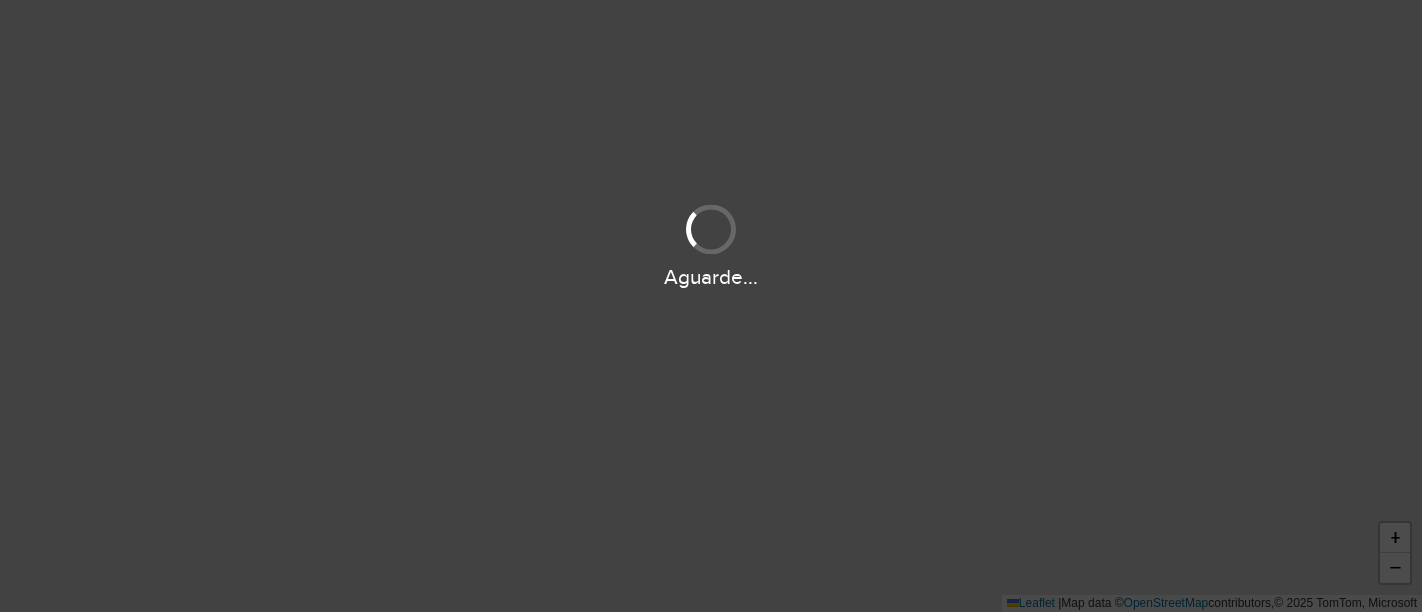 scroll, scrollTop: 0, scrollLeft: 0, axis: both 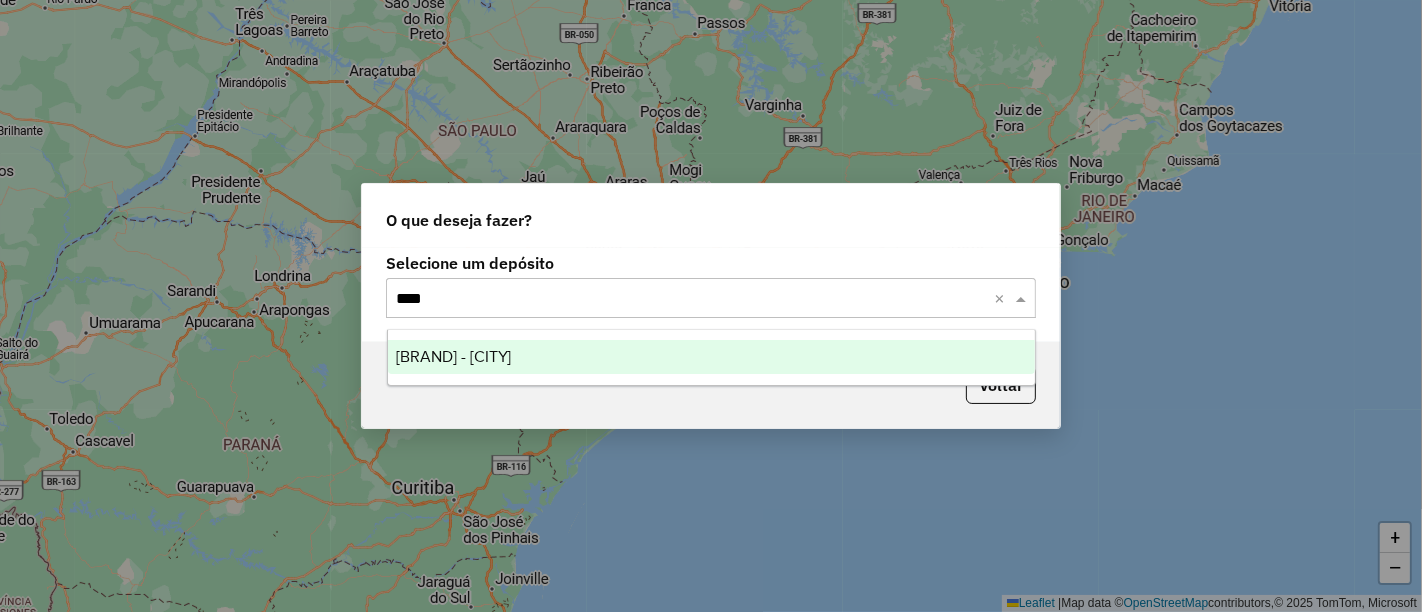 type on "*****" 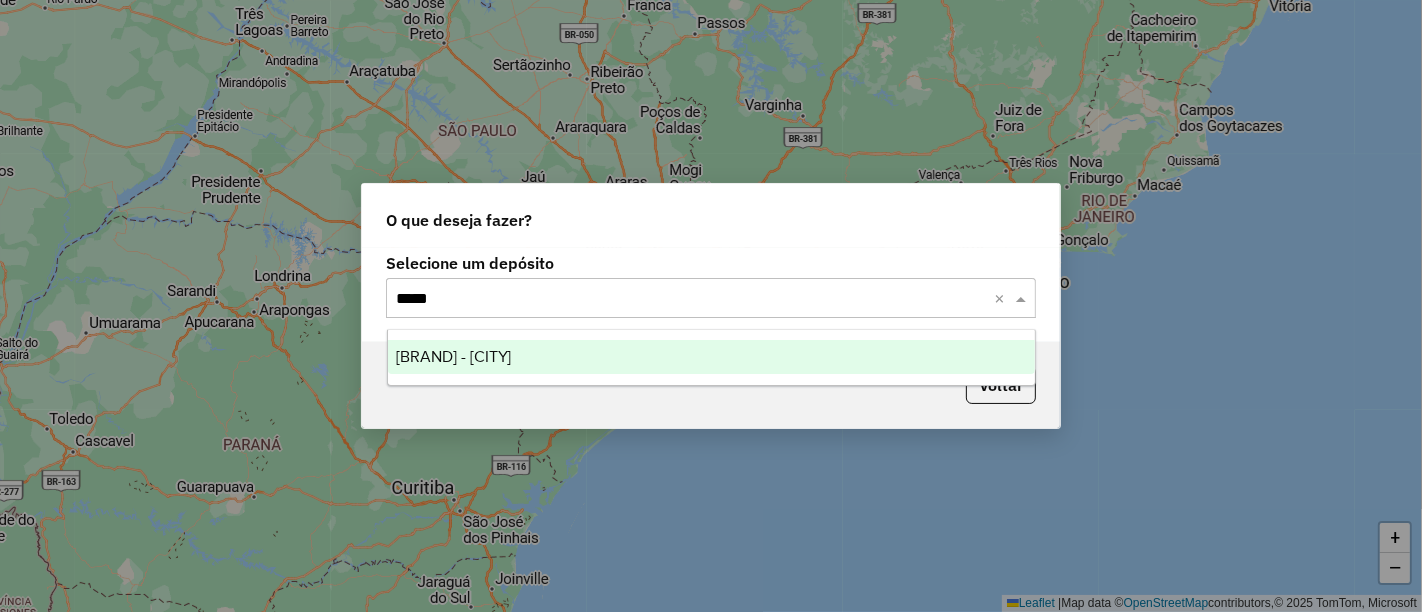 type 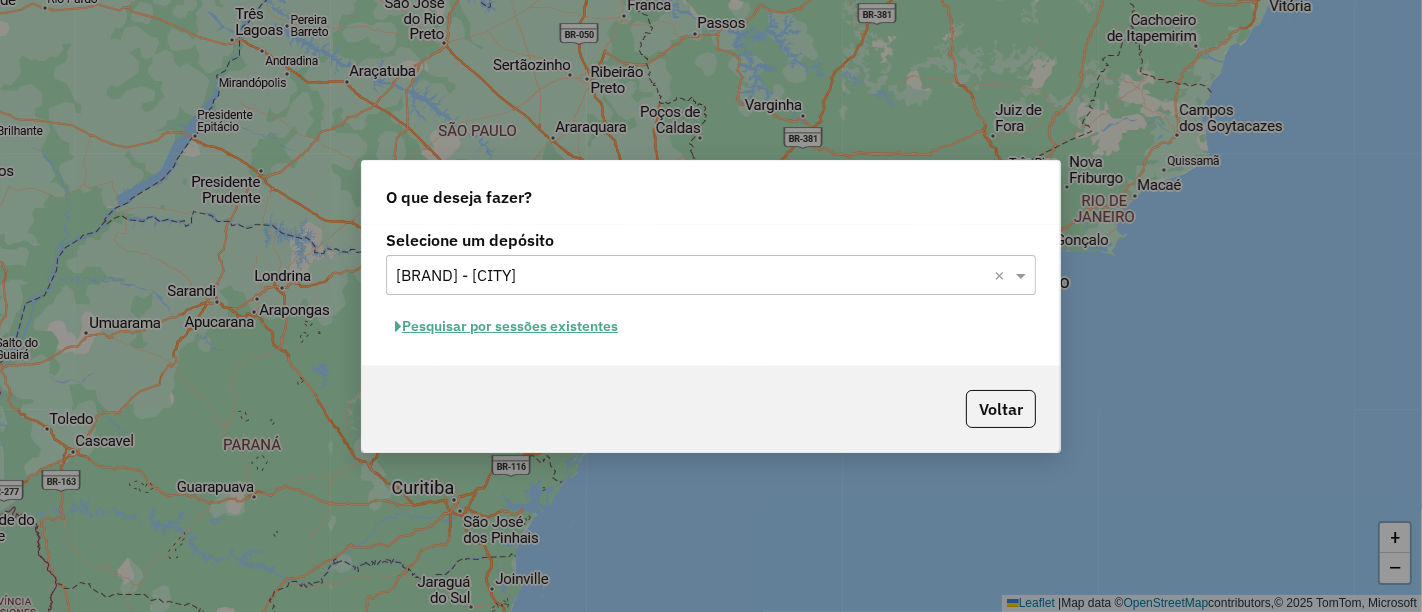 click on "Pesquisar por sessões existentes" 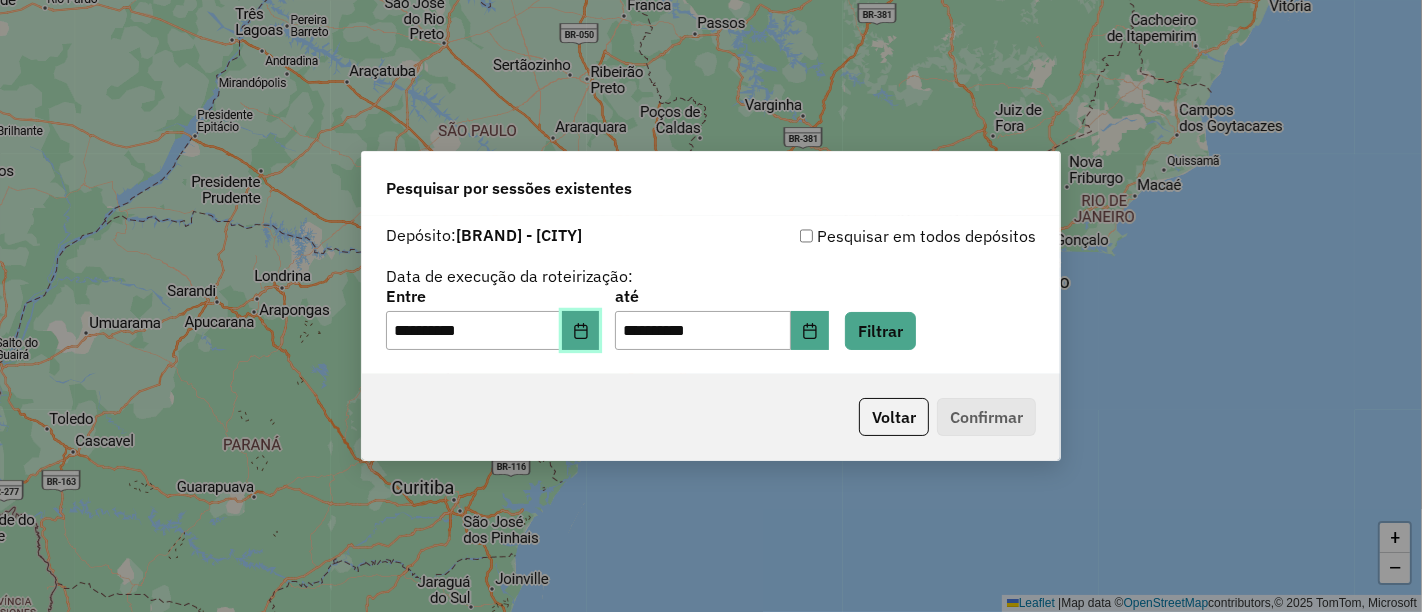 click at bounding box center [581, 331] 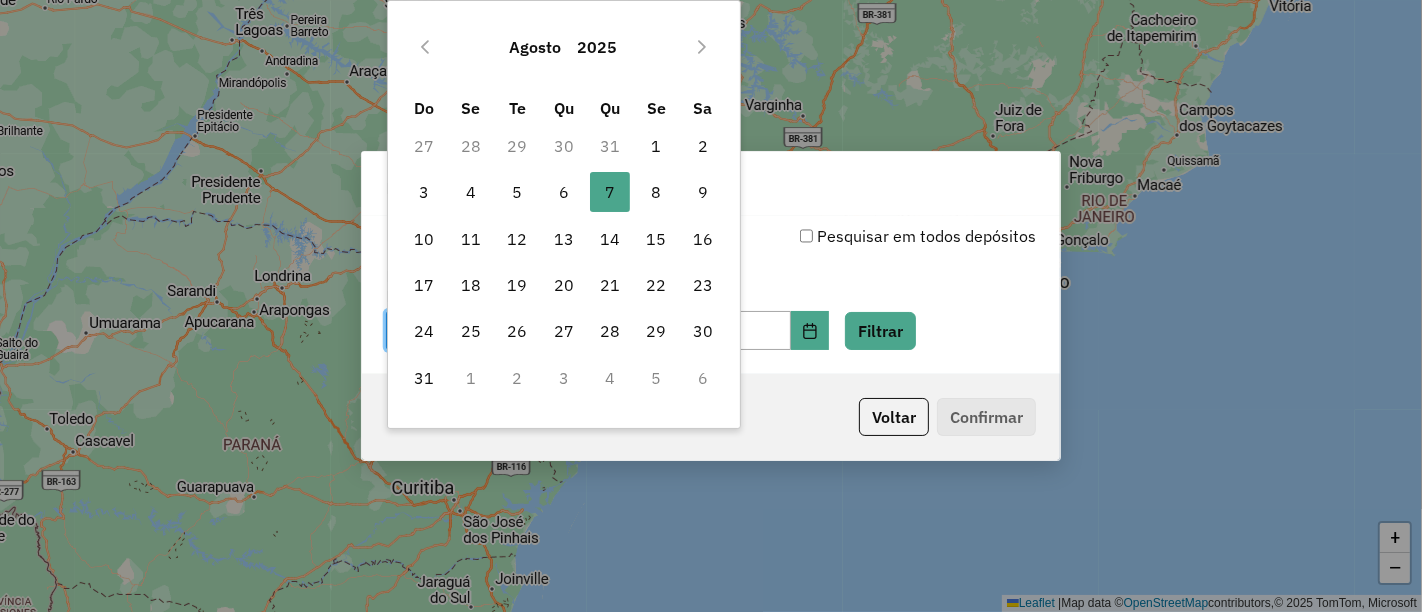 drag, startPoint x: 656, startPoint y: 133, endPoint x: 803, endPoint y: 278, distance: 206.48003 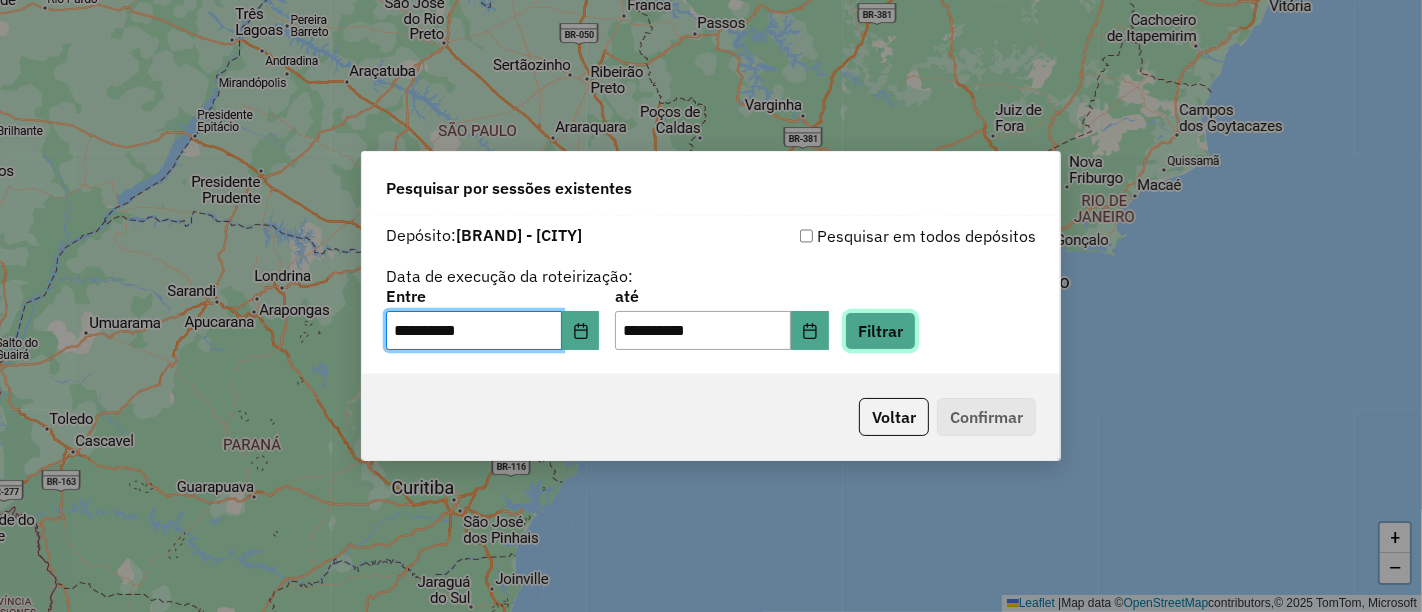 click on "Filtrar" 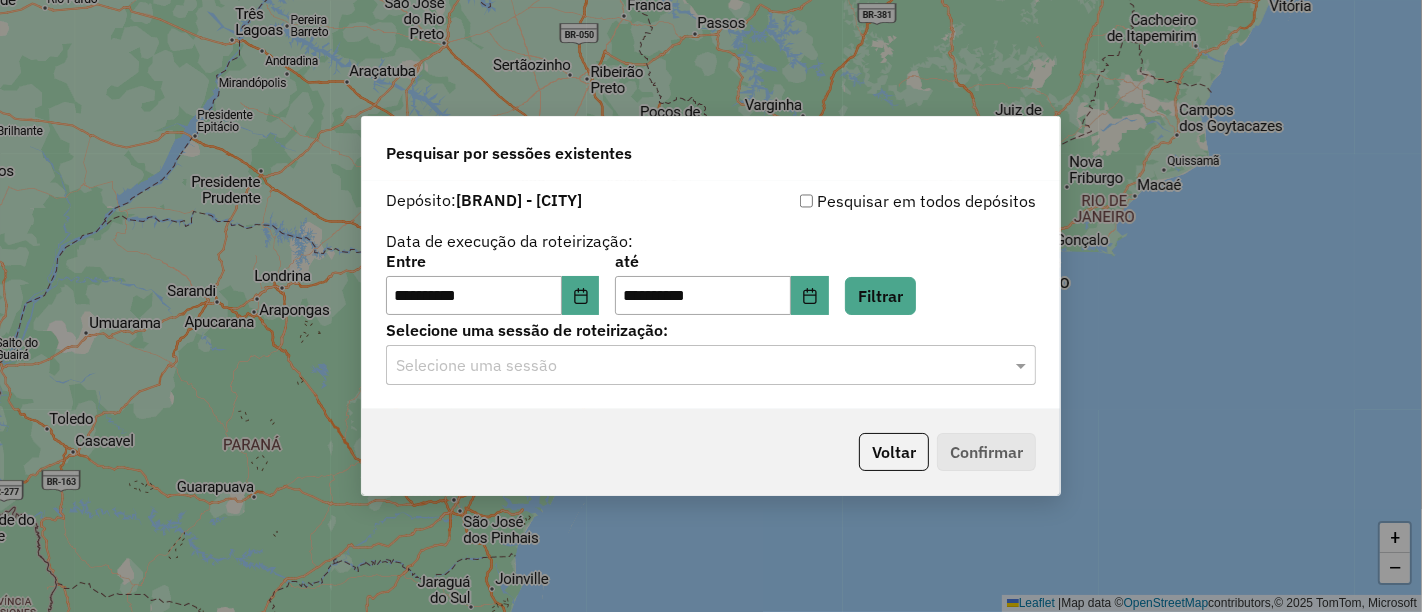 click on "Selecione uma sessão" 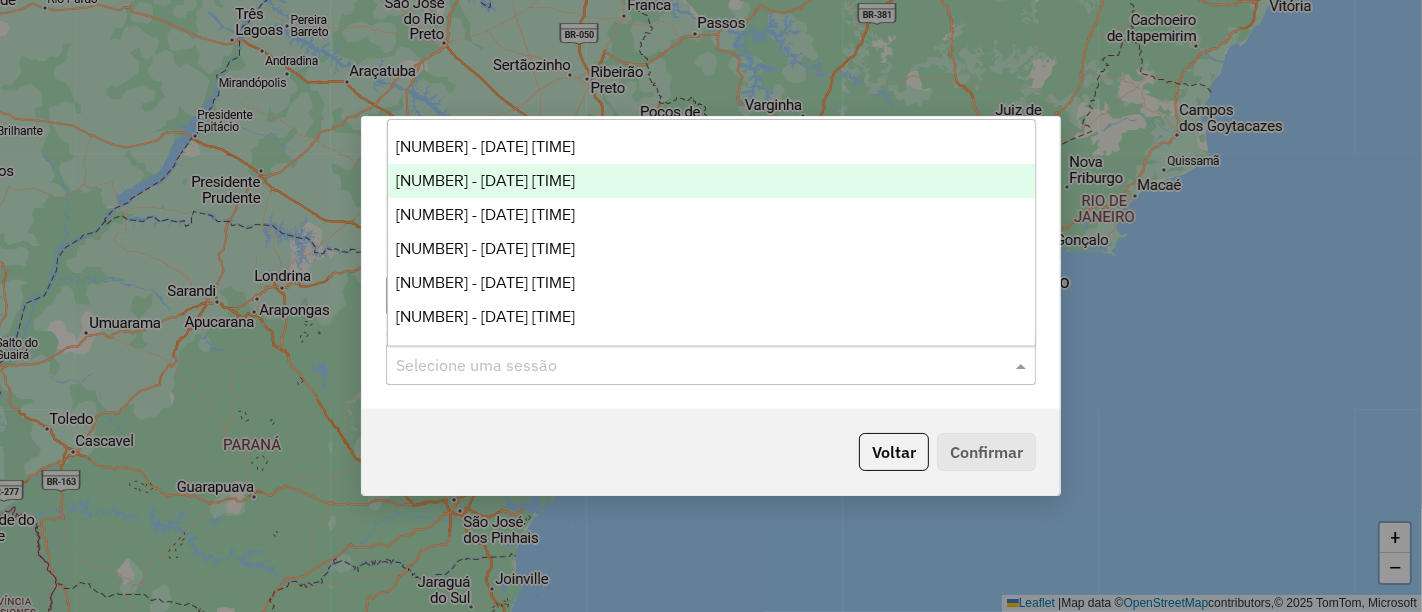 click on "973634 - 01/08/2025 20:36" at bounding box center (711, 147) 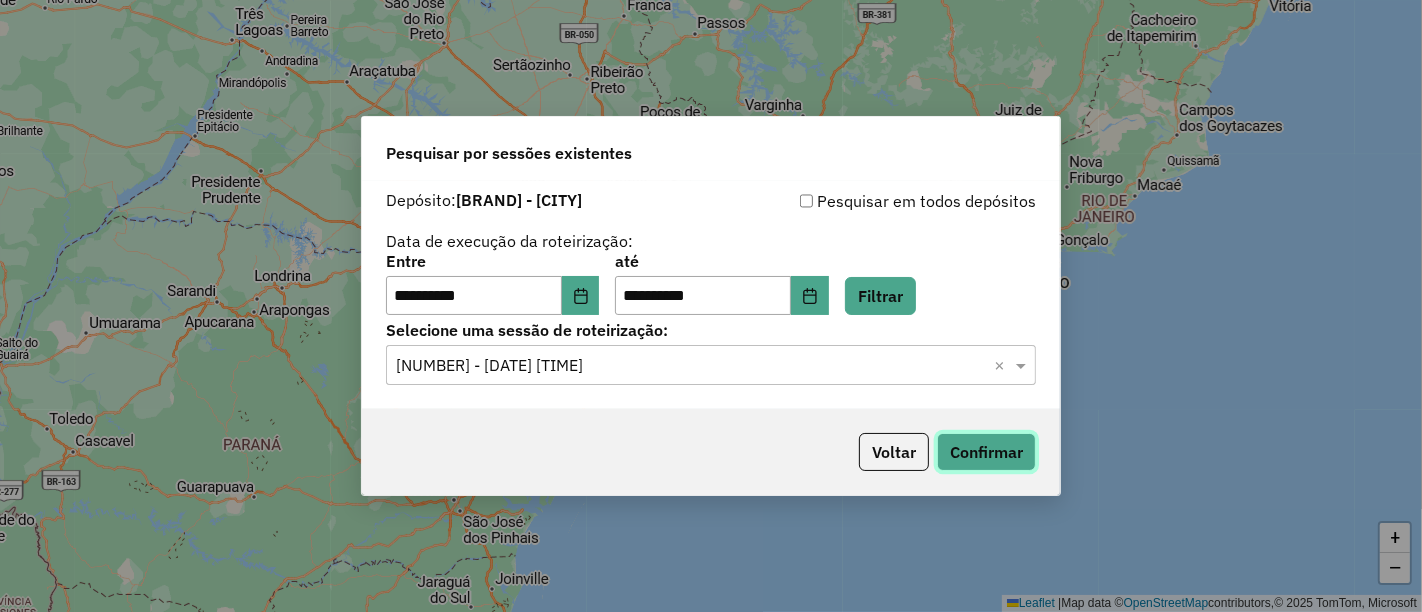 click on "Confirmar" 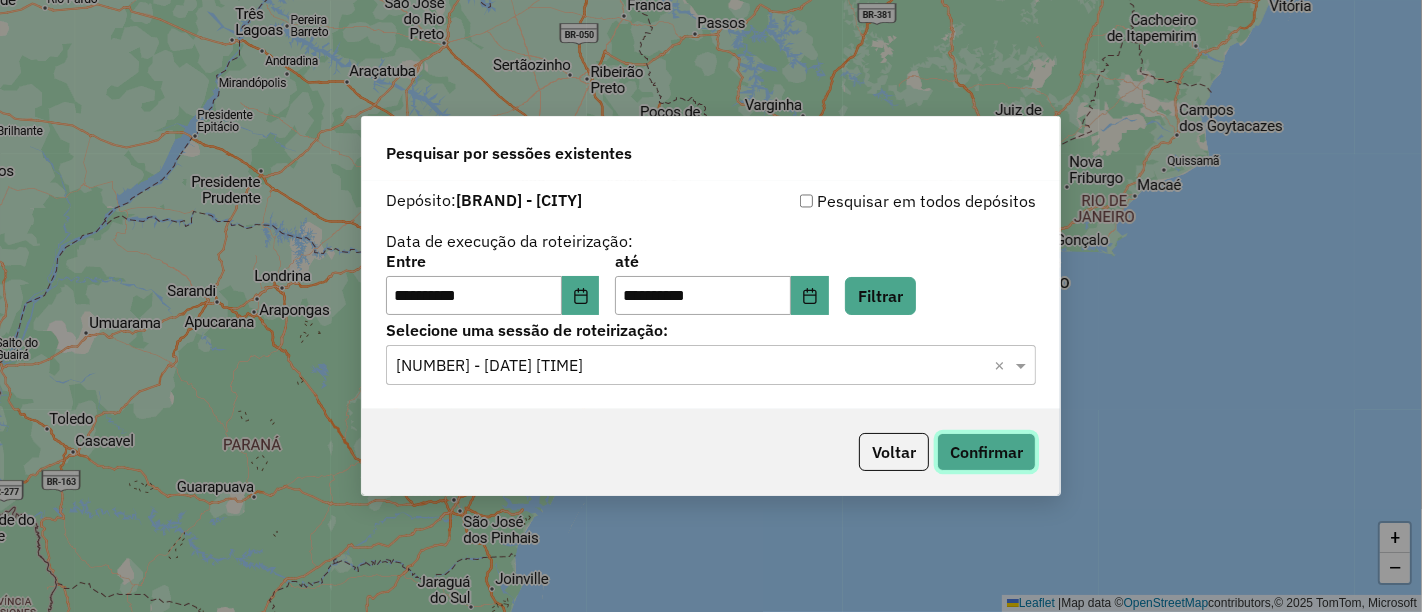 type 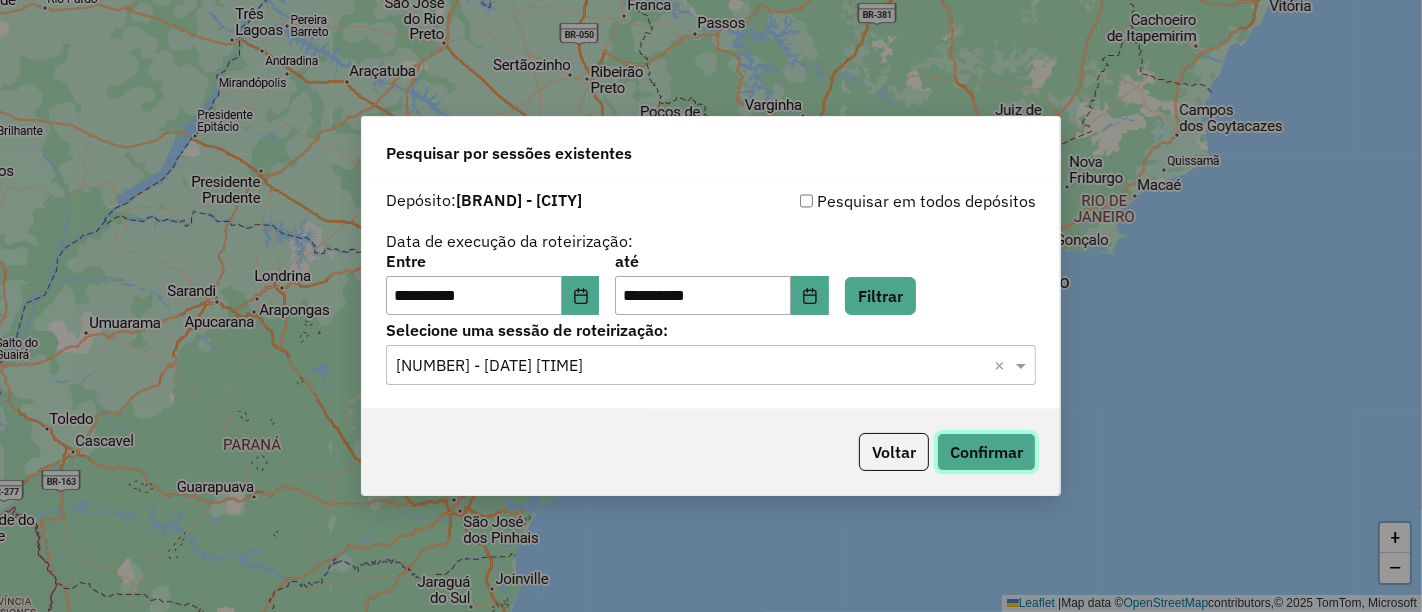 click on "Confirmar" 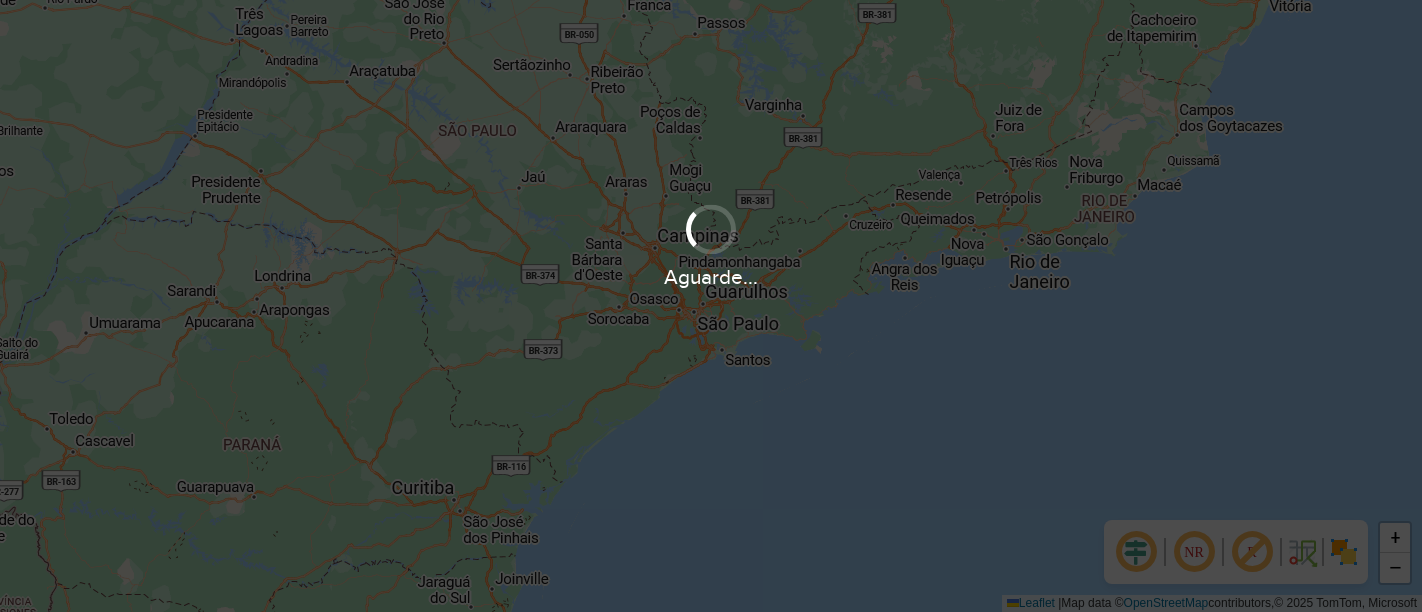 scroll, scrollTop: 0, scrollLeft: 0, axis: both 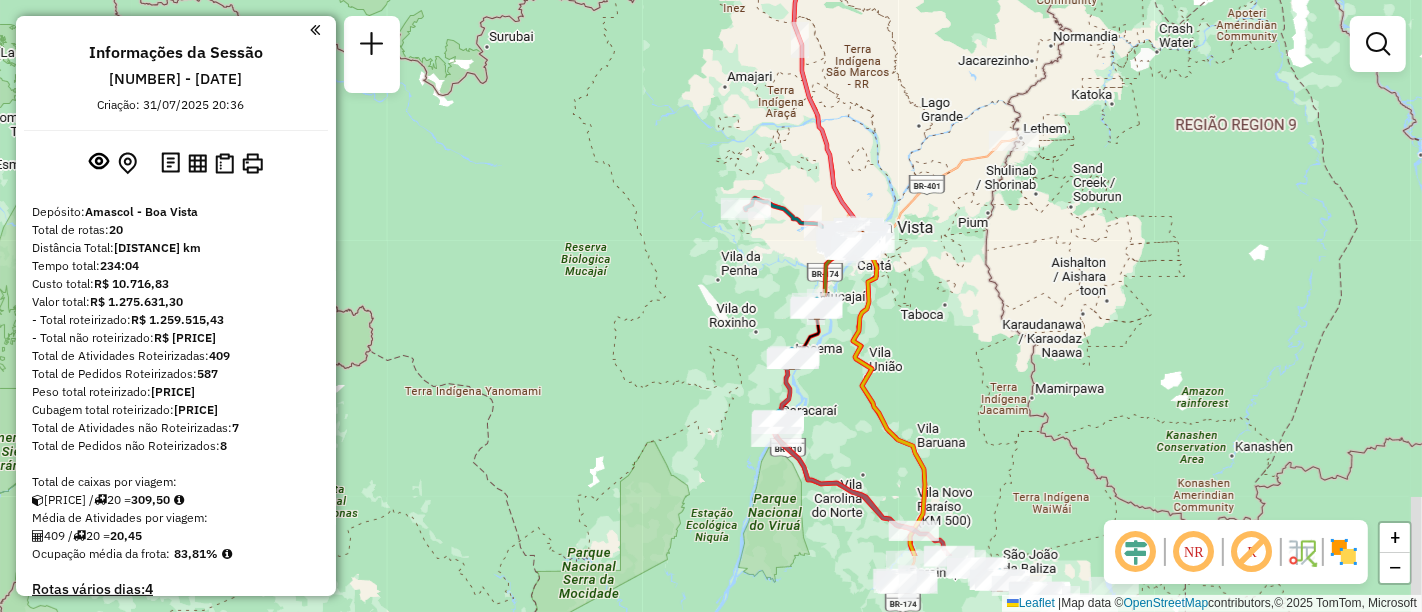 drag, startPoint x: 537, startPoint y: 367, endPoint x: 781, endPoint y: 254, distance: 268.8959 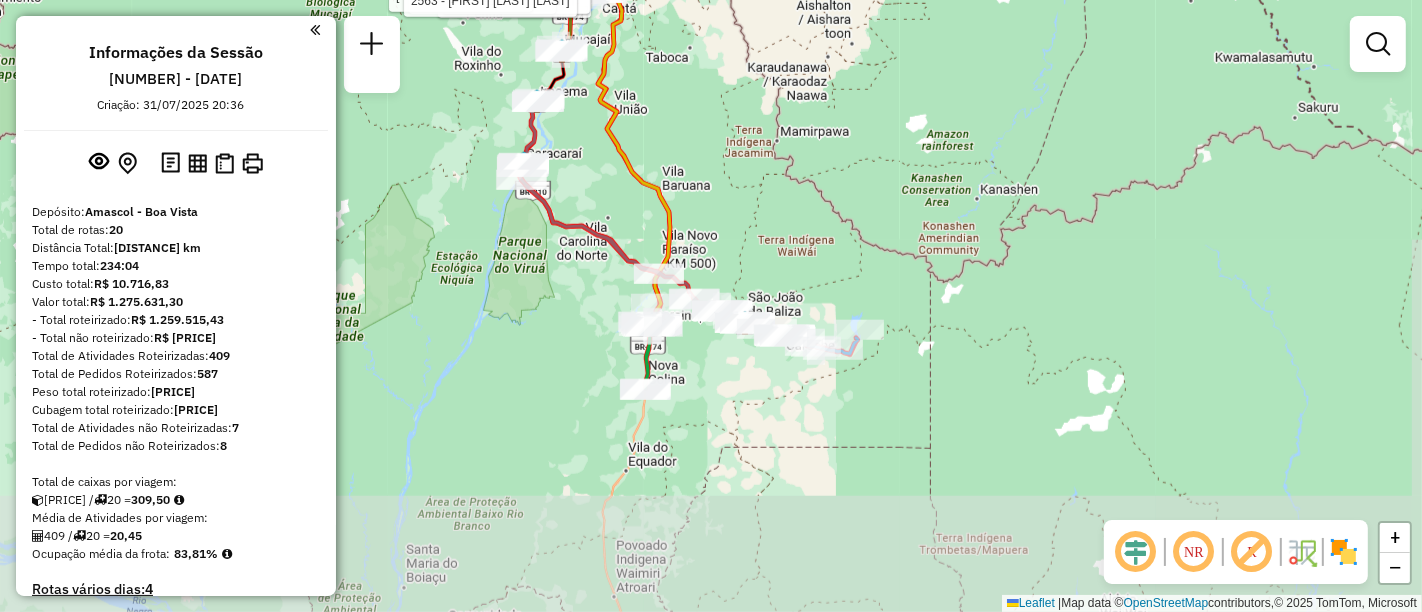 drag, startPoint x: 937, startPoint y: 412, endPoint x: 682, endPoint y: 155, distance: 362.04144 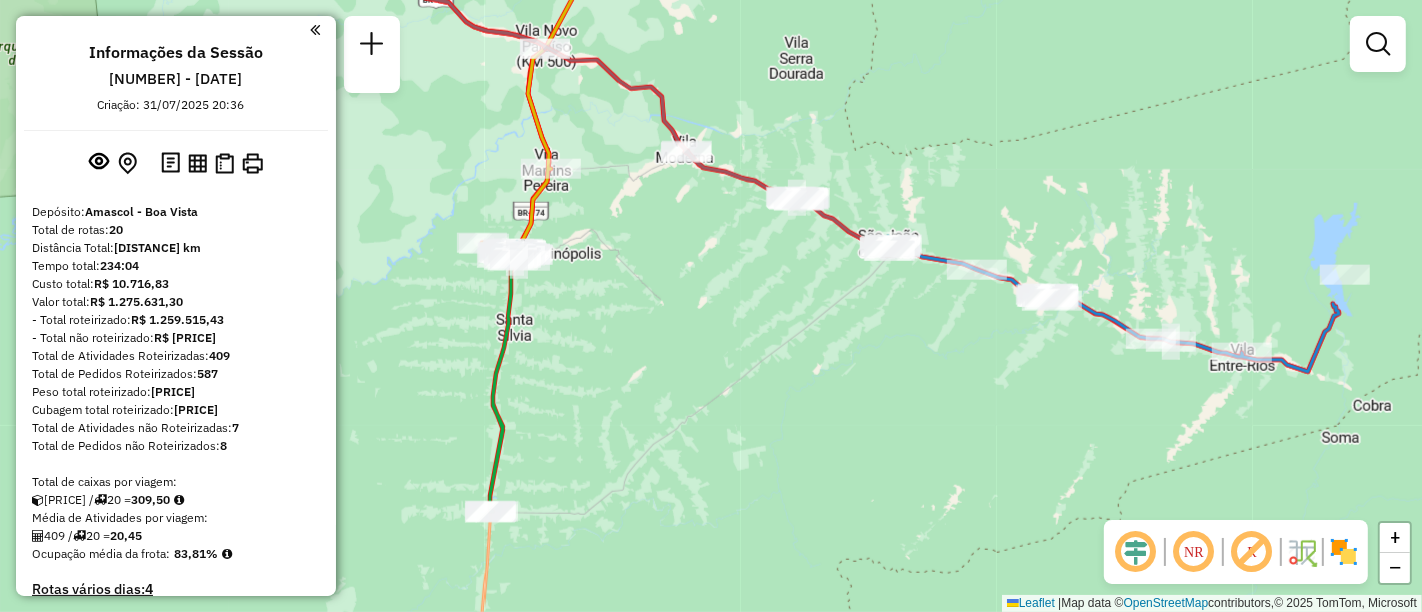 drag, startPoint x: 820, startPoint y: 304, endPoint x: 1028, endPoint y: 209, distance: 228.66788 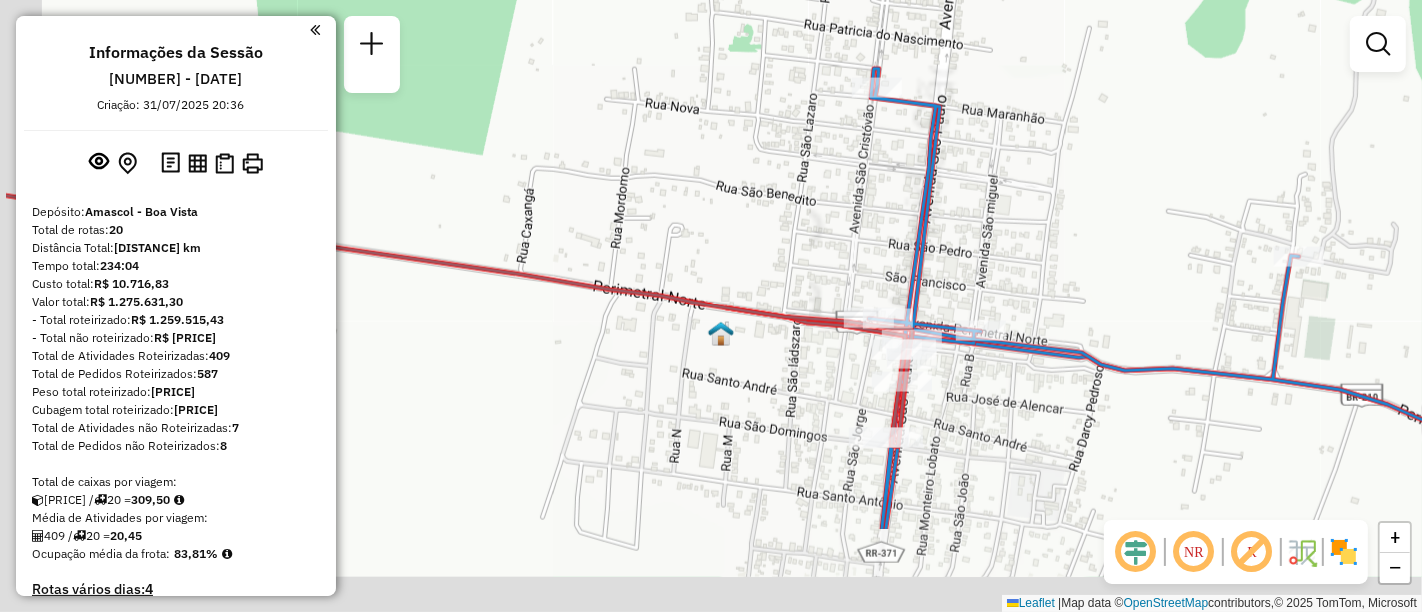drag, startPoint x: 891, startPoint y: 347, endPoint x: 1039, endPoint y: 201, distance: 207.89421 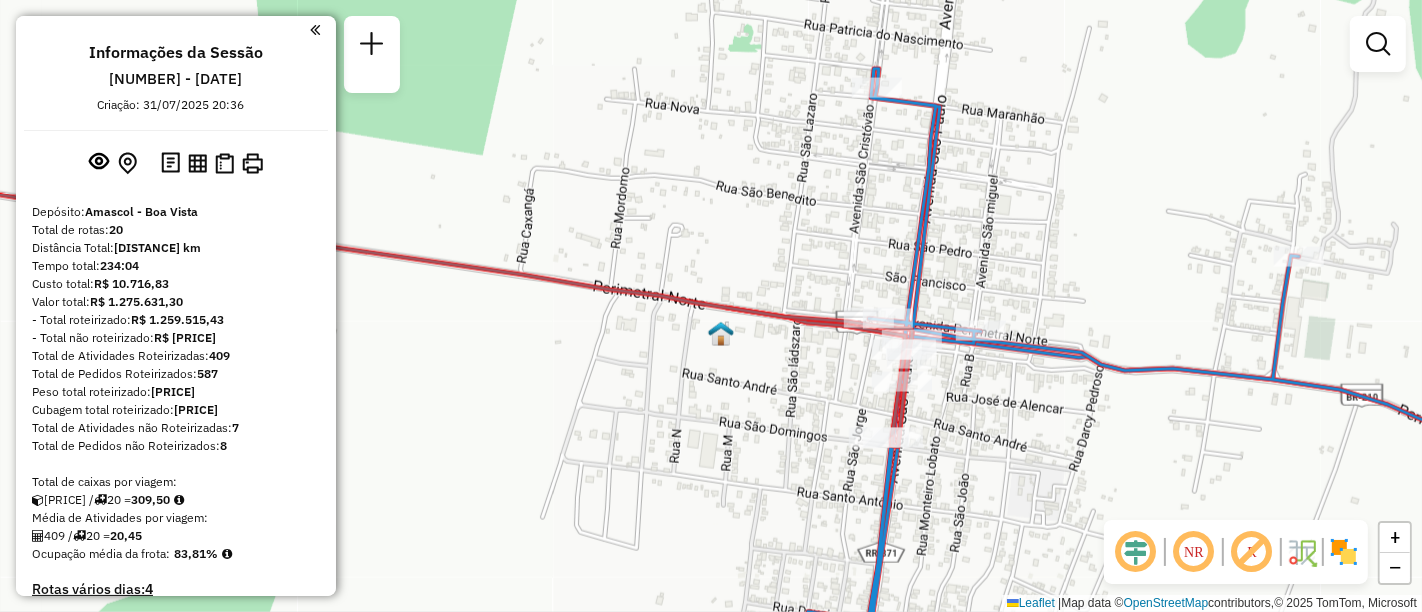 click 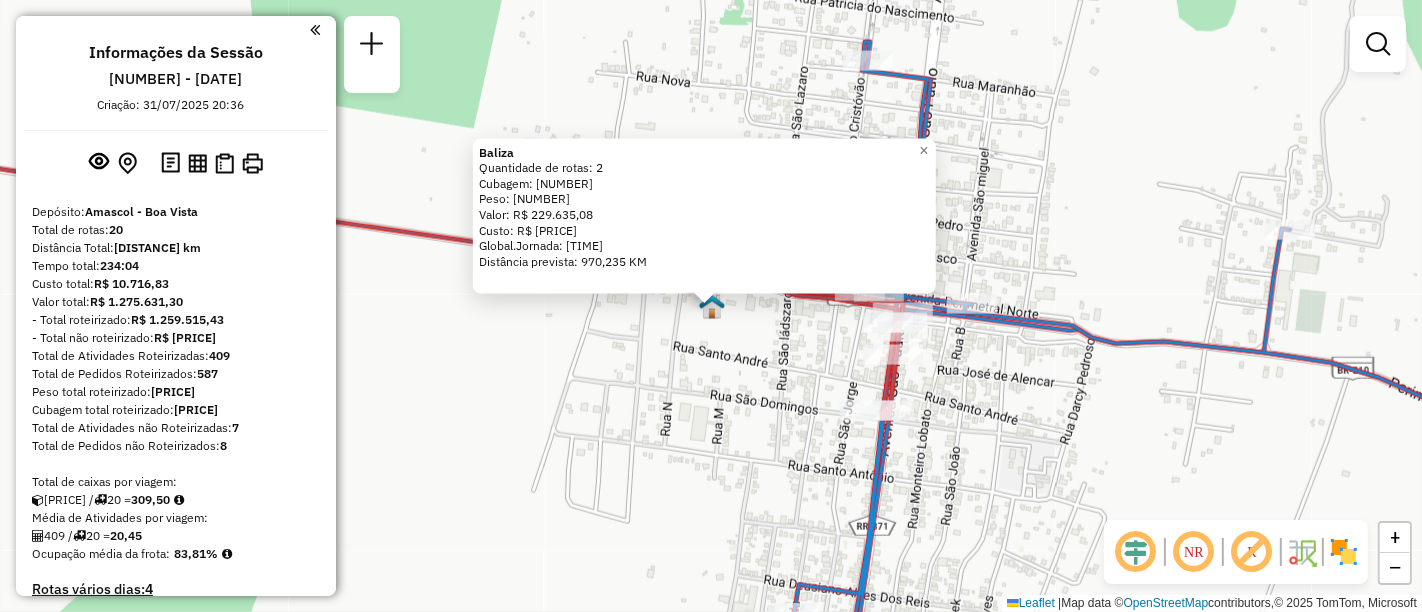 click on "Baliza  Quantidade de rotas: 2   Cubagem: 979,39  Peso: 28.359,69  Valor: R$ 229.635,08   Custo: R$ 3.410,69  Global.Jornada: 47:32  Distância prevista: 970,235 KM  × Janela de atendimento Grade de atendimento Capacidade Transportadoras Veículos Cliente Pedidos  Rotas Selecione os dias de semana para filtrar as janelas de atendimento  Seg   Ter   Qua   Qui   Sex   Sáb   Dom  Informe o período da janela de atendimento: De: Até:  Filtrar exatamente a janela do cliente  Considerar janela de atendimento padrão  Selecione os dias de semana para filtrar as grades de atendimento  Seg   Ter   Qua   Qui   Sex   Sáb   Dom   Considerar clientes sem dia de atendimento cadastrado  Clientes fora do dia de atendimento selecionado Filtrar as atividades entre os valores definidos abaixo:  Peso mínimo:   Peso máximo:   Cubagem mínima:   Cubagem máxima:   De:   Até:  Filtrar as atividades entre o tempo de atendimento definido abaixo:  De:   Até:   Considerar capacidade total dos clientes não roteirizados Nome: +" 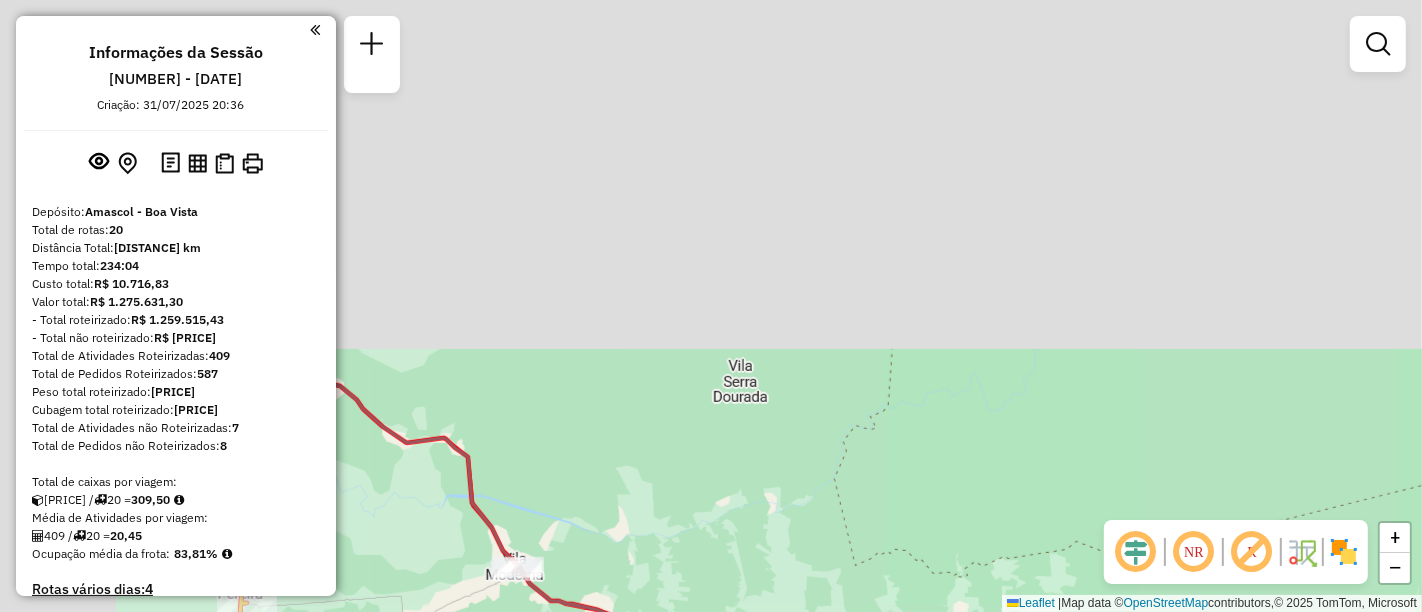 drag, startPoint x: 610, startPoint y: 138, endPoint x: 860, endPoint y: 554, distance: 485.34113 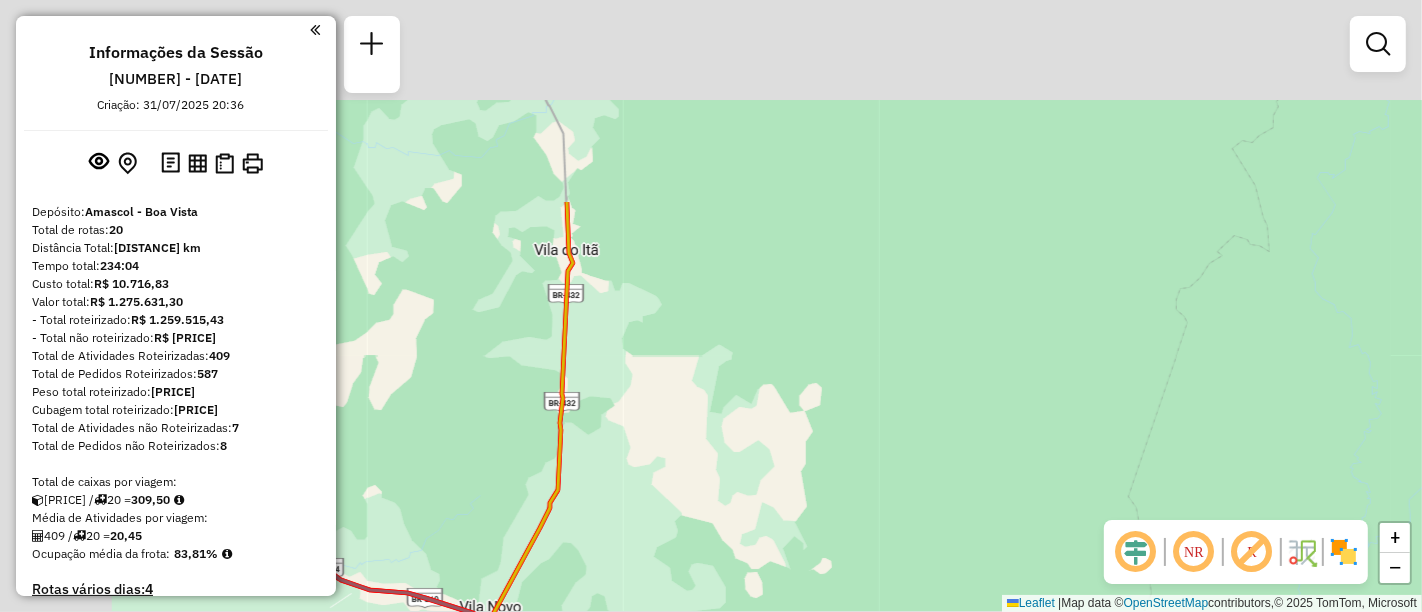 drag, startPoint x: 499, startPoint y: 291, endPoint x: 785, endPoint y: 582, distance: 408.01593 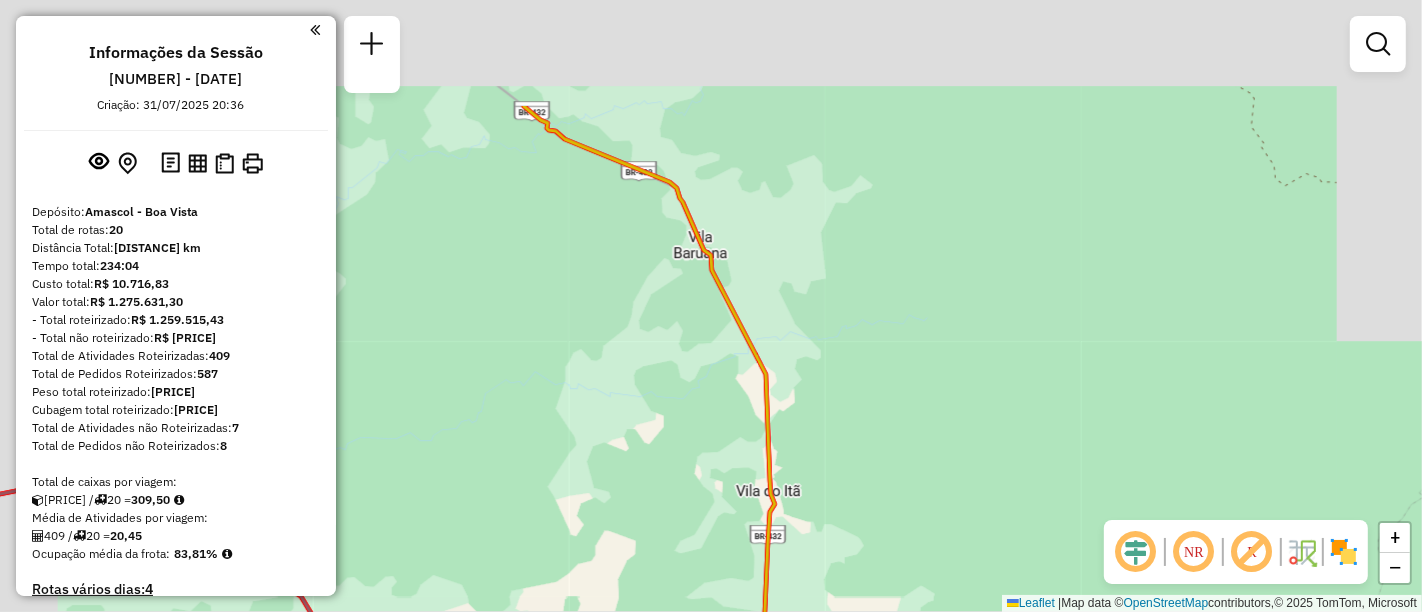 drag, startPoint x: 648, startPoint y: 301, endPoint x: 914, endPoint y: 661, distance: 447.61145 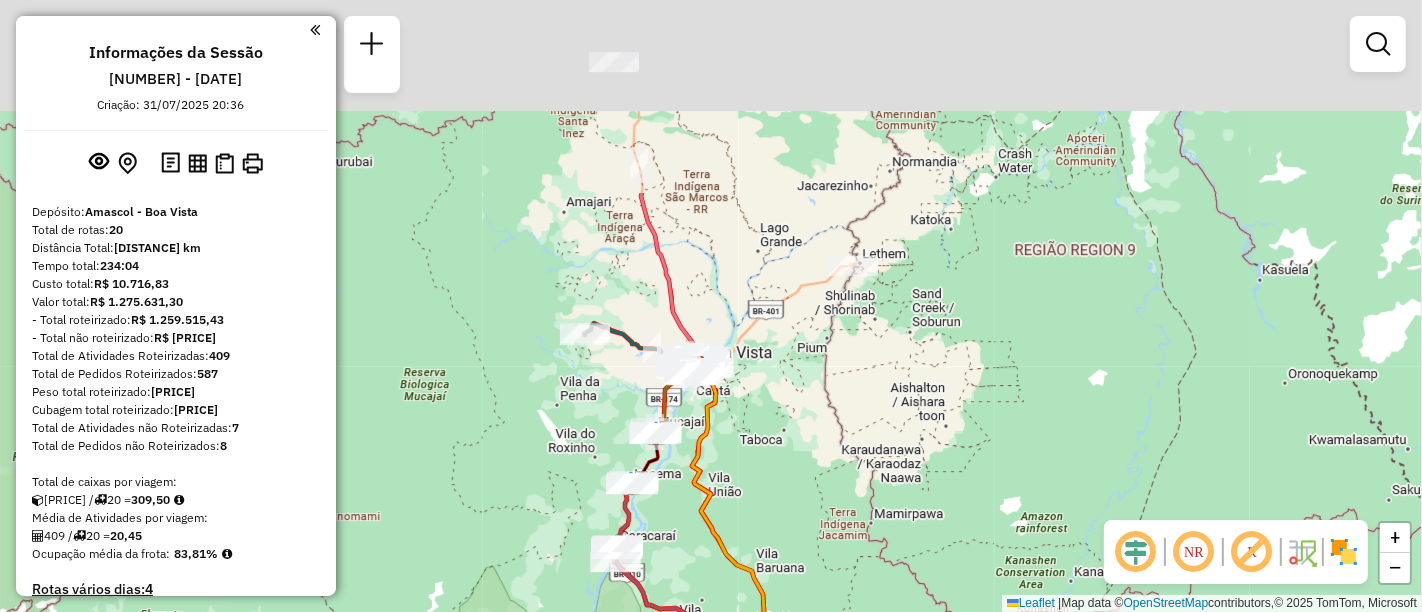 drag, startPoint x: 726, startPoint y: 221, endPoint x: 742, endPoint y: 475, distance: 254.50343 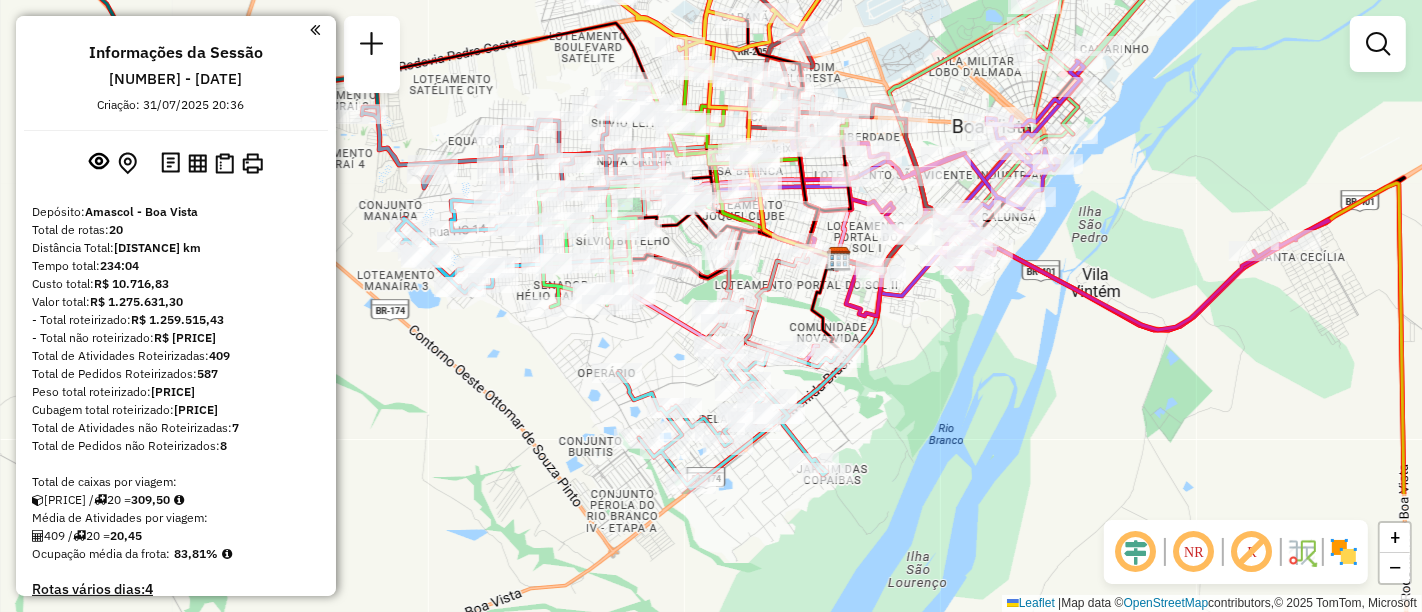 drag, startPoint x: 937, startPoint y: 354, endPoint x: 1107, endPoint y: 176, distance: 246.13817 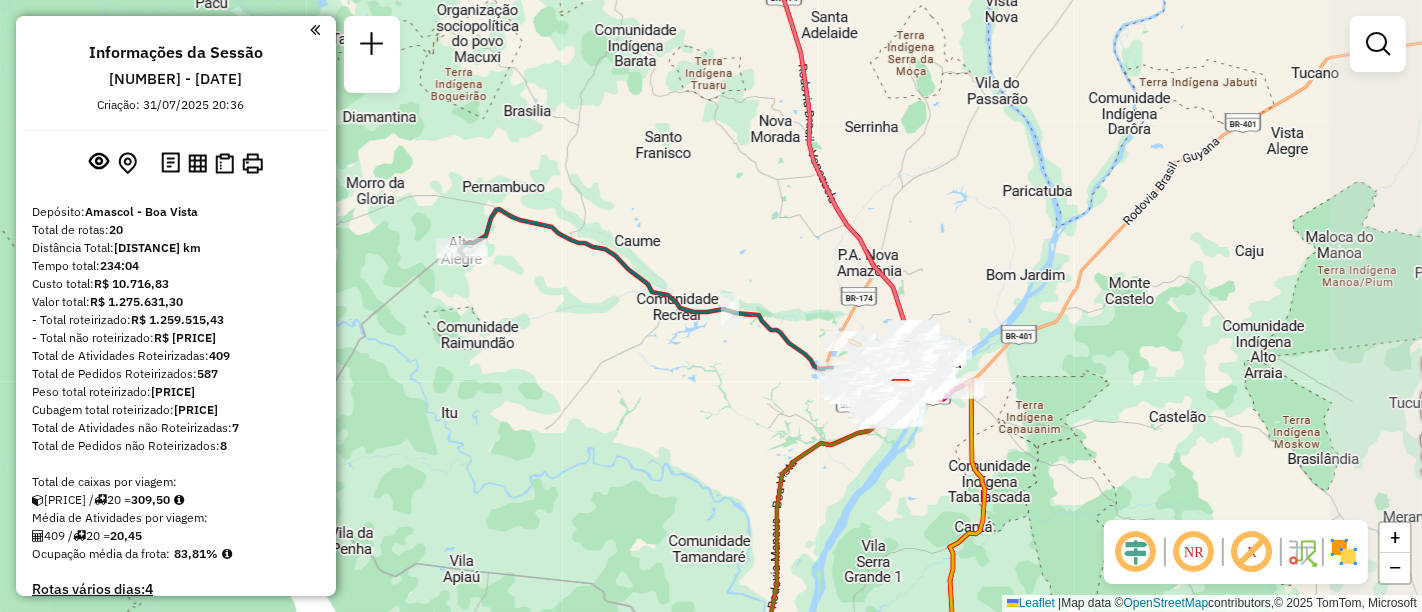 drag, startPoint x: 1042, startPoint y: 175, endPoint x: 943, endPoint y: 212, distance: 105.68822 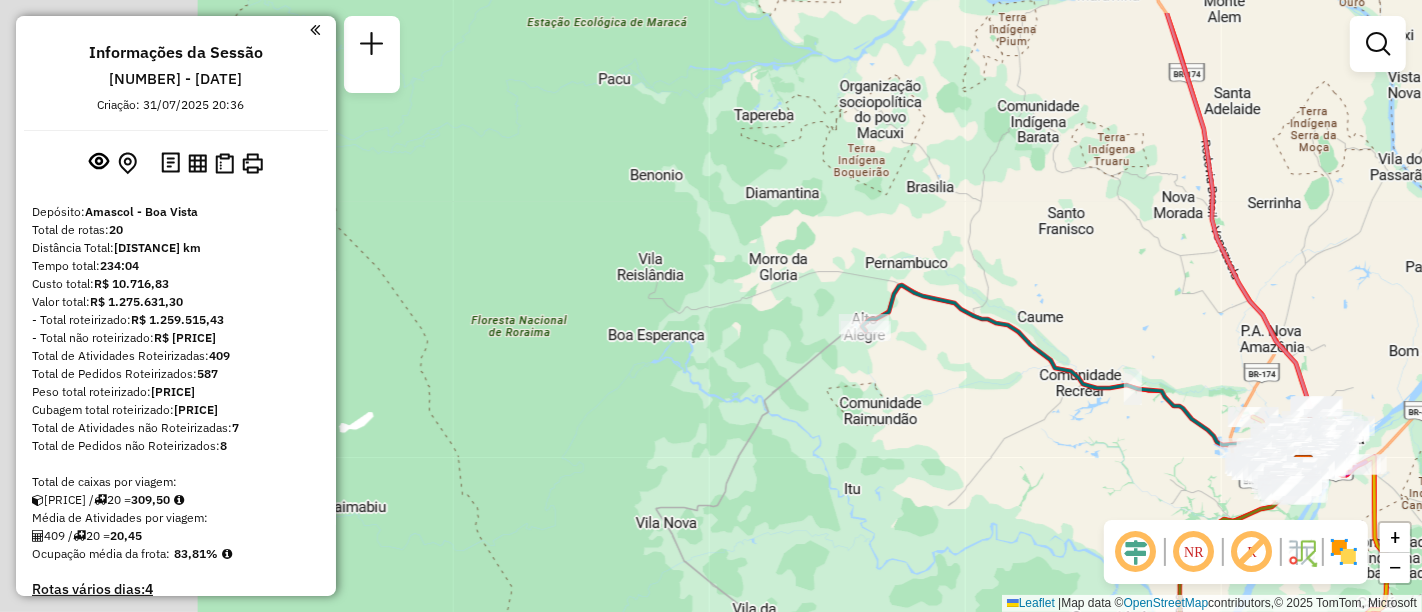 drag, startPoint x: 522, startPoint y: 136, endPoint x: 927, endPoint y: 210, distance: 411.705 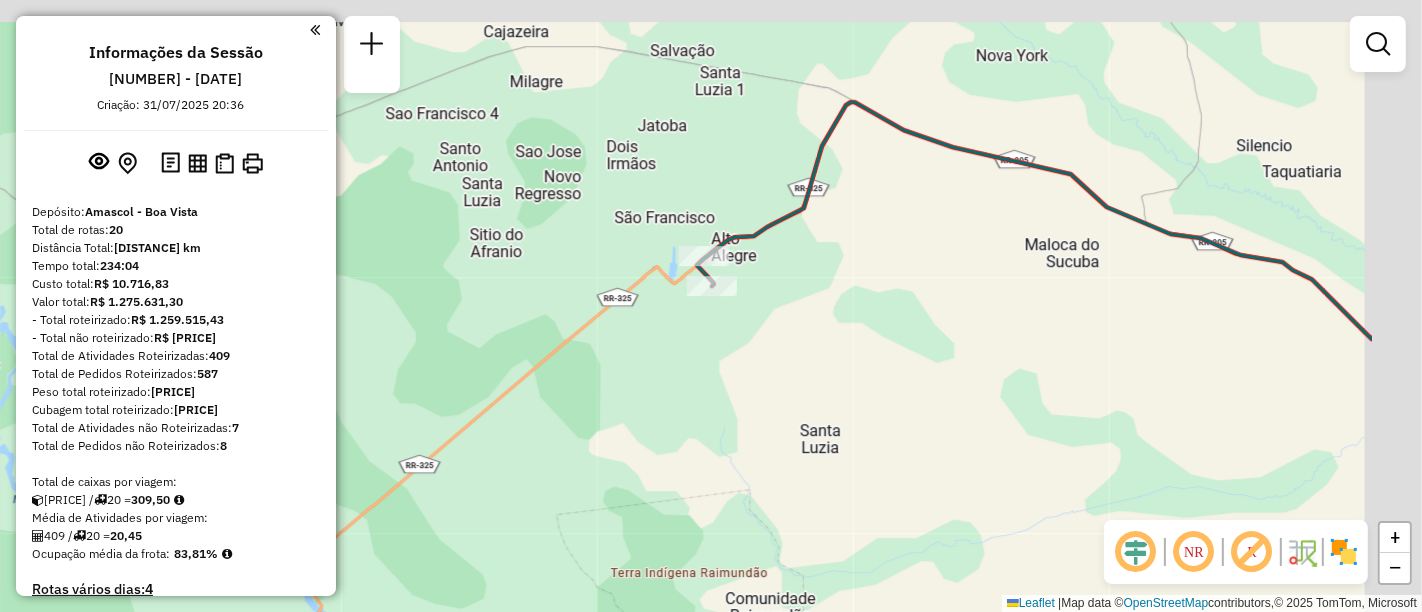 drag, startPoint x: 954, startPoint y: 279, endPoint x: 762, endPoint y: 413, distance: 234.13672 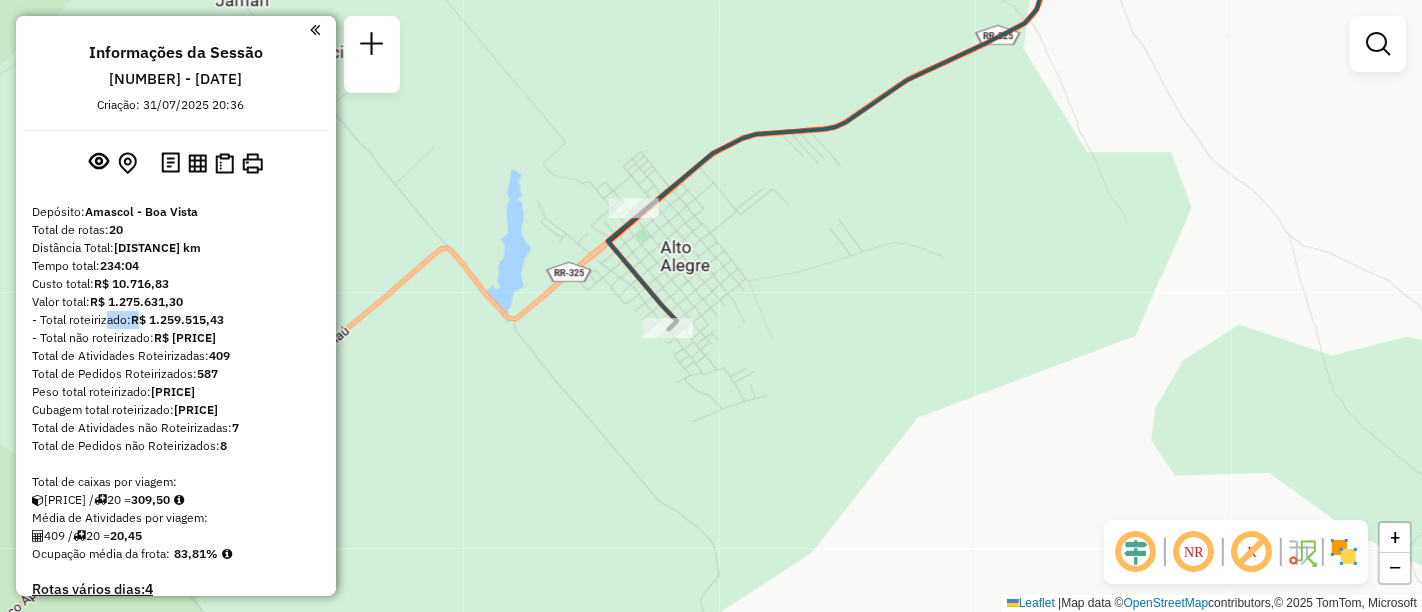 drag, startPoint x: 142, startPoint y: 310, endPoint x: 102, endPoint y: 322, distance: 41.761227 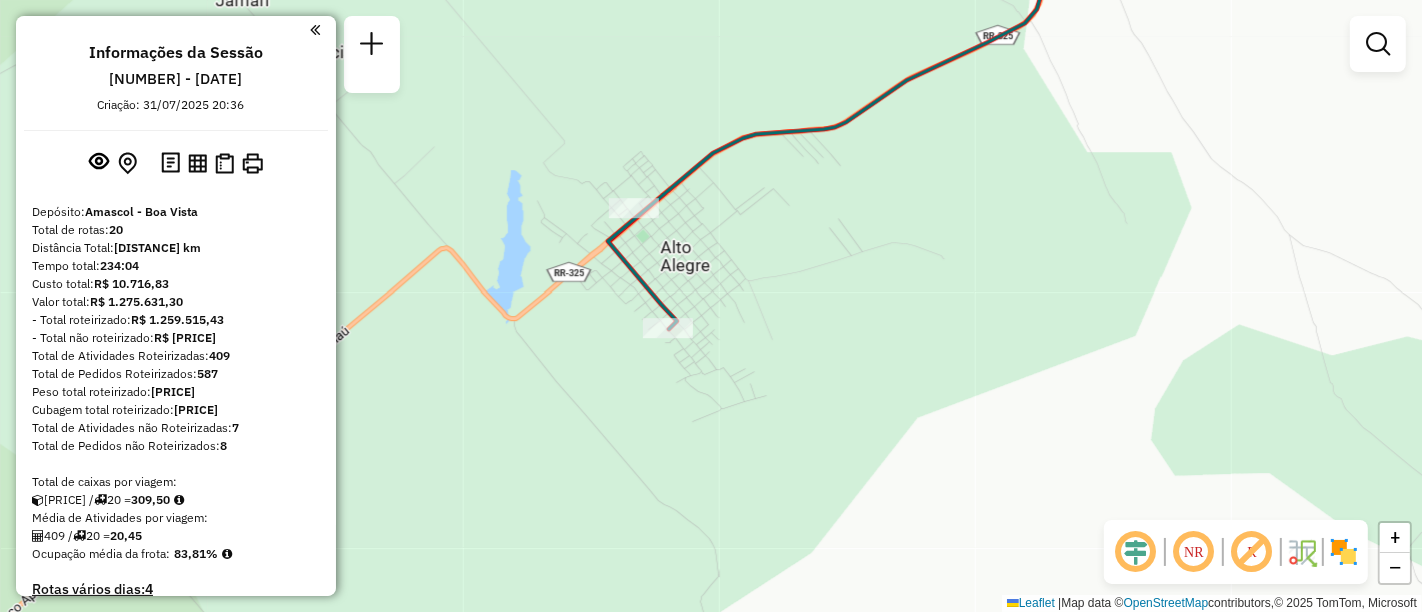click on "R$ 1.275.631,30" at bounding box center (136, 301) 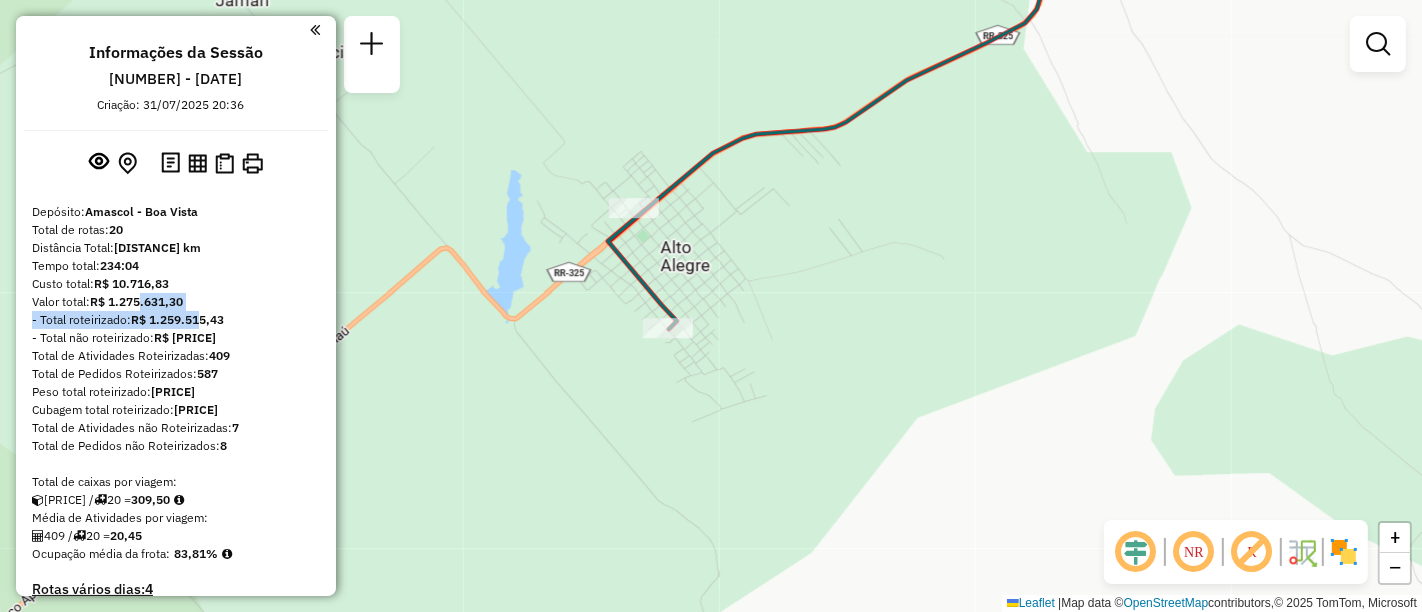 drag, startPoint x: 143, startPoint y: 300, endPoint x: 203, endPoint y: 318, distance: 62.641838 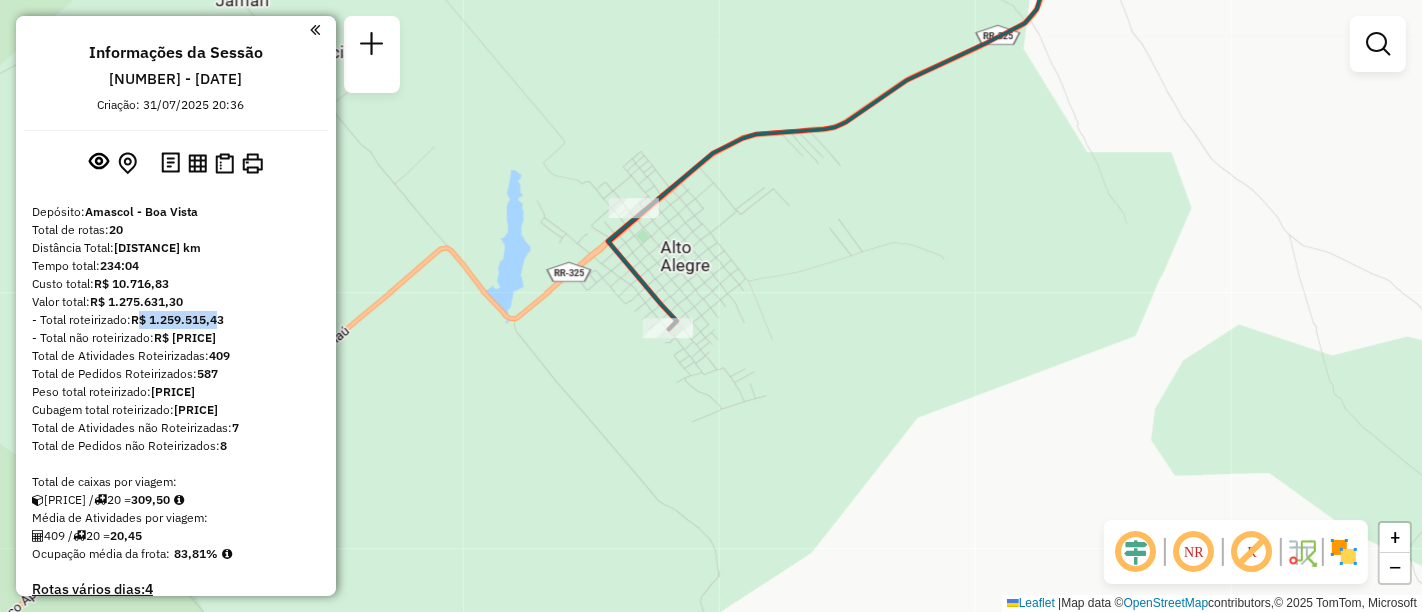 drag, startPoint x: 221, startPoint y: 317, endPoint x: 157, endPoint y: 312, distance: 64.195015 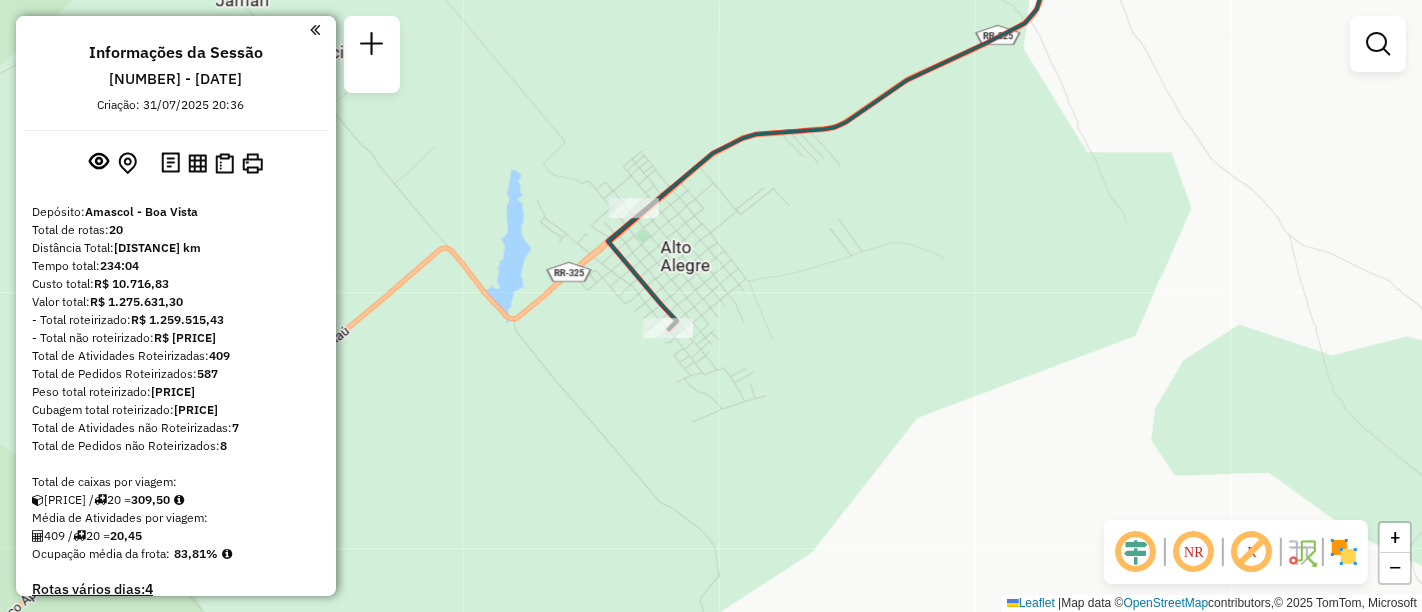 click on "Valor total:  R$ 1.275.631,30" at bounding box center (176, 302) 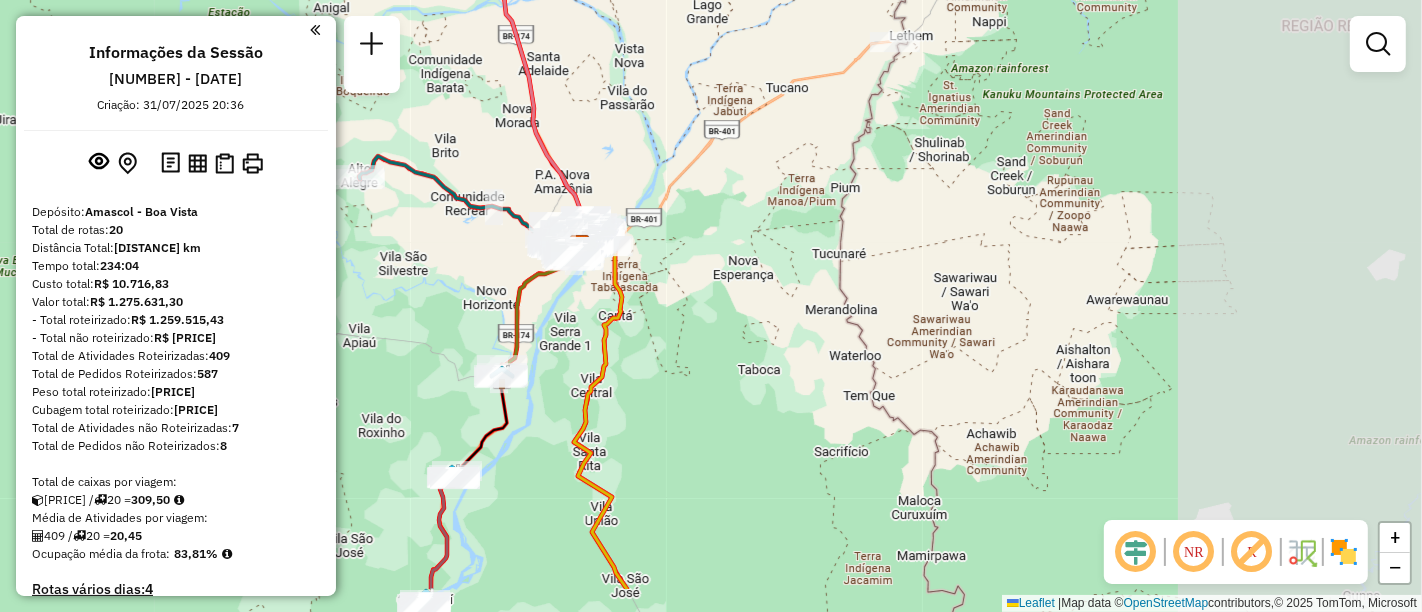 drag, startPoint x: 952, startPoint y: 397, endPoint x: 587, endPoint y: 312, distance: 374.7666 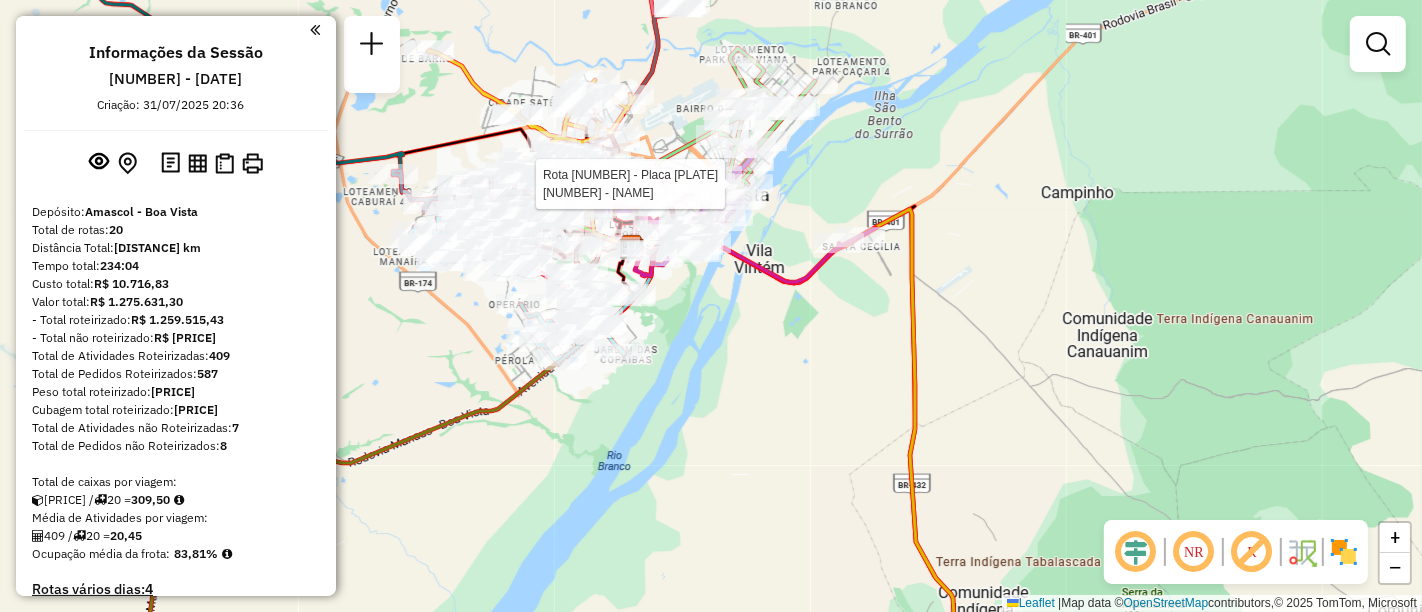 drag, startPoint x: 647, startPoint y: 231, endPoint x: 771, endPoint y: 198, distance: 128.31601 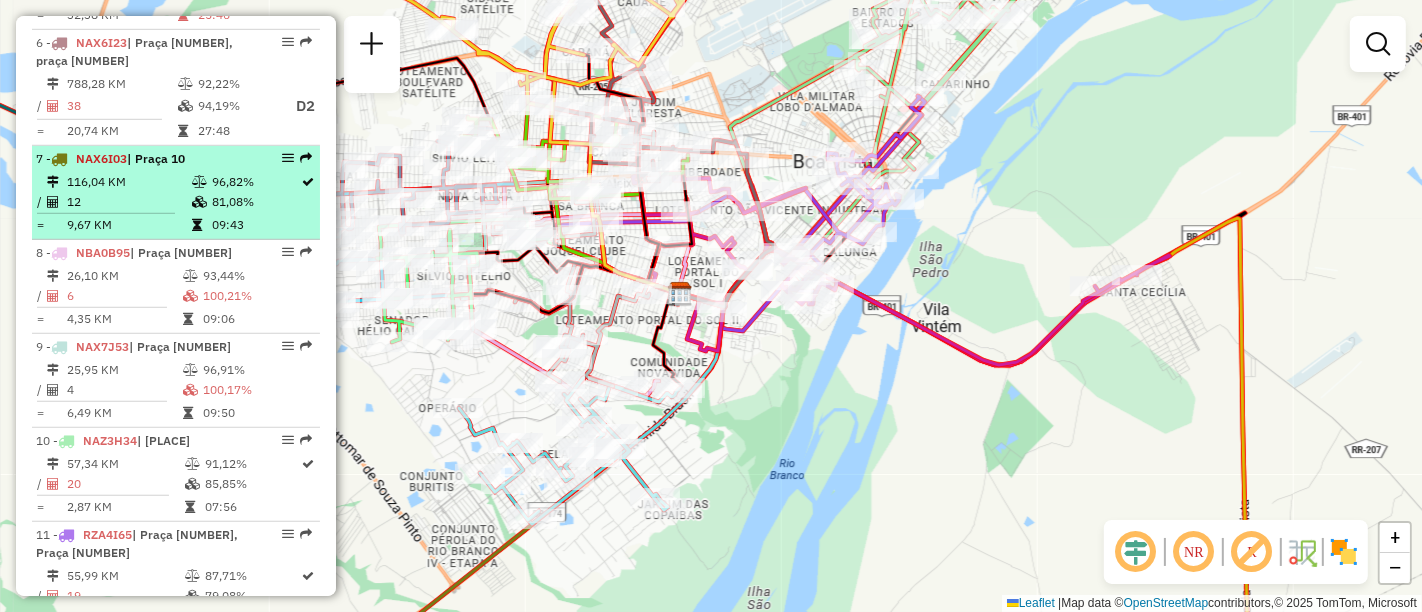 scroll, scrollTop: 777, scrollLeft: 0, axis: vertical 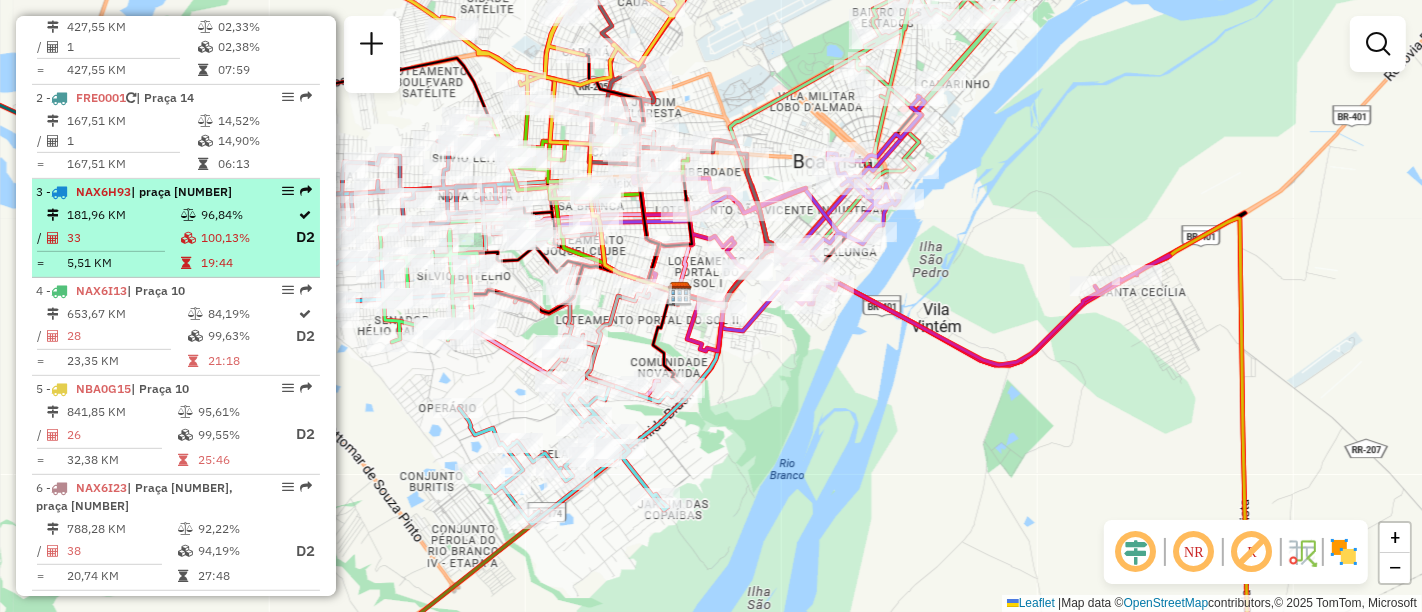 click at bounding box center [188, 238] 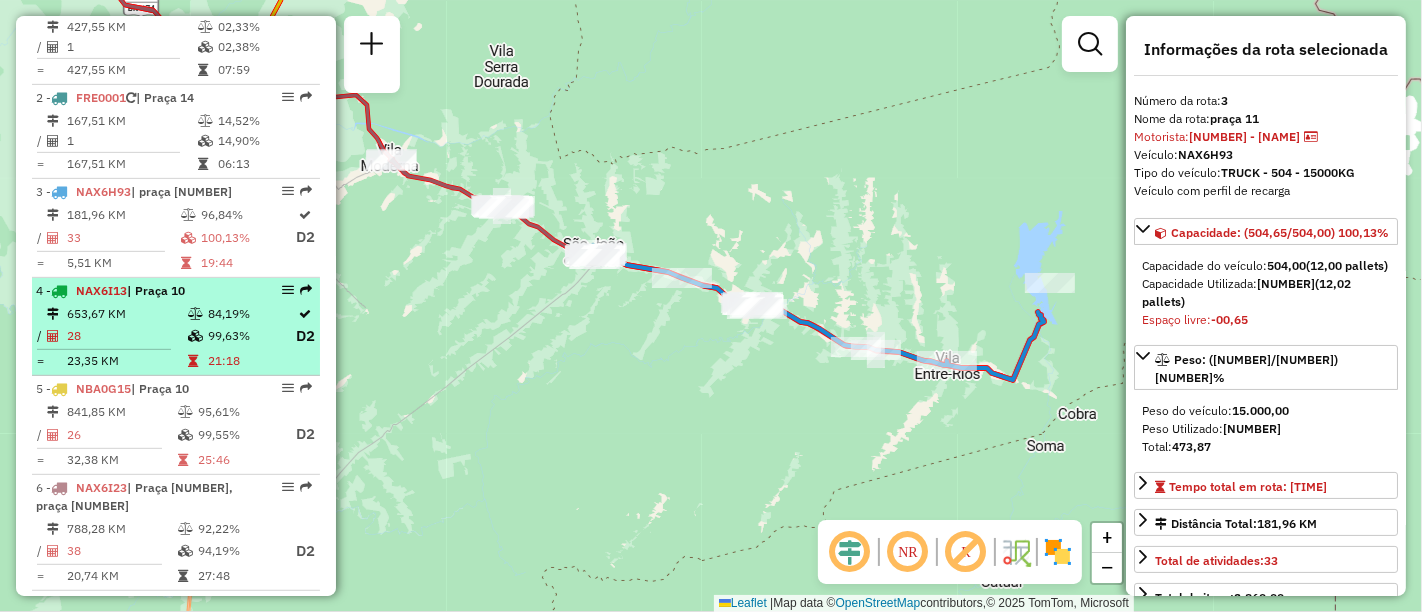 click at bounding box center (195, 336) 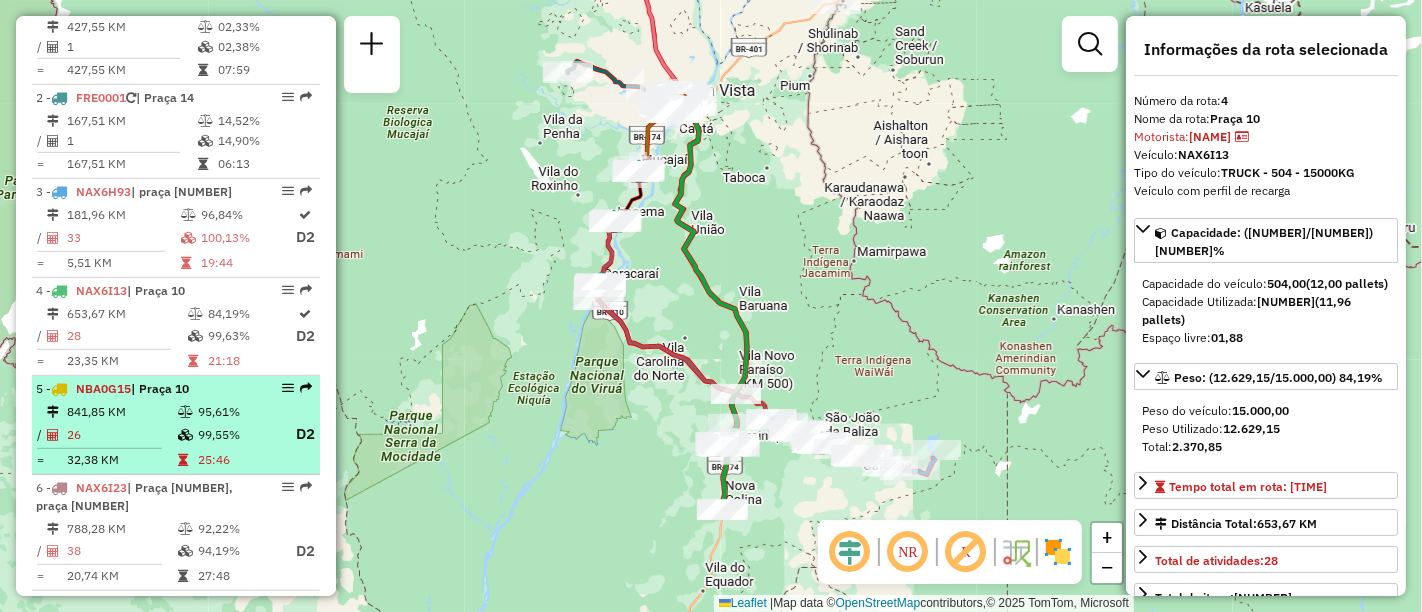 click at bounding box center [185, 435] 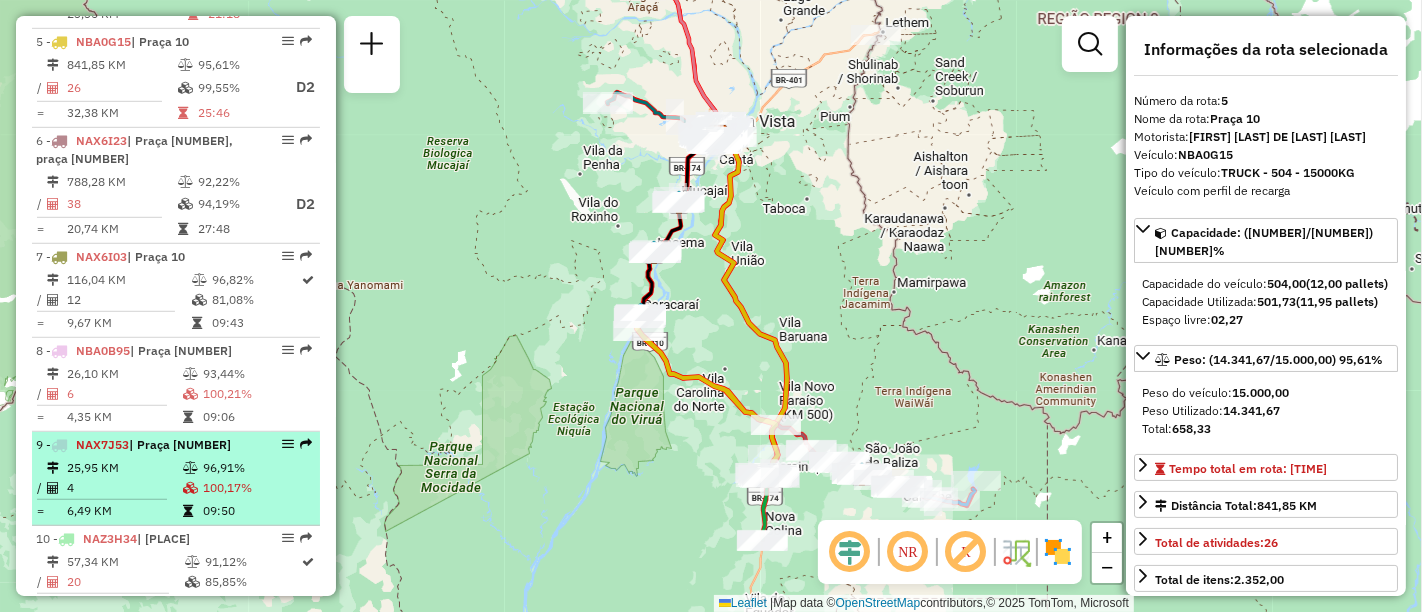 scroll, scrollTop: 1222, scrollLeft: 0, axis: vertical 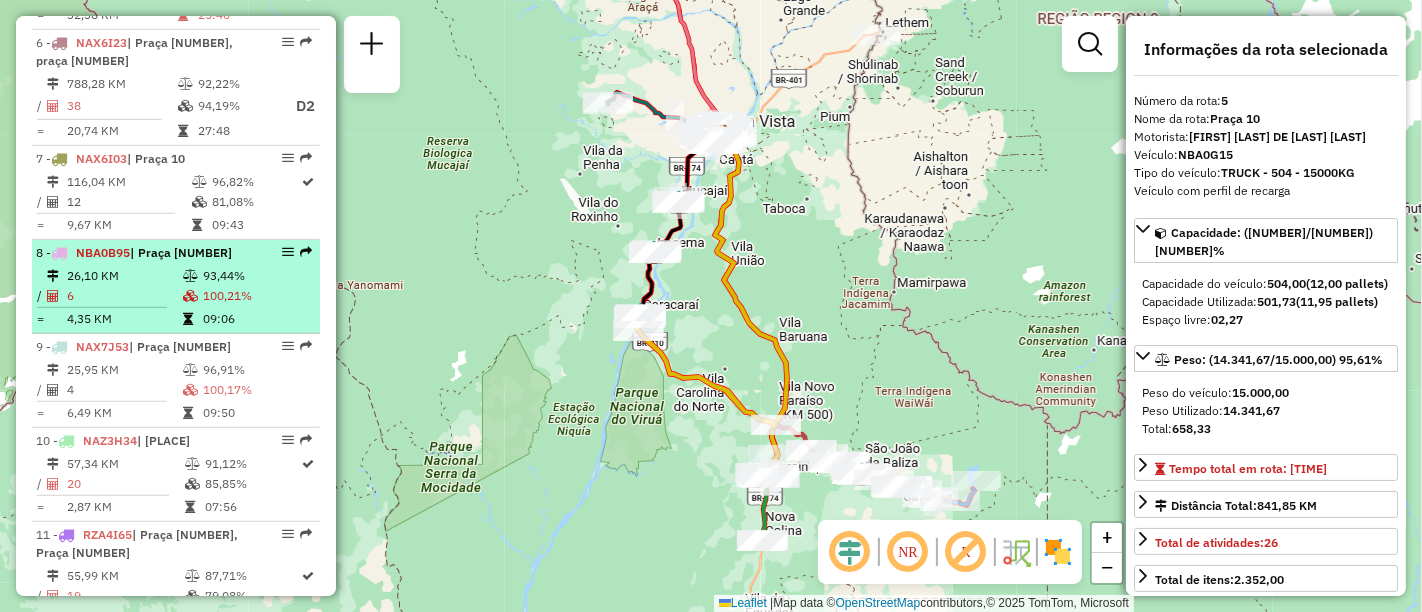 click on "8 -       NBA0B95   | Praça 8  26,10 KM   93,44%  /  6   100,21%     =  4,35 KM   09:06" at bounding box center (176, 287) 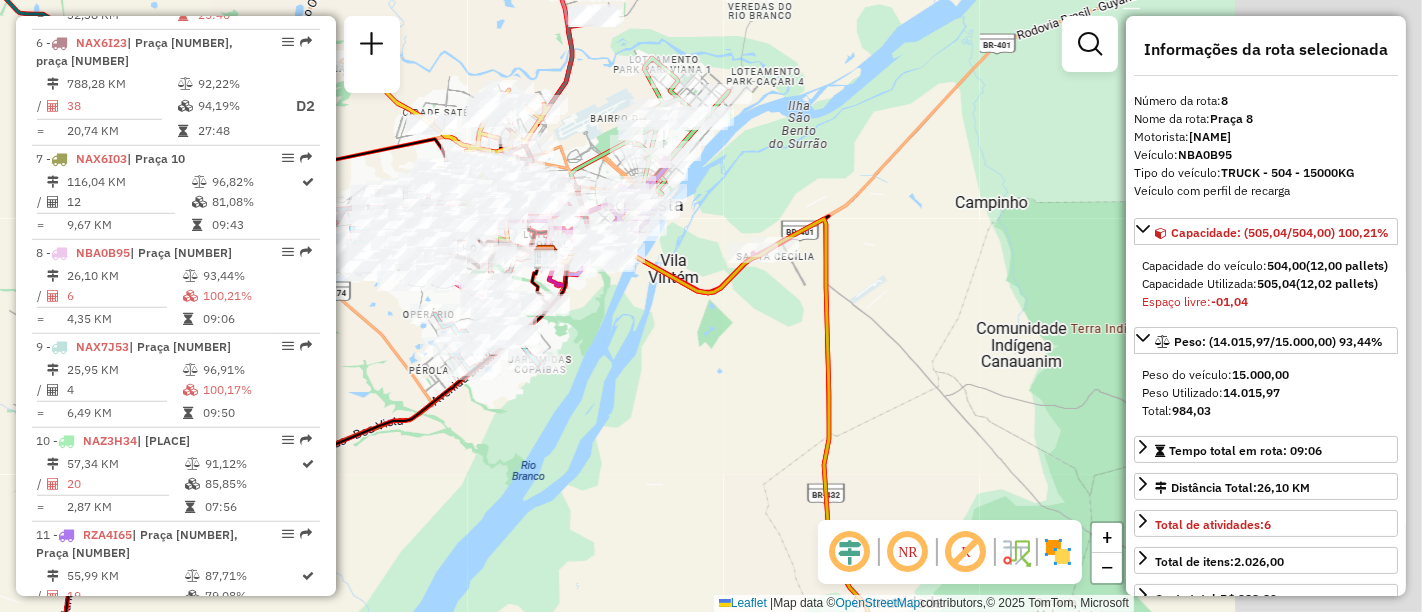 drag, startPoint x: 969, startPoint y: 292, endPoint x: 580, endPoint y: 264, distance: 390.0064 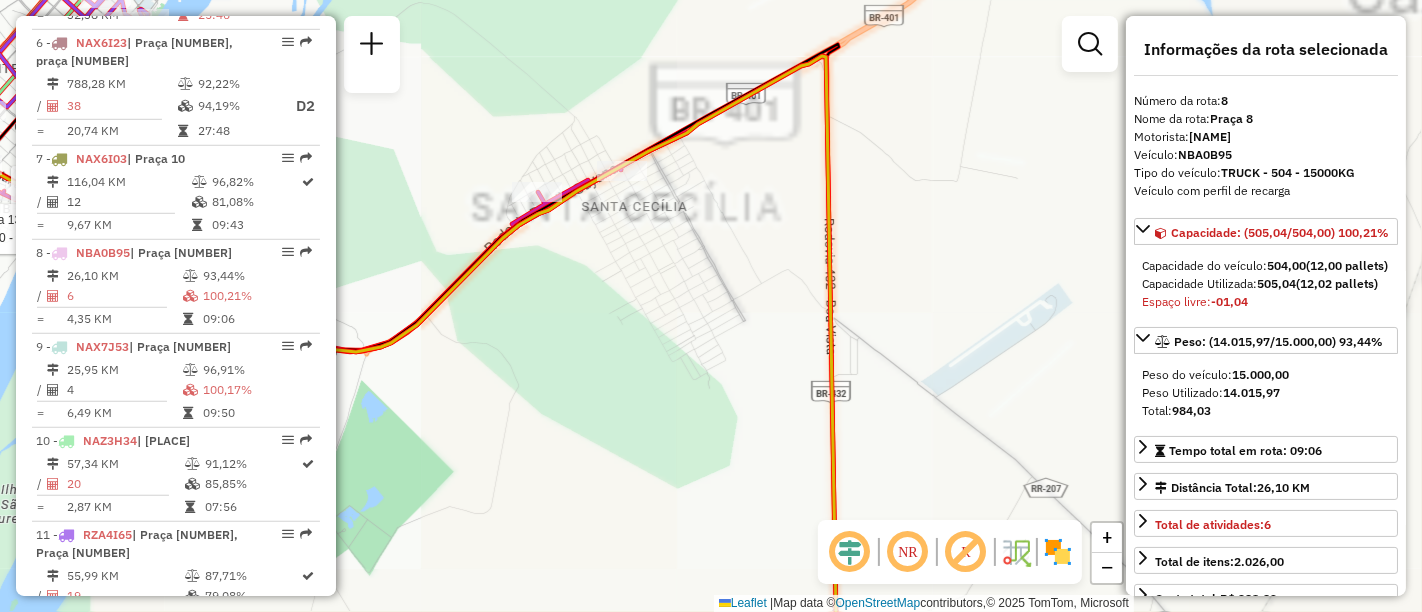 drag, startPoint x: 847, startPoint y: 224, endPoint x: 858, endPoint y: 264, distance: 41.484936 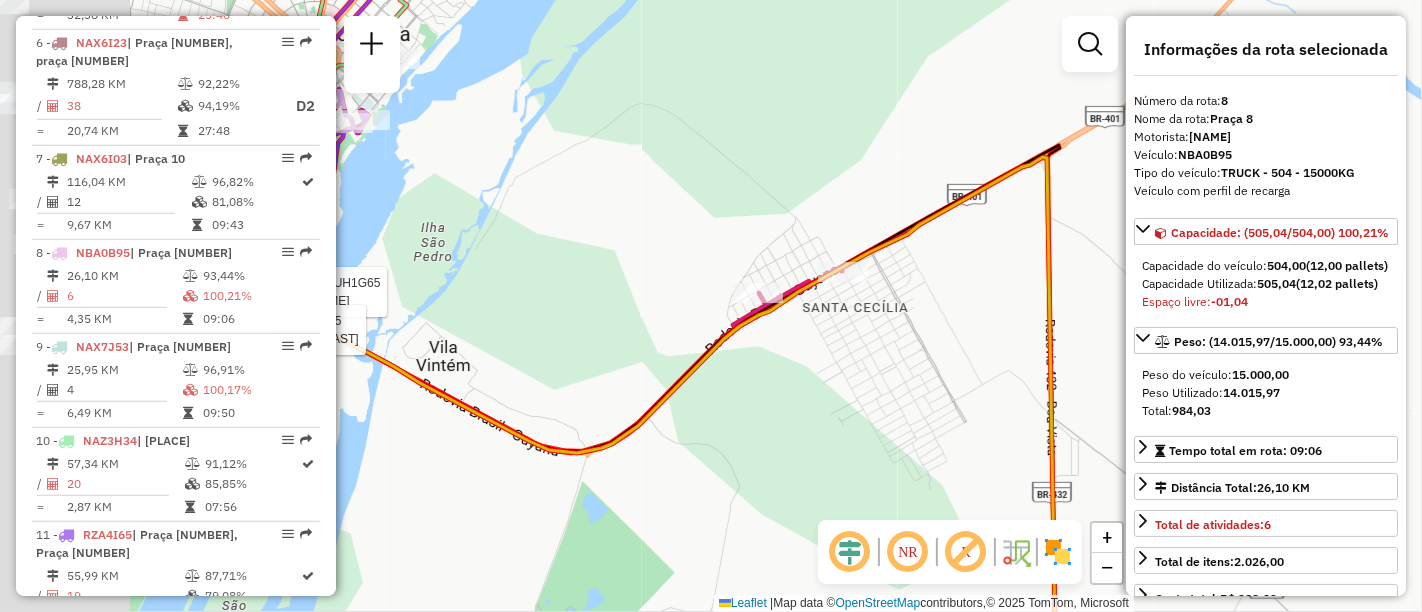 drag, startPoint x: 709, startPoint y: 298, endPoint x: 1019, endPoint y: 360, distance: 316.13922 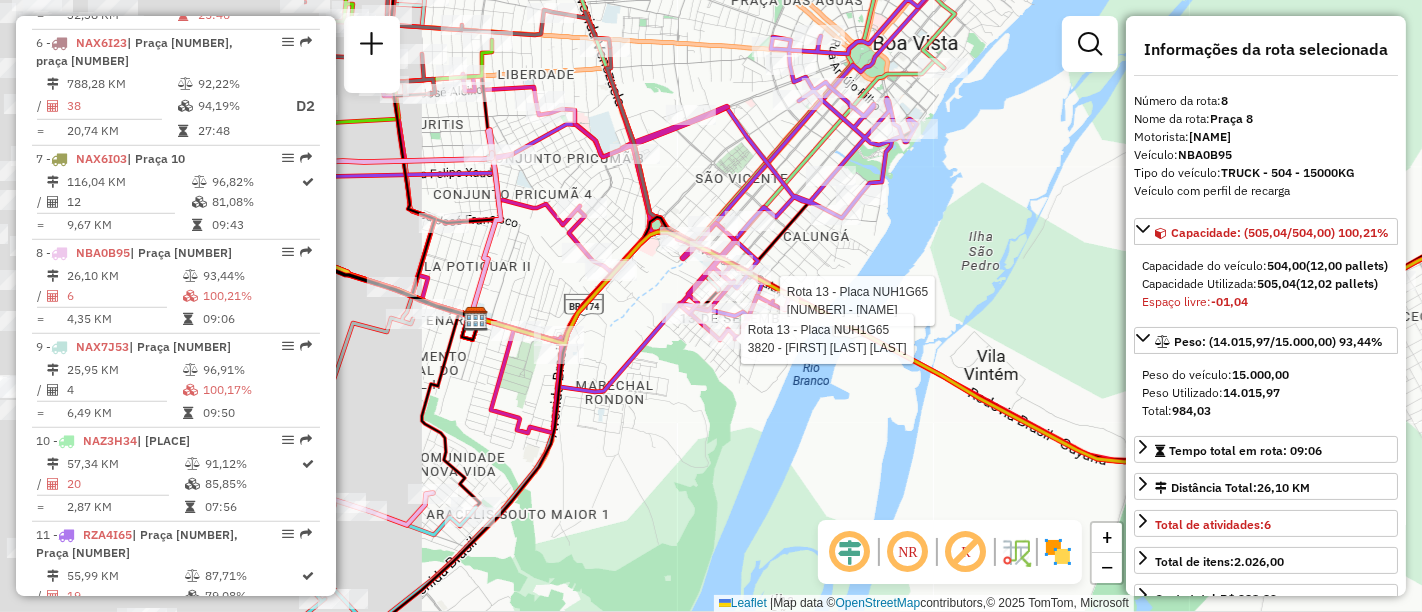 drag, startPoint x: 534, startPoint y: 318, endPoint x: 1105, endPoint y: 339, distance: 571.38605 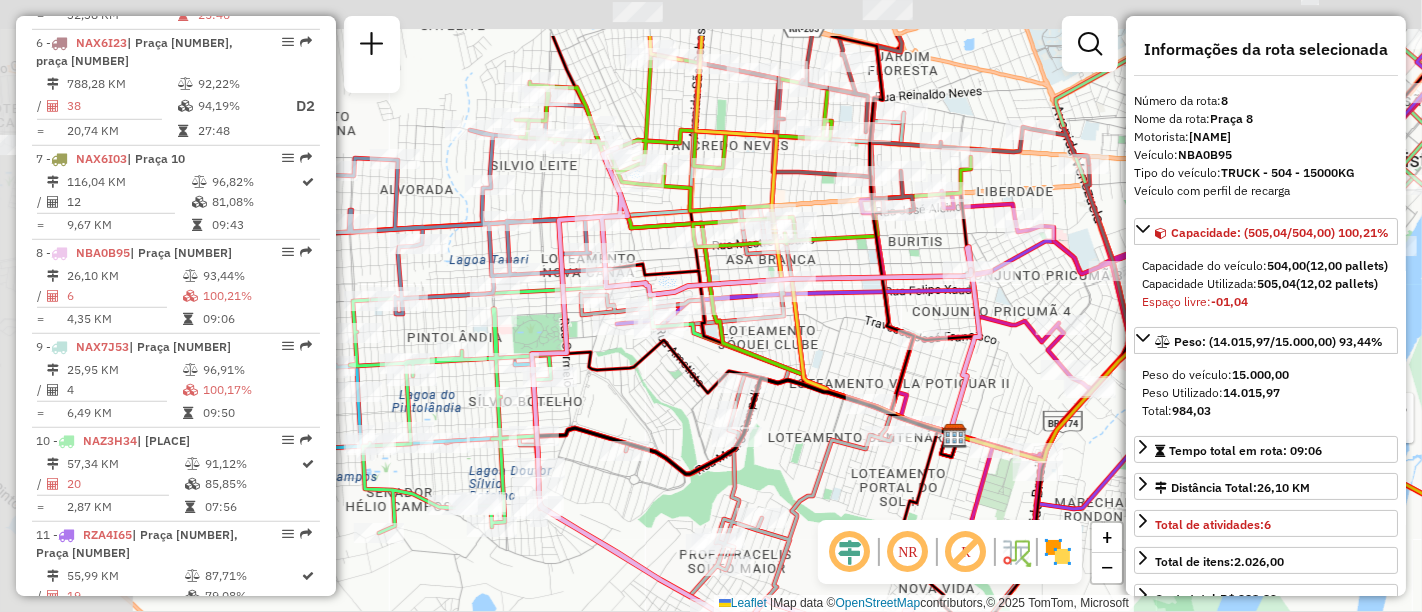 drag, startPoint x: 469, startPoint y: 253, endPoint x: 815, endPoint y: 350, distance: 359.33966 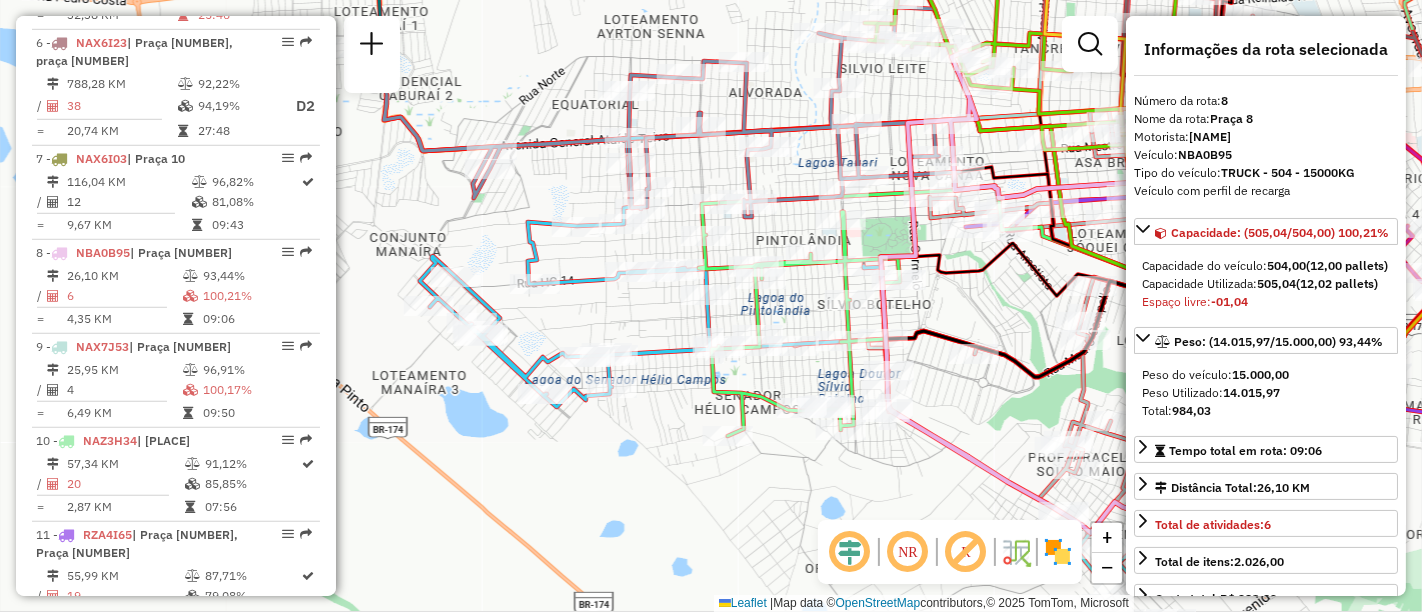 drag, startPoint x: 778, startPoint y: 352, endPoint x: 940, endPoint y: 310, distance: 167.35591 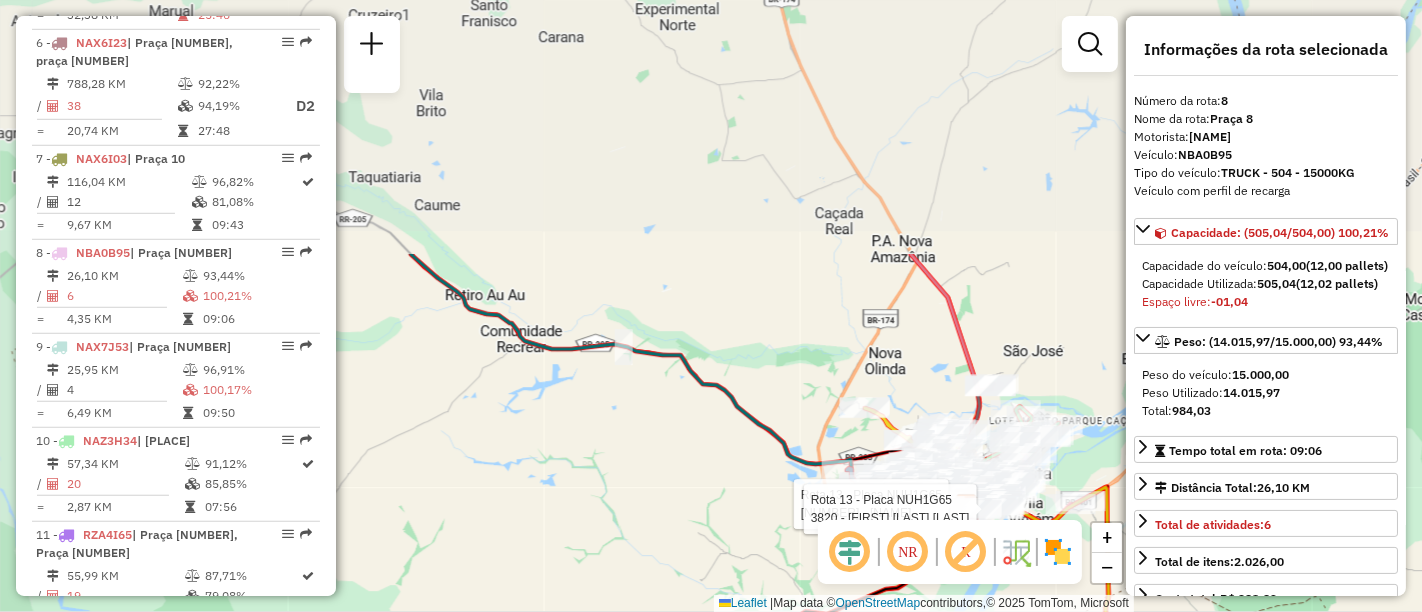 drag, startPoint x: 681, startPoint y: 252, endPoint x: 789, endPoint y: 432, distance: 209.91426 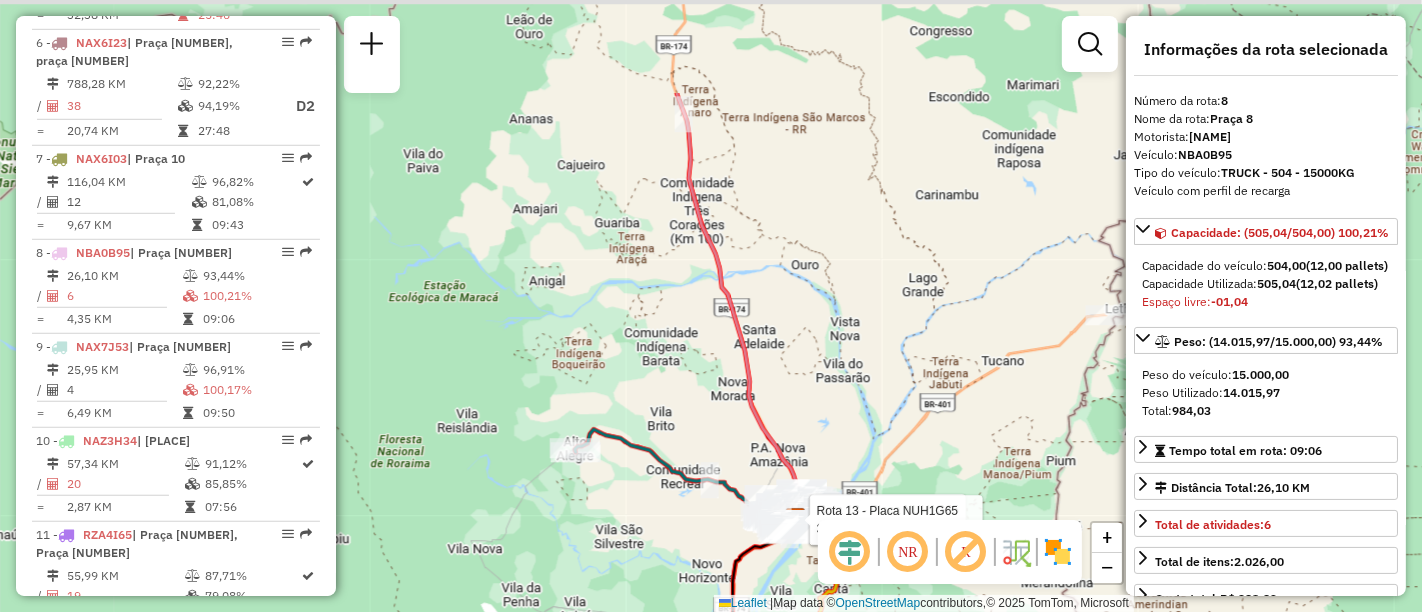 drag, startPoint x: 634, startPoint y: 164, endPoint x: 743, endPoint y: 352, distance: 217.31314 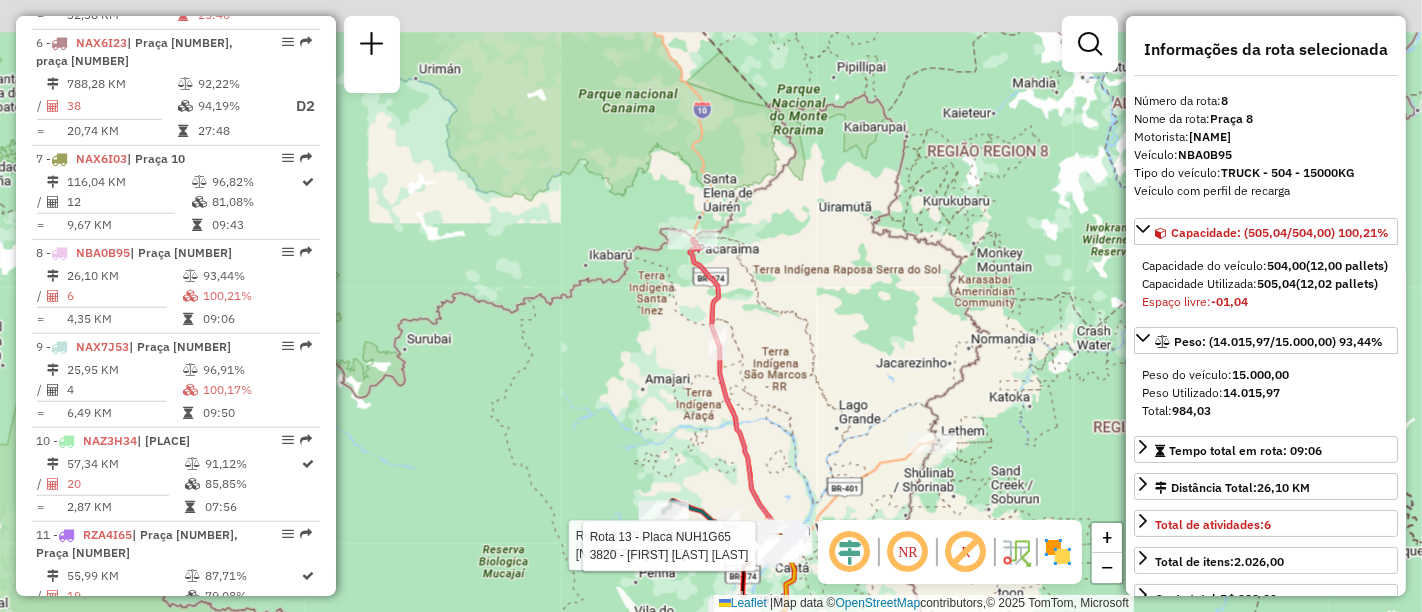 drag, startPoint x: 753, startPoint y: 181, endPoint x: 759, endPoint y: 276, distance: 95.189285 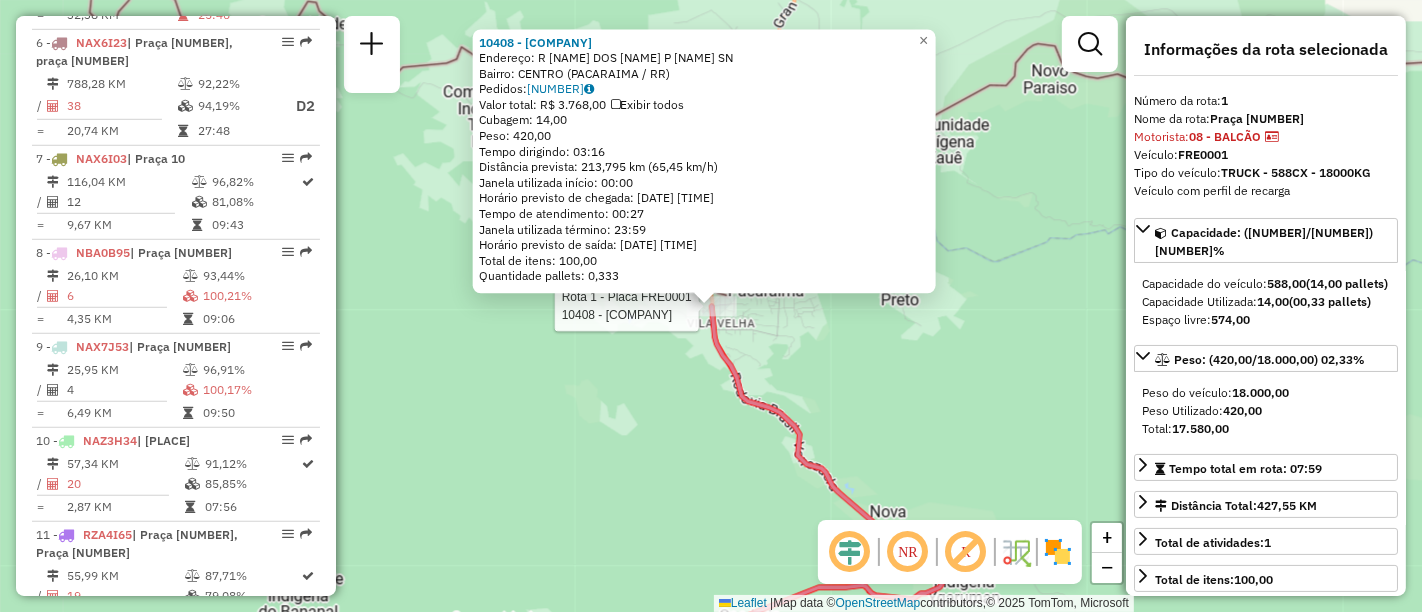 scroll, scrollTop: 751, scrollLeft: 0, axis: vertical 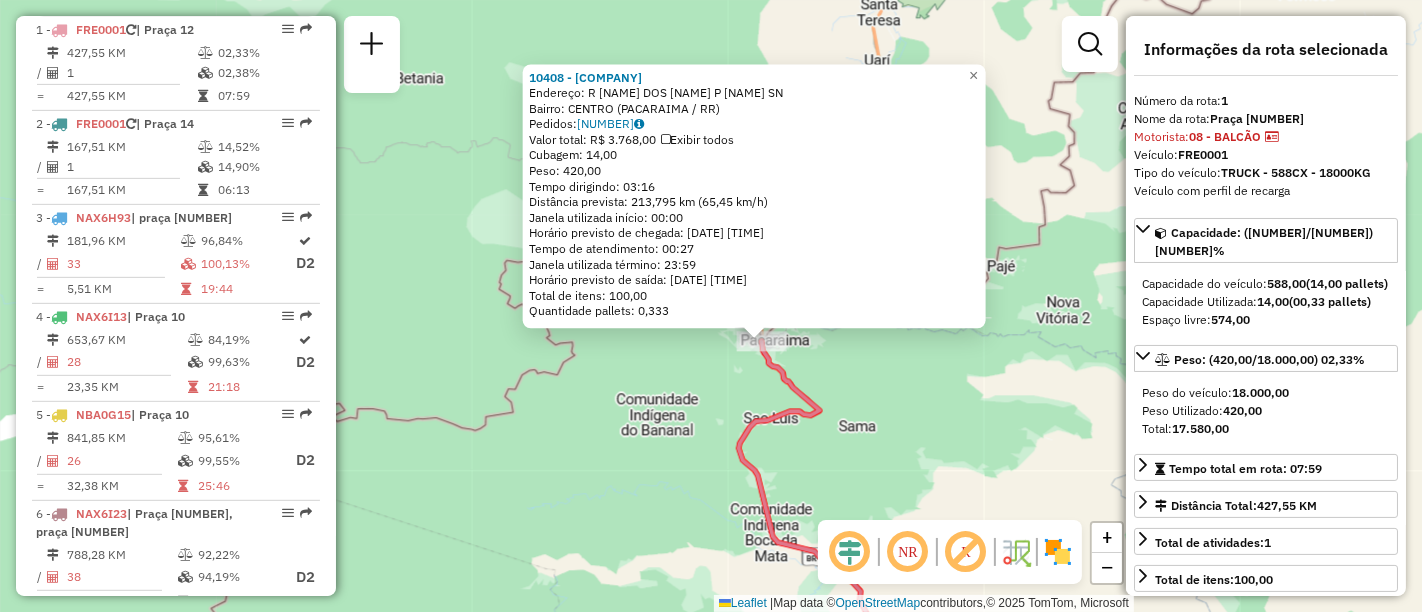 drag, startPoint x: 1000, startPoint y: 467, endPoint x: 794, endPoint y: 206, distance: 332.50113 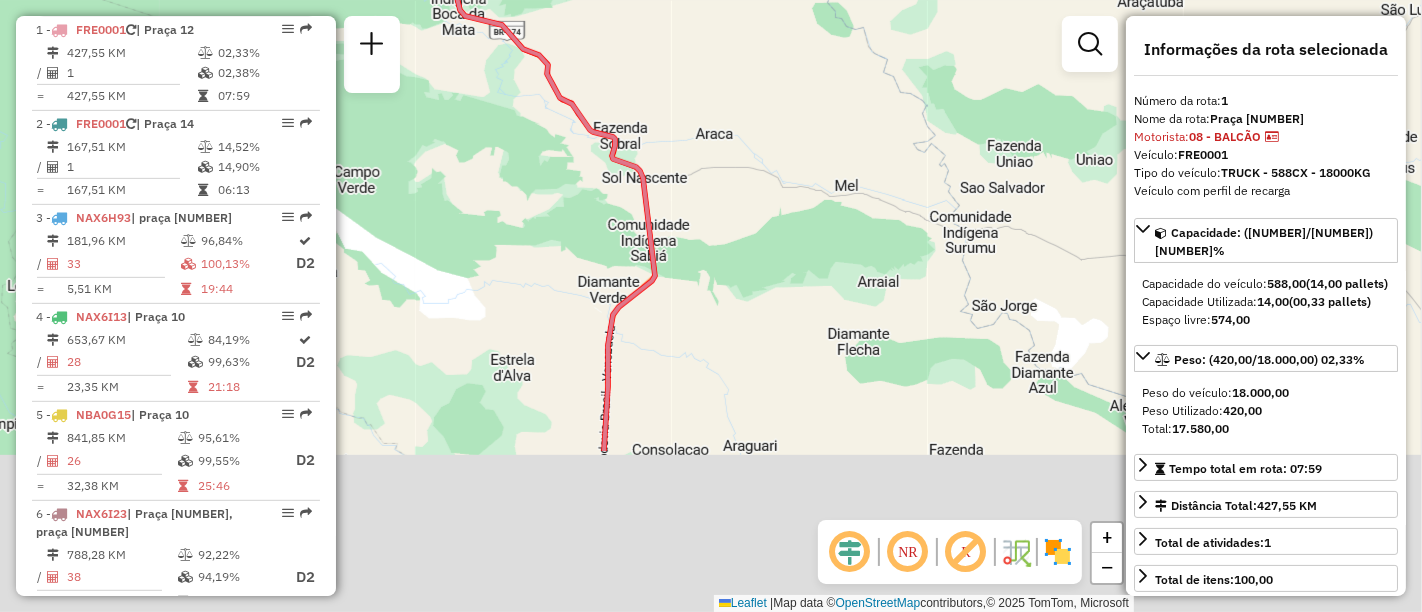 drag, startPoint x: 864, startPoint y: 418, endPoint x: 790, endPoint y: 178, distance: 251.14935 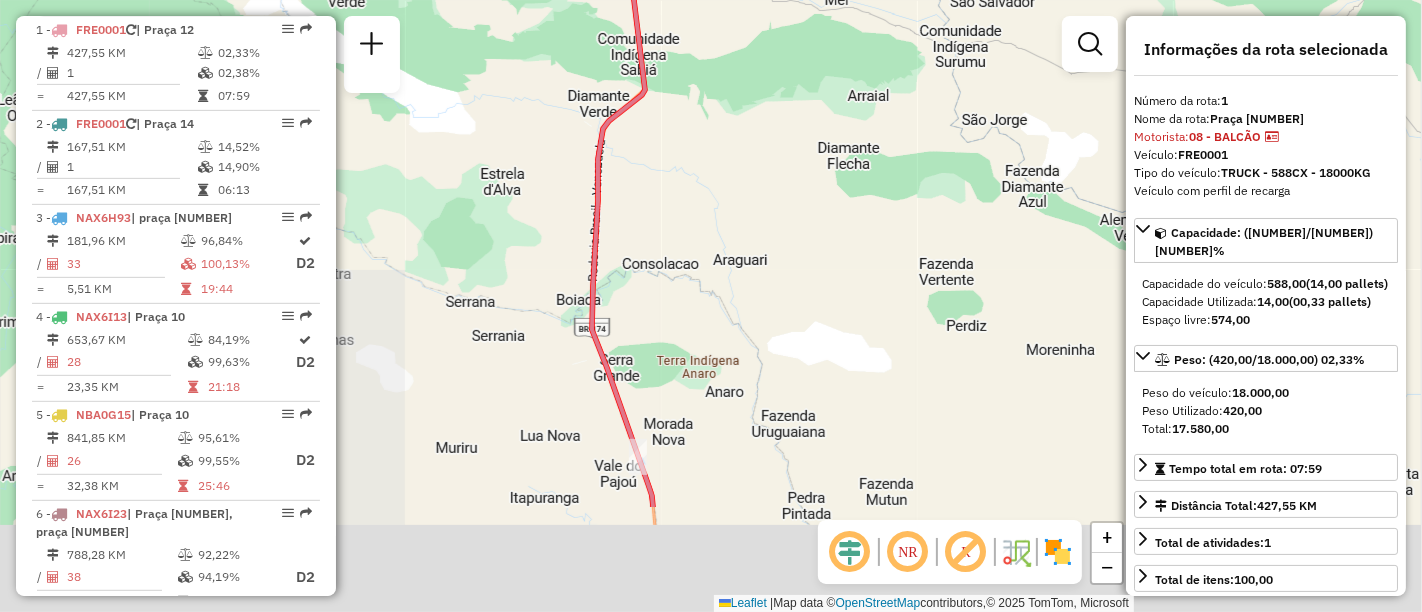 drag, startPoint x: 815, startPoint y: 391, endPoint x: 802, endPoint y: 88, distance: 303.27875 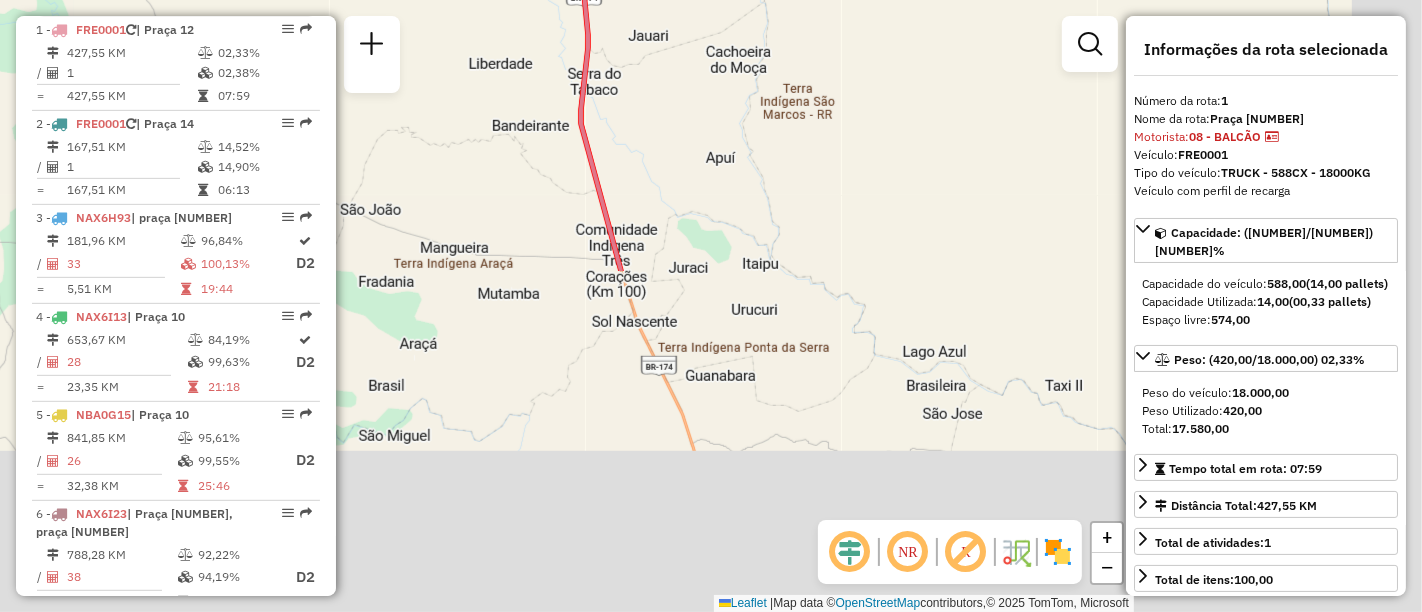 drag, startPoint x: 900, startPoint y: 378, endPoint x: 825, endPoint y: -42, distance: 426.6439 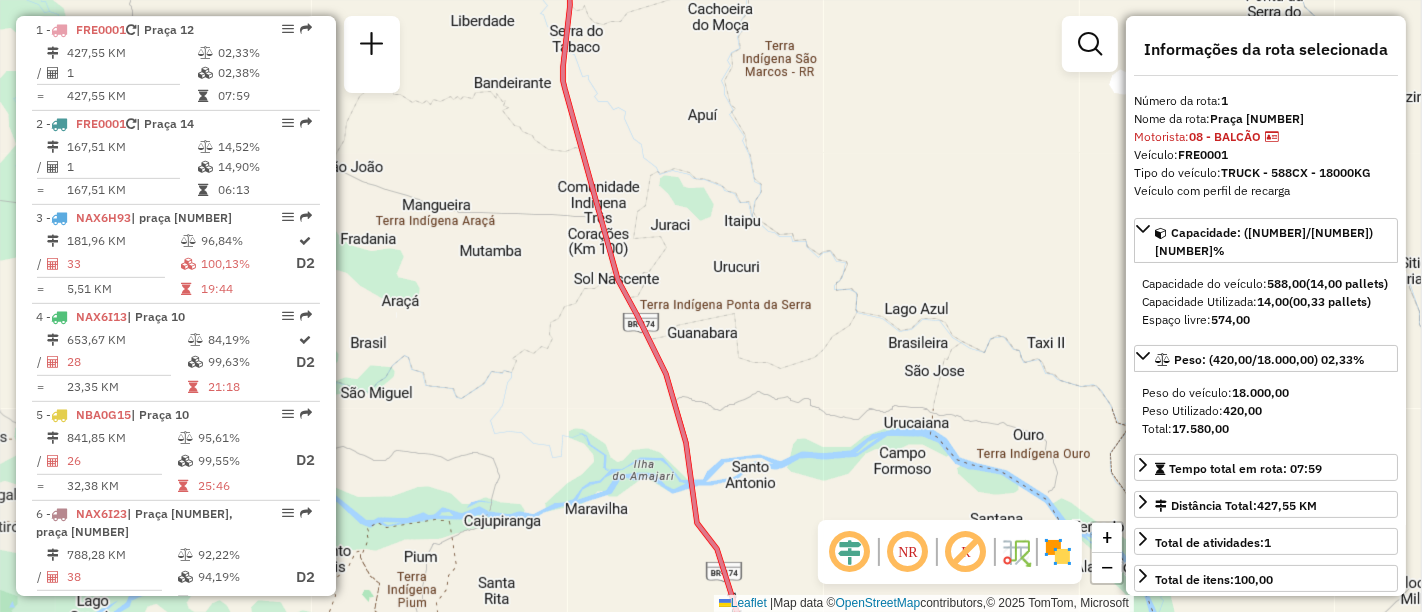 drag, startPoint x: 897, startPoint y: 349, endPoint x: 864, endPoint y: -51, distance: 401.35895 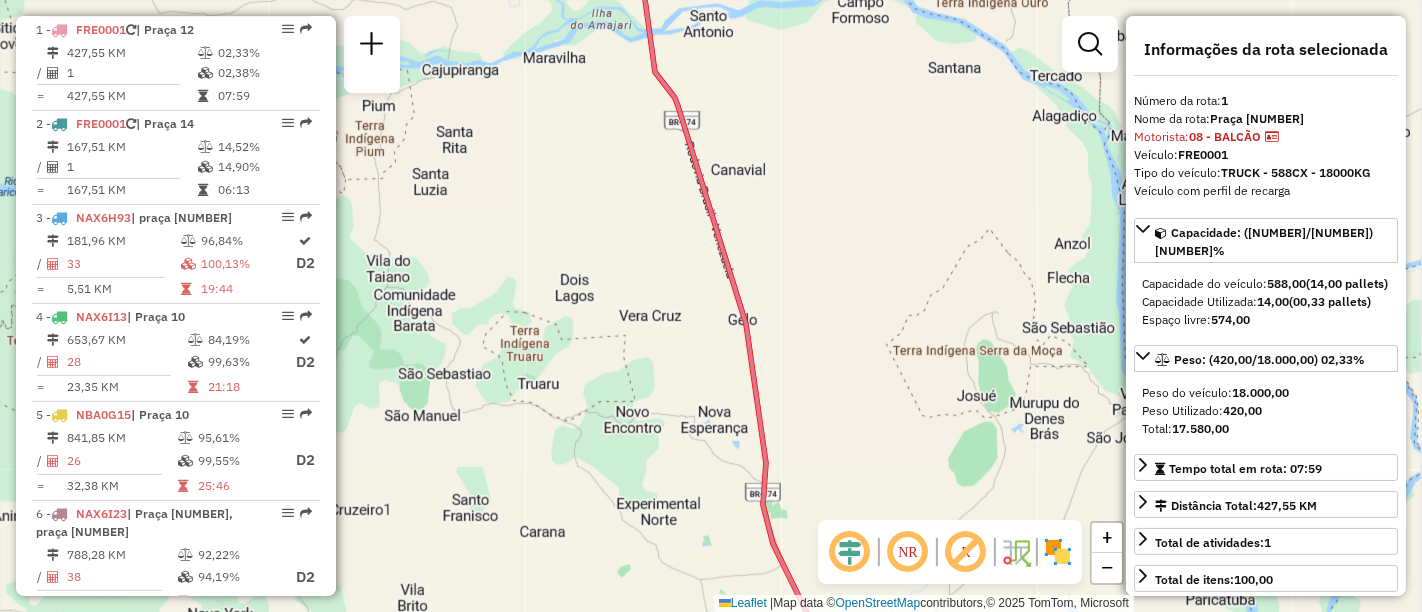 drag, startPoint x: 912, startPoint y: 307, endPoint x: 749, endPoint y: -135, distance: 471.09766 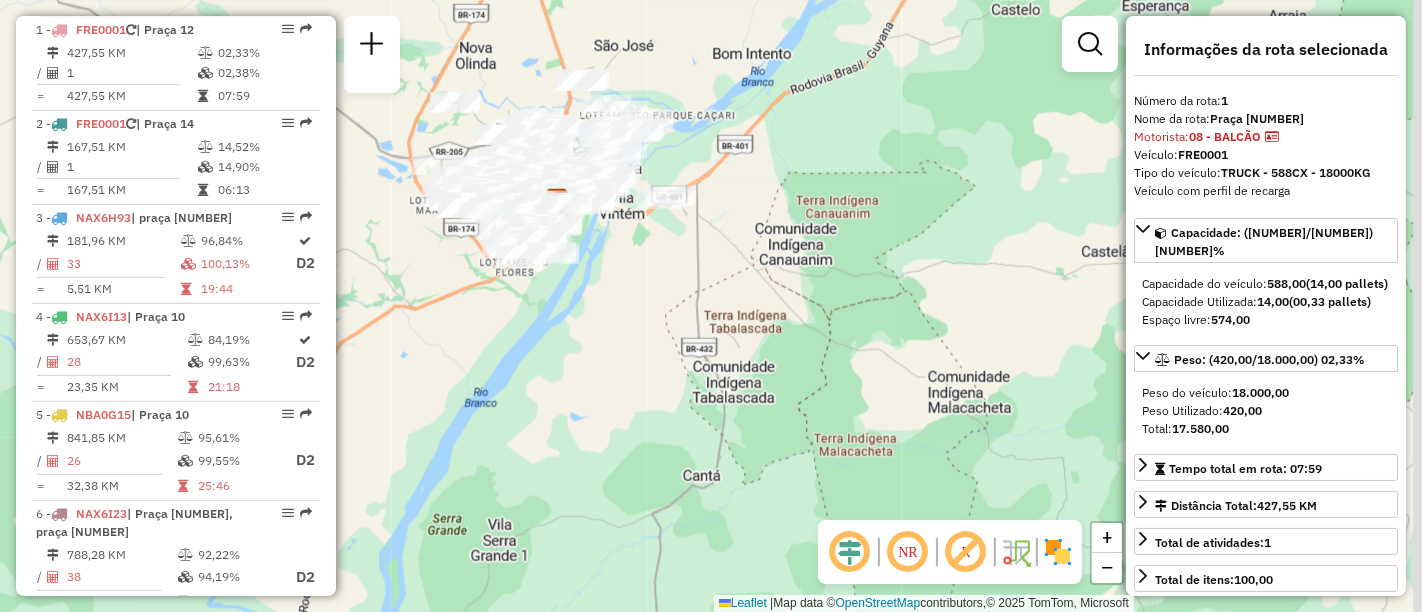 drag, startPoint x: 821, startPoint y: 245, endPoint x: 847, endPoint y: 350, distance: 108.17116 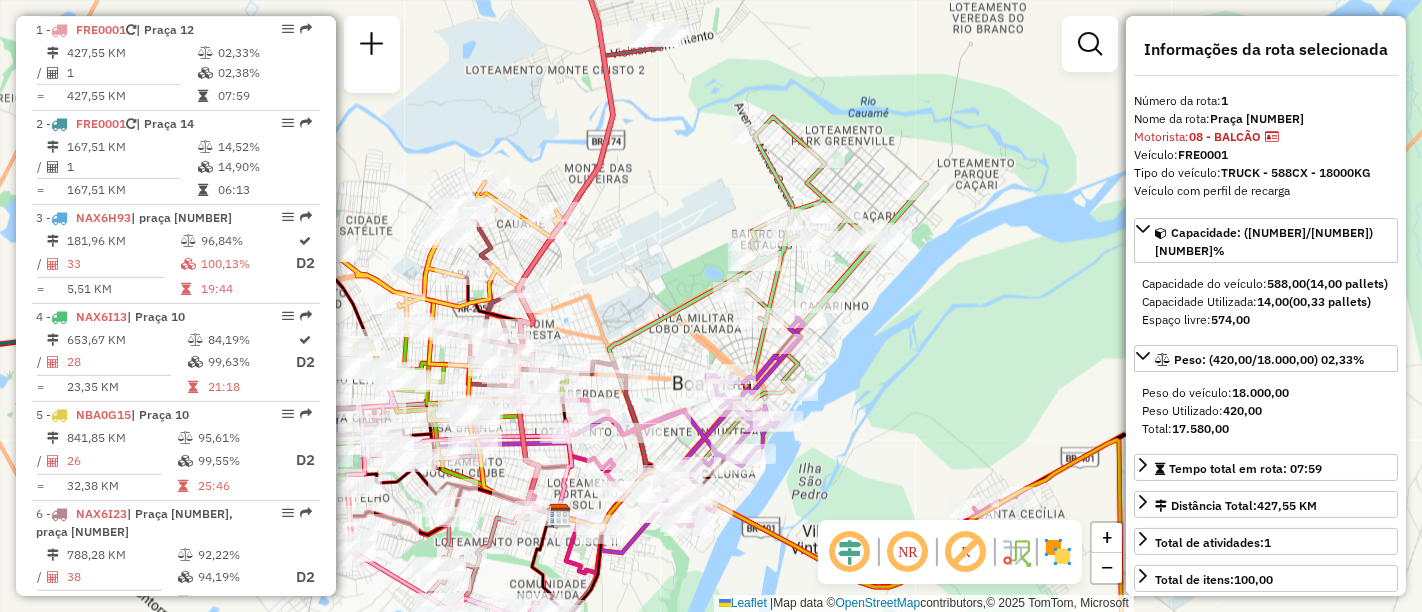 drag, startPoint x: 640, startPoint y: 287, endPoint x: 789, endPoint y: 115, distance: 227.56317 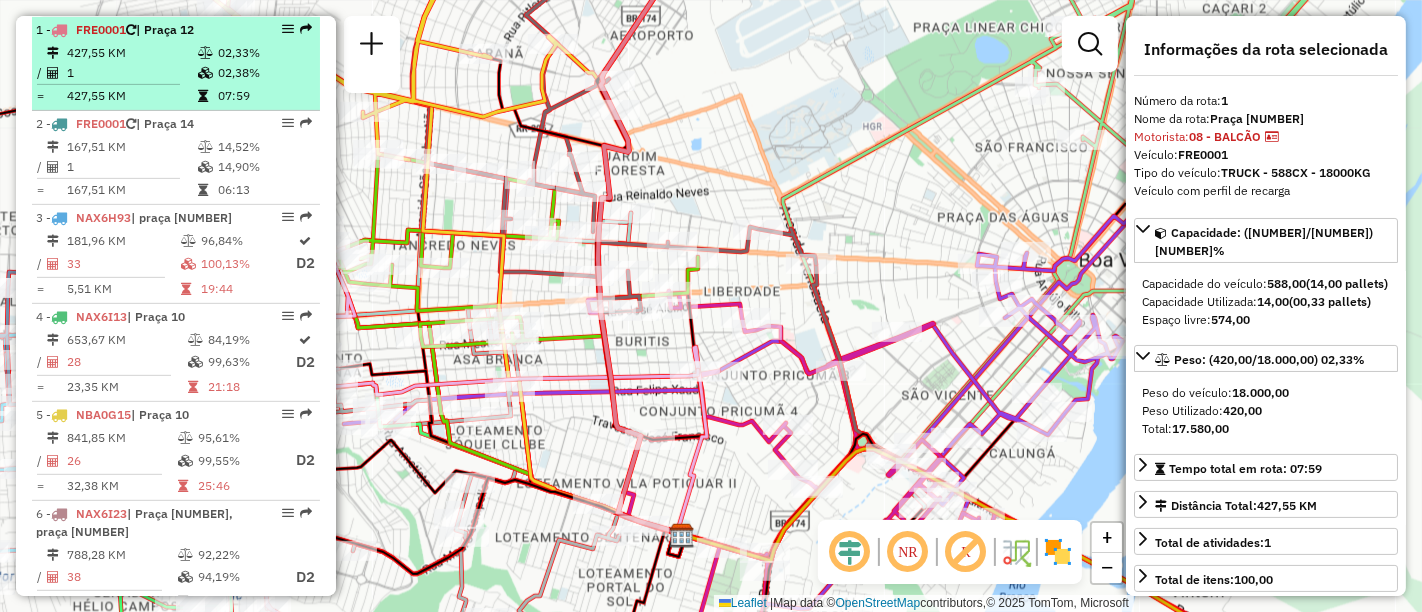 click on "1" at bounding box center [131, 73] 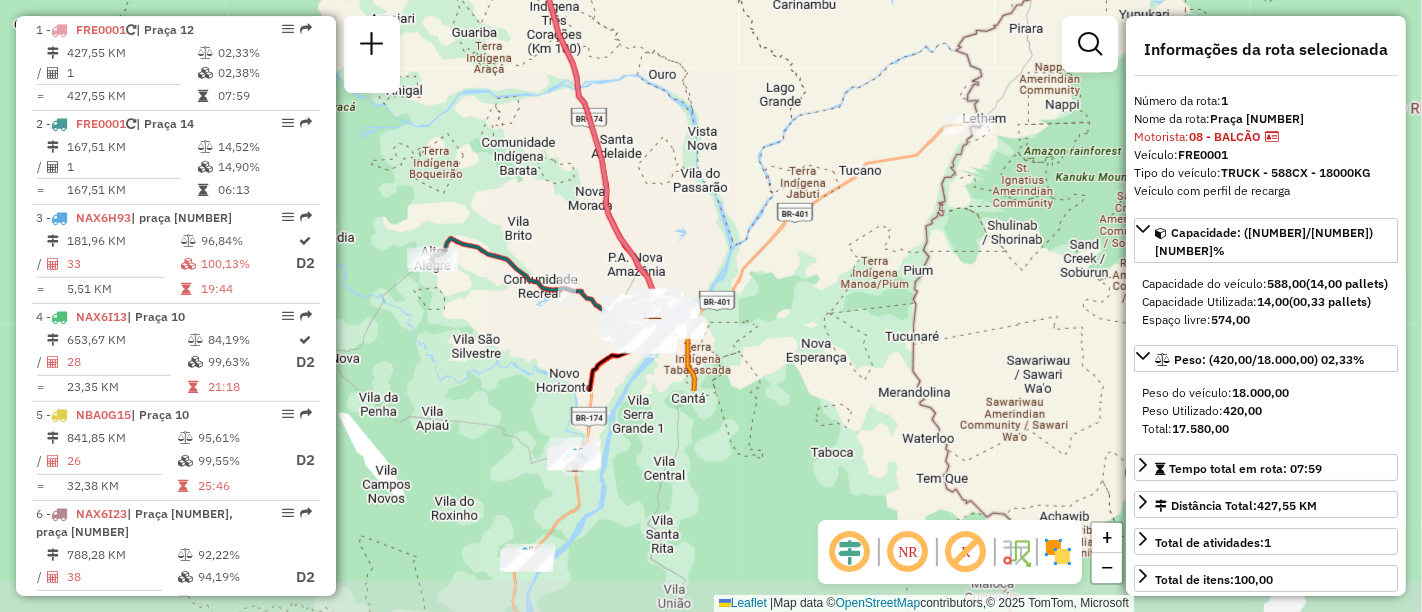 drag, startPoint x: 908, startPoint y: 352, endPoint x: 768, endPoint y: 69, distance: 315.73566 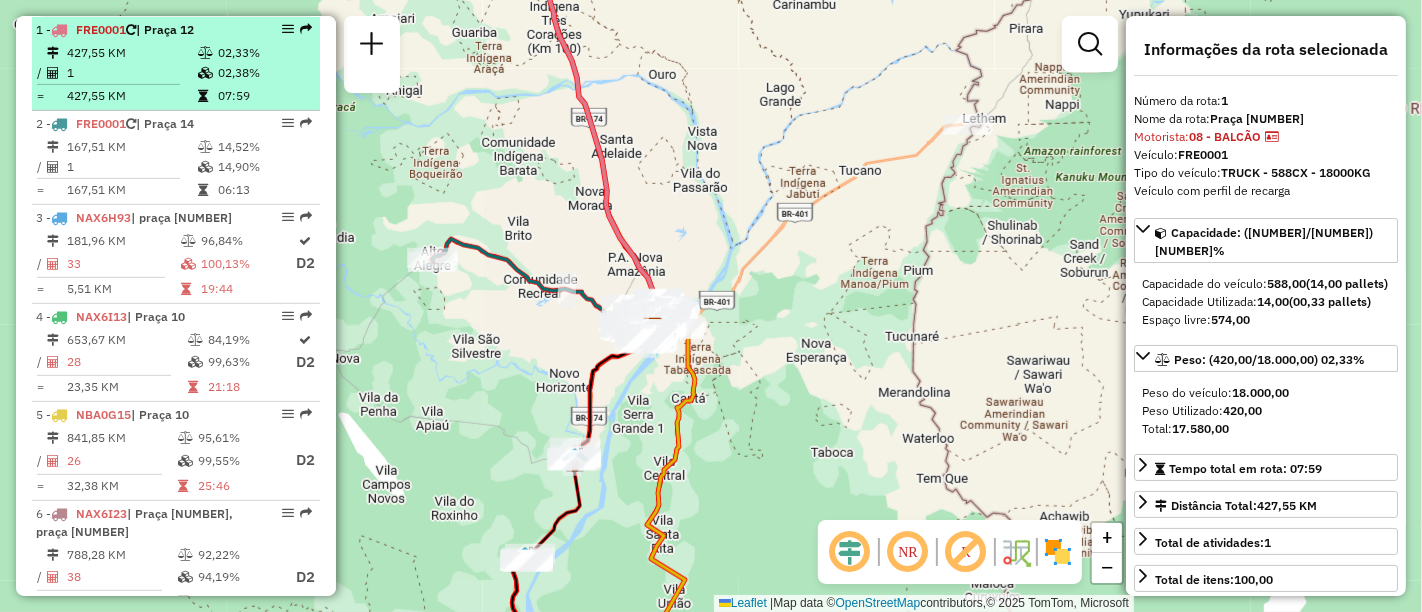 click on "1" at bounding box center (131, 73) 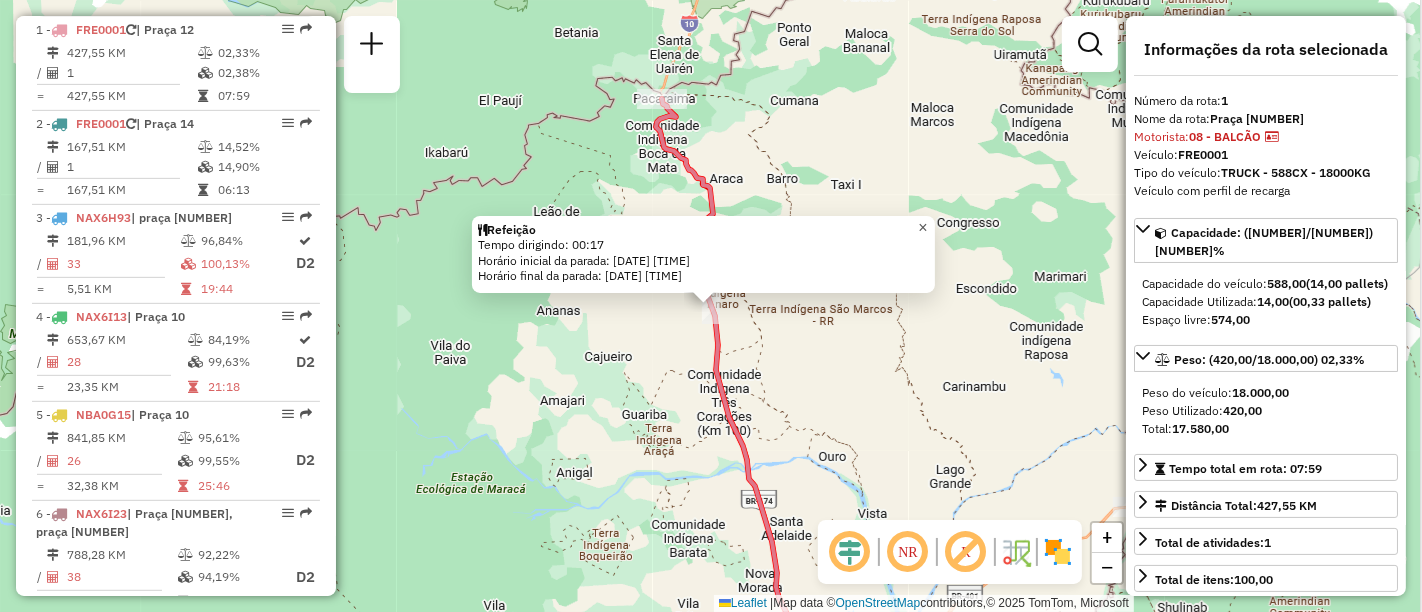 click on "×" 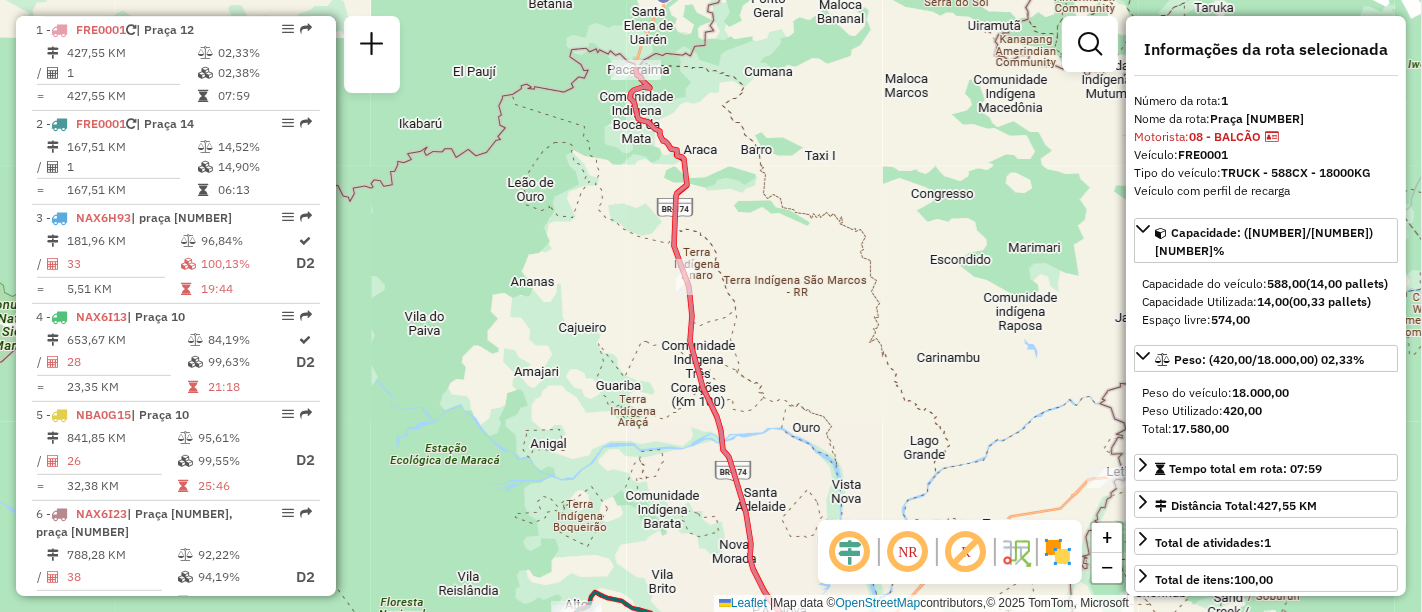 drag, startPoint x: 996, startPoint y: 467, endPoint x: 828, endPoint y: 138, distance: 369.41168 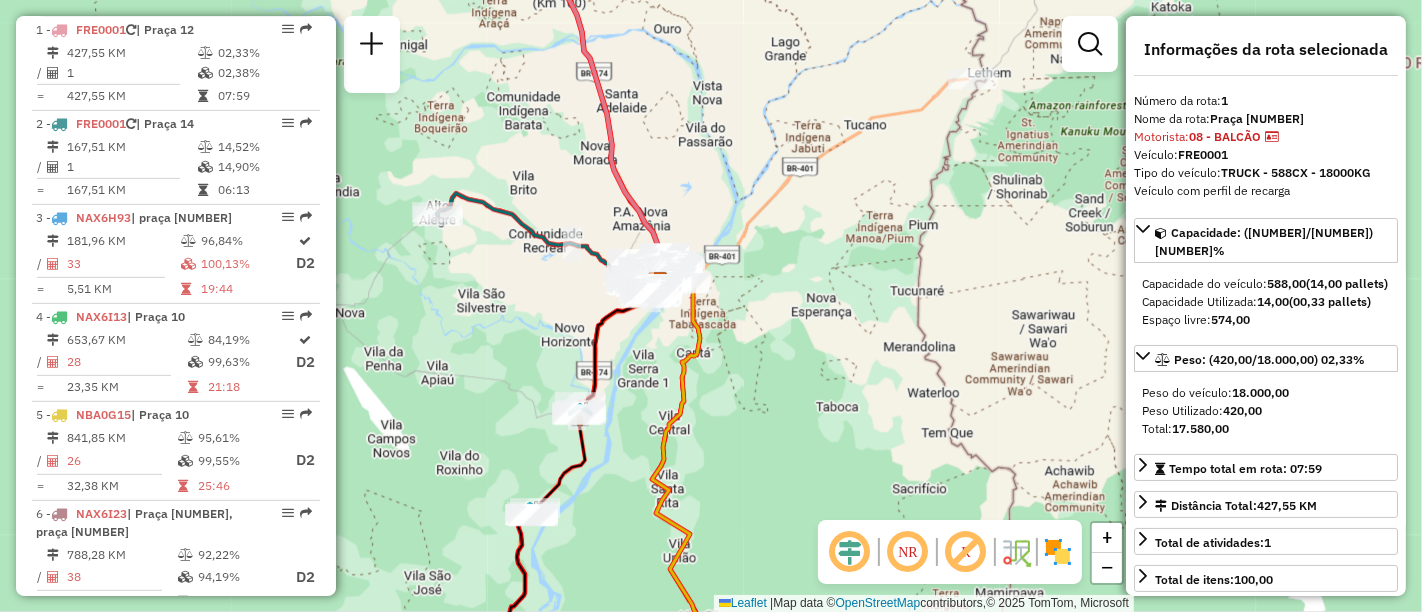 drag, startPoint x: 880, startPoint y: 384, endPoint x: 946, endPoint y: 384, distance: 66 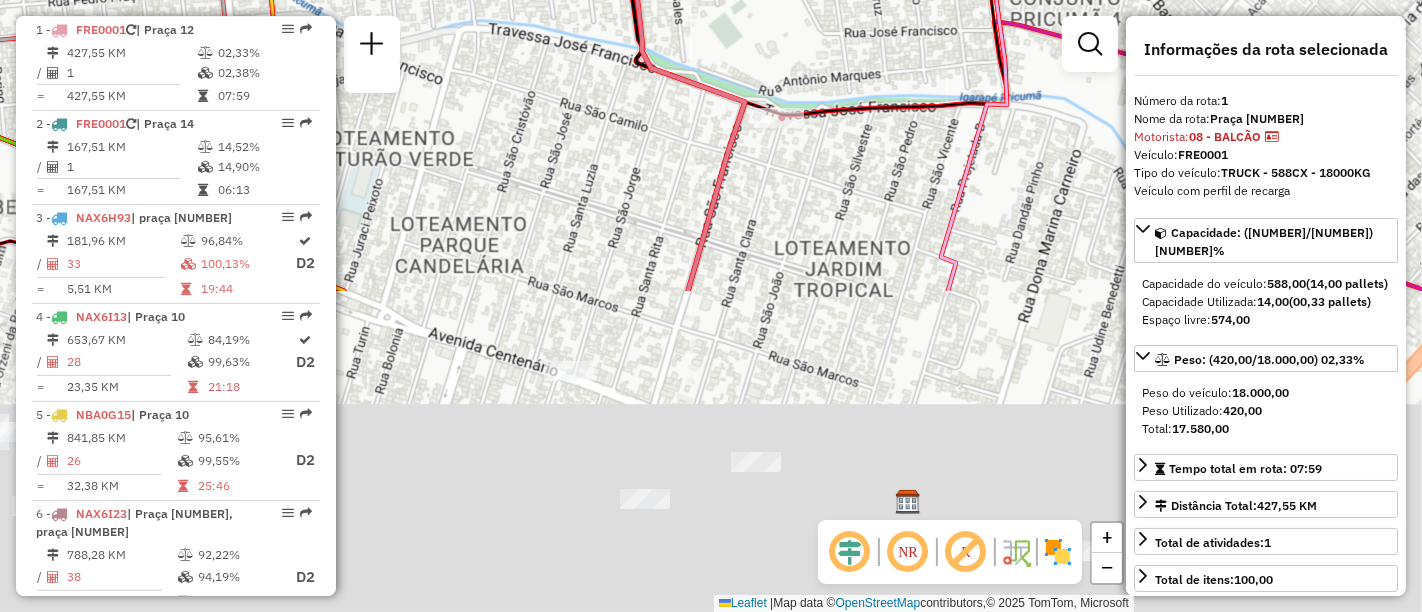 drag, startPoint x: 785, startPoint y: 286, endPoint x: 825, endPoint y: -48, distance: 336.3867 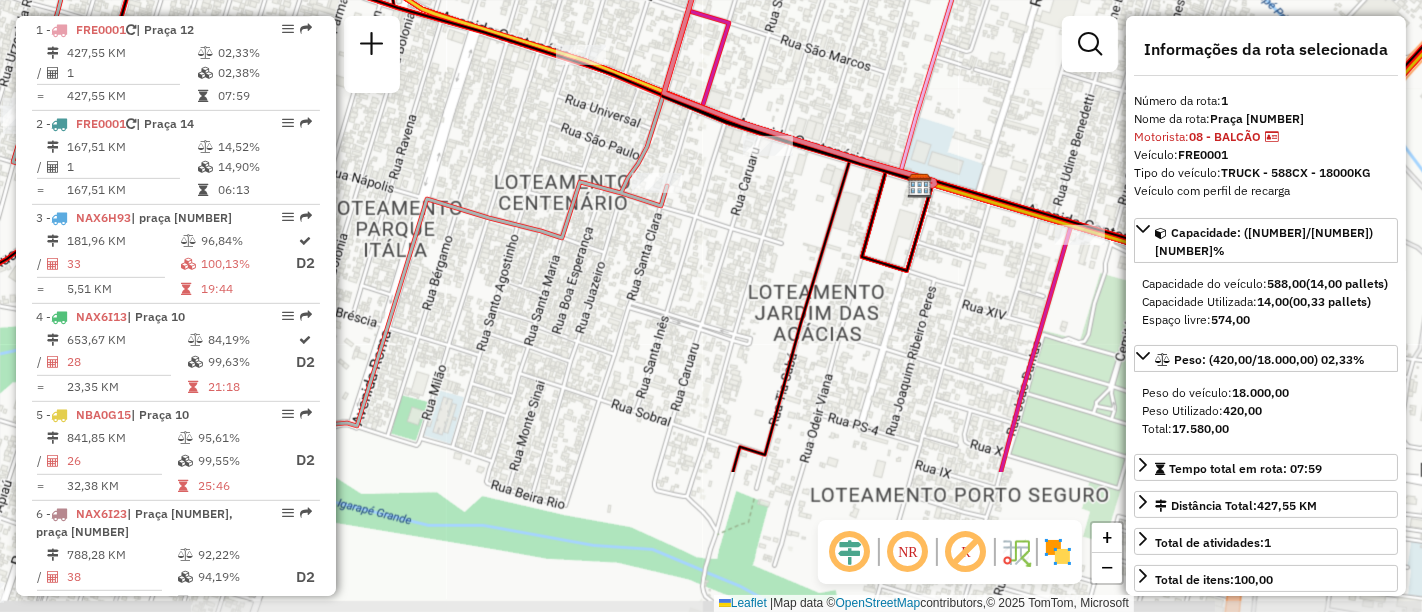 drag, startPoint x: 878, startPoint y: 281, endPoint x: 1001, endPoint y: 141, distance: 186.35718 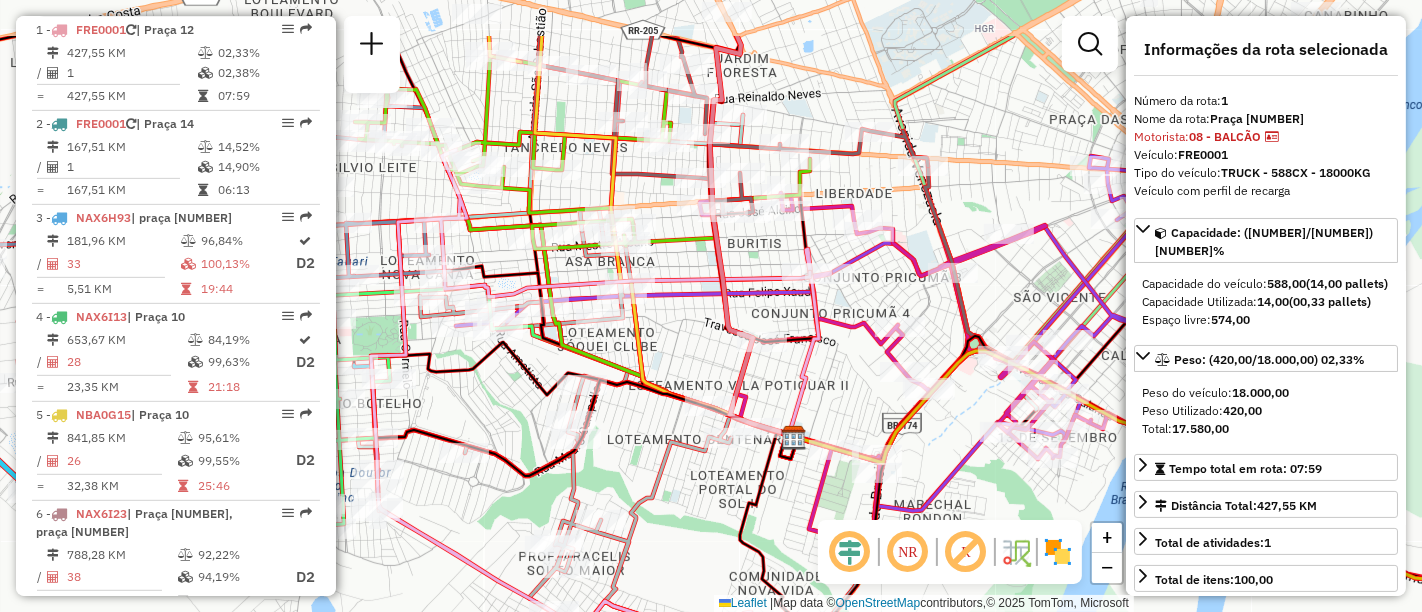 drag, startPoint x: 905, startPoint y: 294, endPoint x: 825, endPoint y: 387, distance: 122.67436 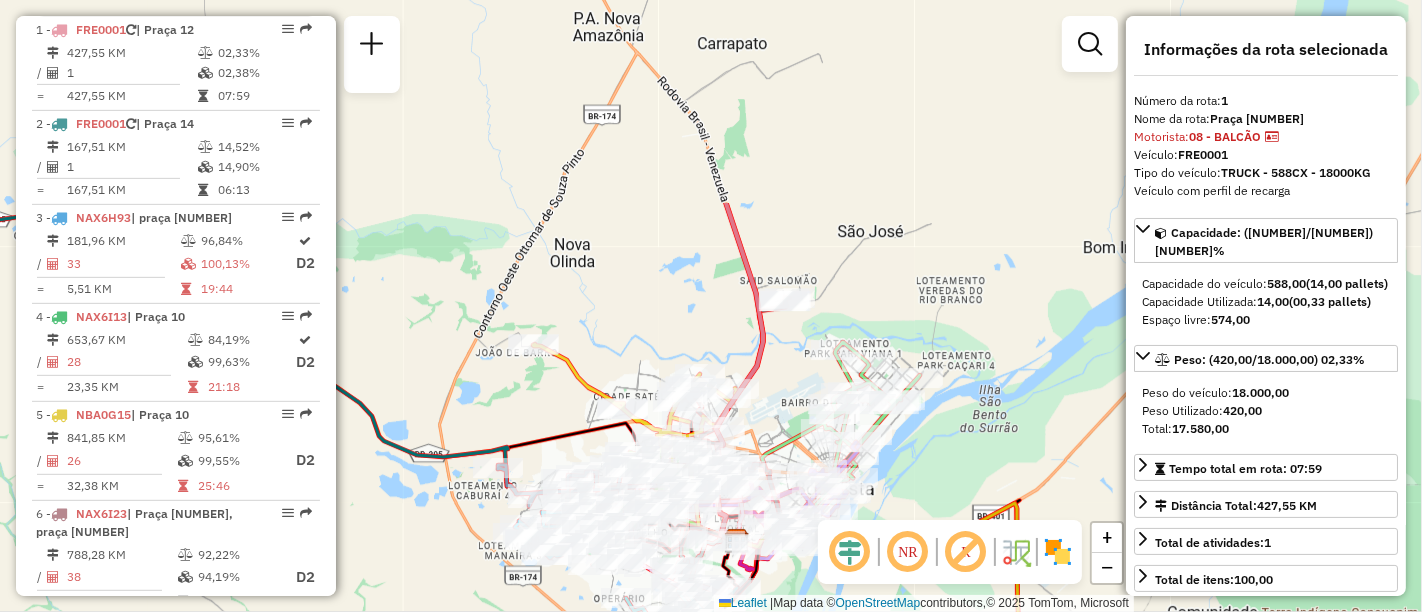drag, startPoint x: 897, startPoint y: 122, endPoint x: 796, endPoint y: 386, distance: 282.66058 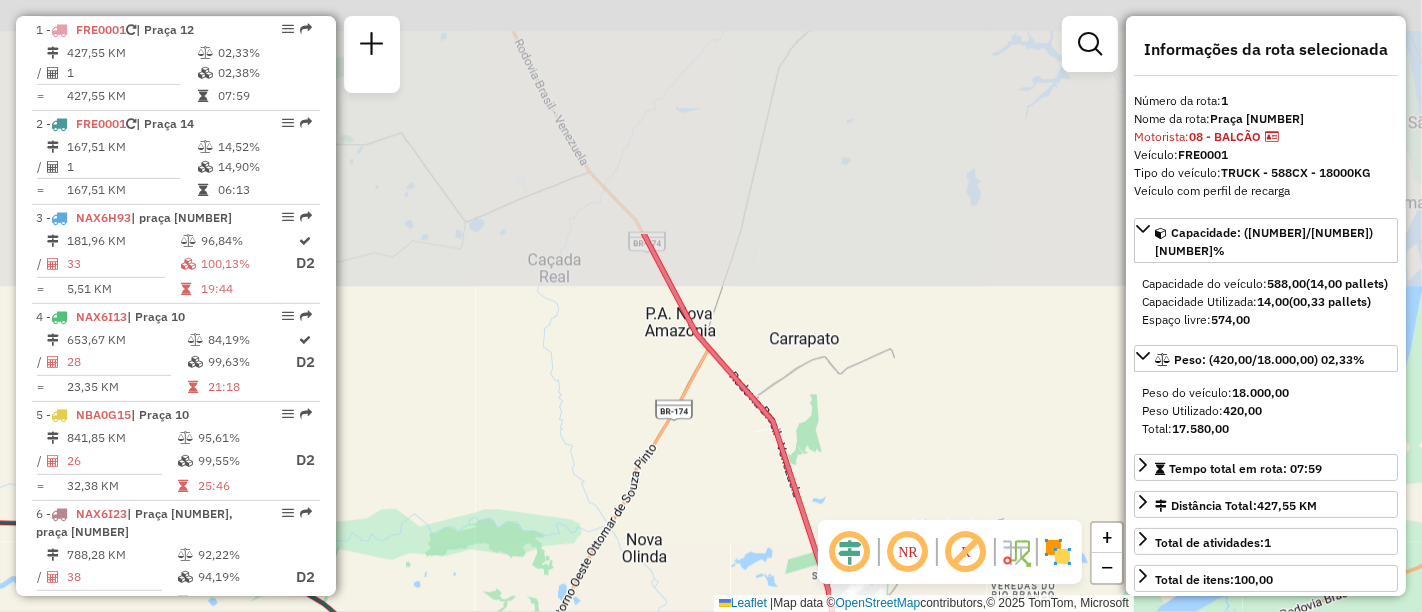 drag, startPoint x: 806, startPoint y: 97, endPoint x: 868, endPoint y: 384, distance: 293.6205 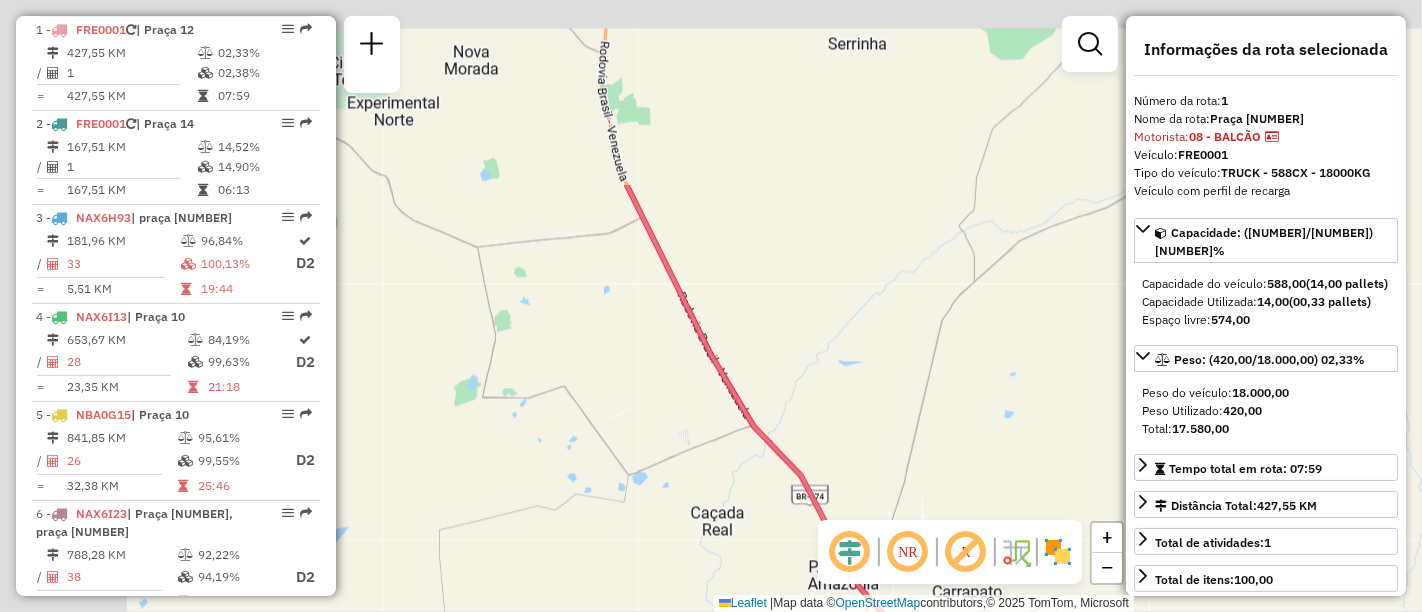 drag, startPoint x: 737, startPoint y: 168, endPoint x: 919, endPoint y: 447, distance: 333.1141 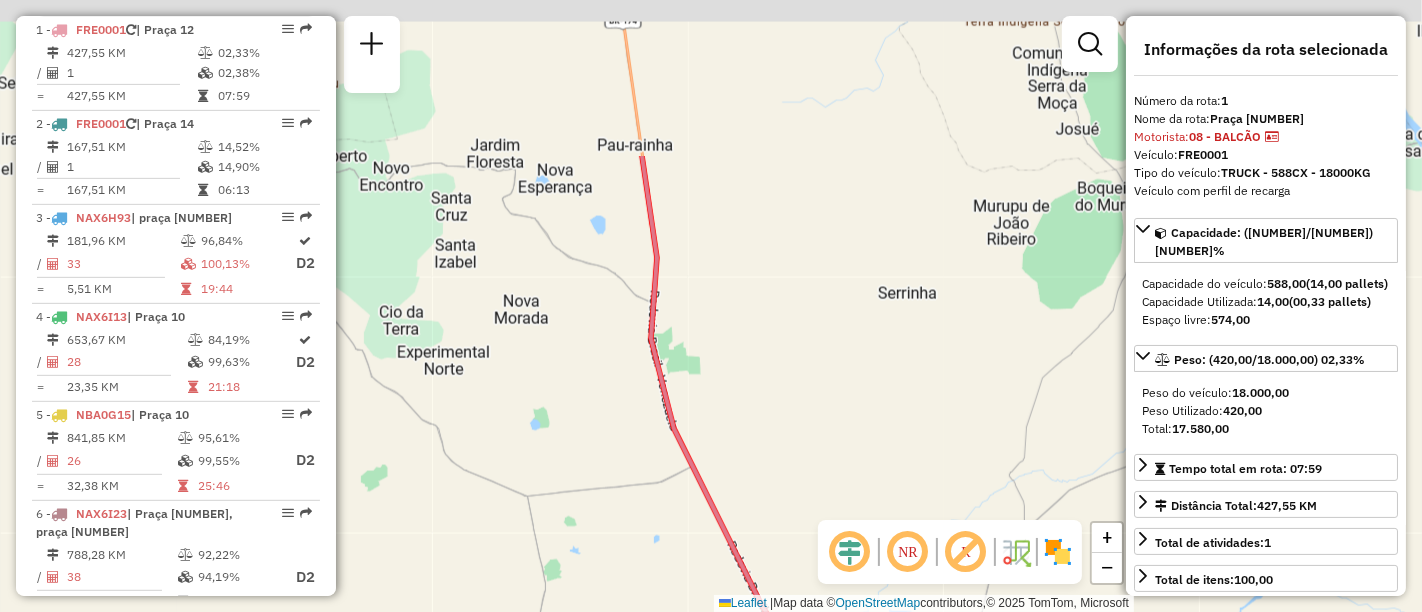 drag, startPoint x: 731, startPoint y: 133, endPoint x: 552, endPoint y: 314, distance: 254.56236 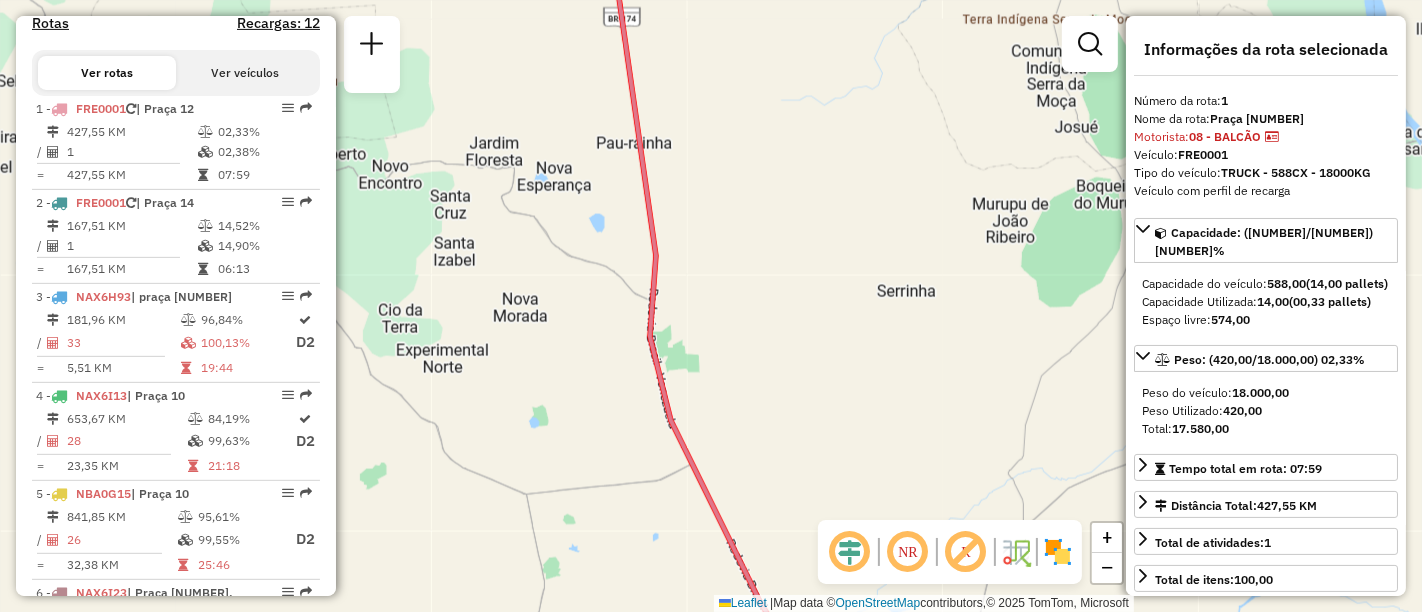 scroll, scrollTop: 528, scrollLeft: 0, axis: vertical 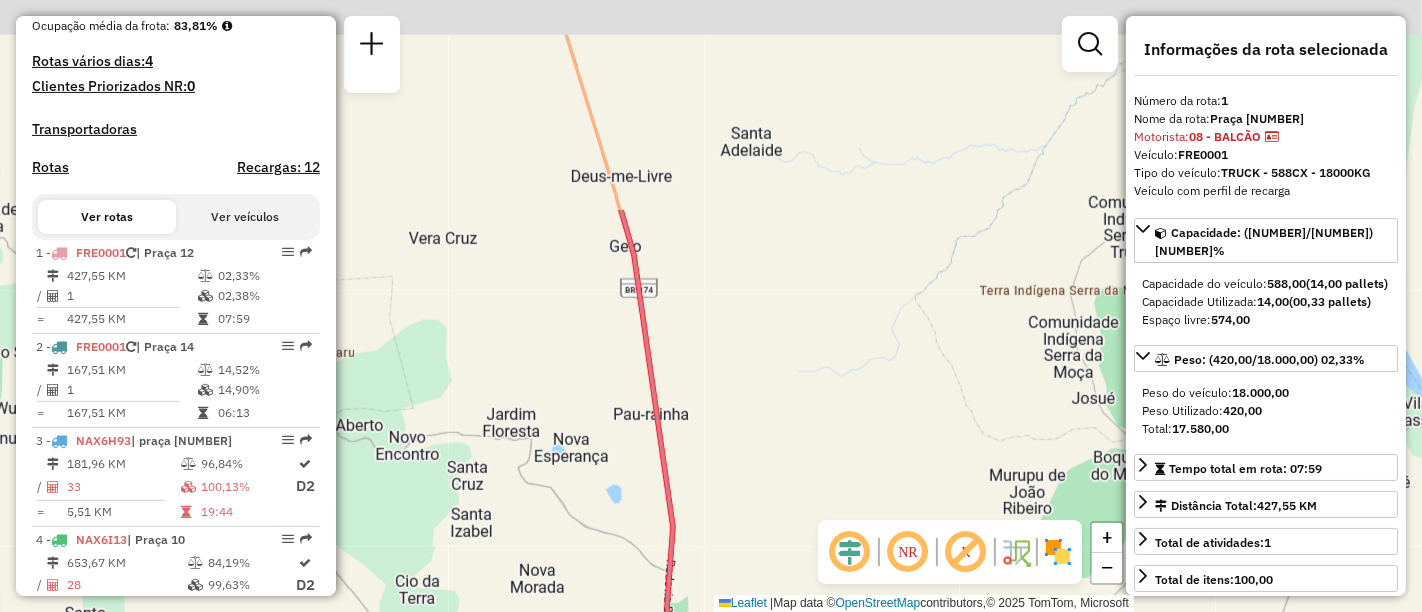 drag, startPoint x: 899, startPoint y: 84, endPoint x: 916, endPoint y: 356, distance: 272.53073 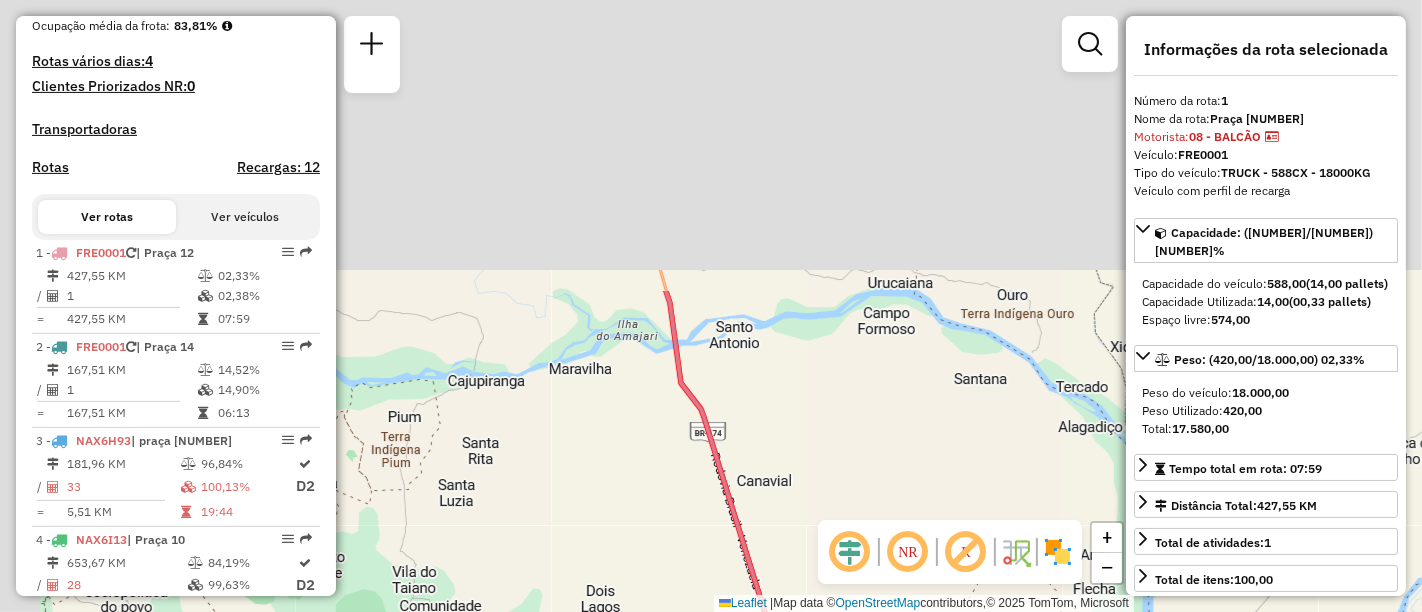 drag, startPoint x: 777, startPoint y: 189, endPoint x: 822, endPoint y: 541, distance: 354.86478 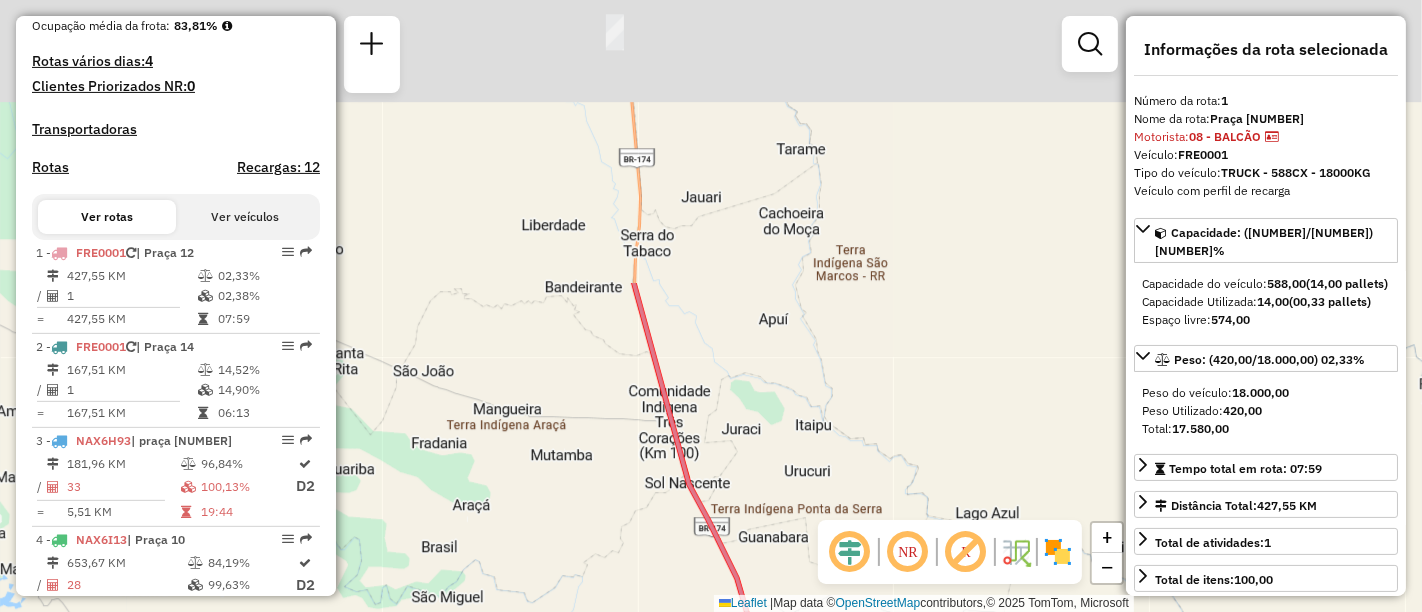 drag, startPoint x: 694, startPoint y: 162, endPoint x: 776, endPoint y: 435, distance: 285.04913 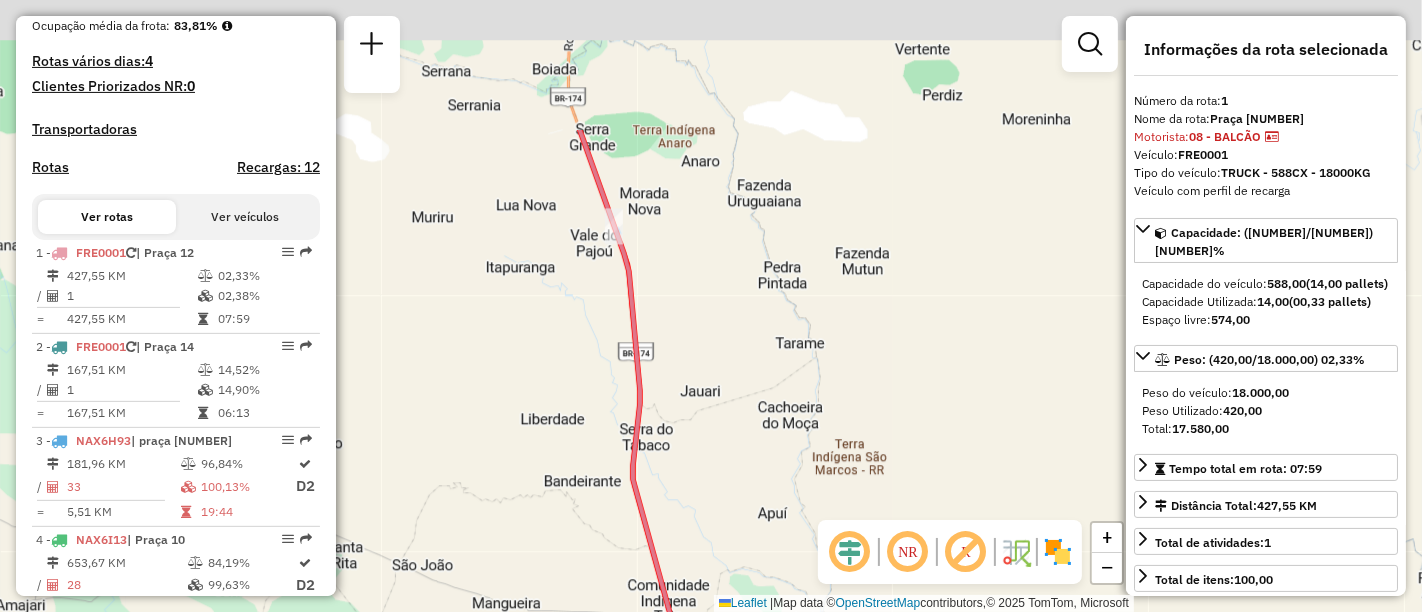 drag, startPoint x: 690, startPoint y: 370, endPoint x: 737, endPoint y: 664, distance: 297.7331 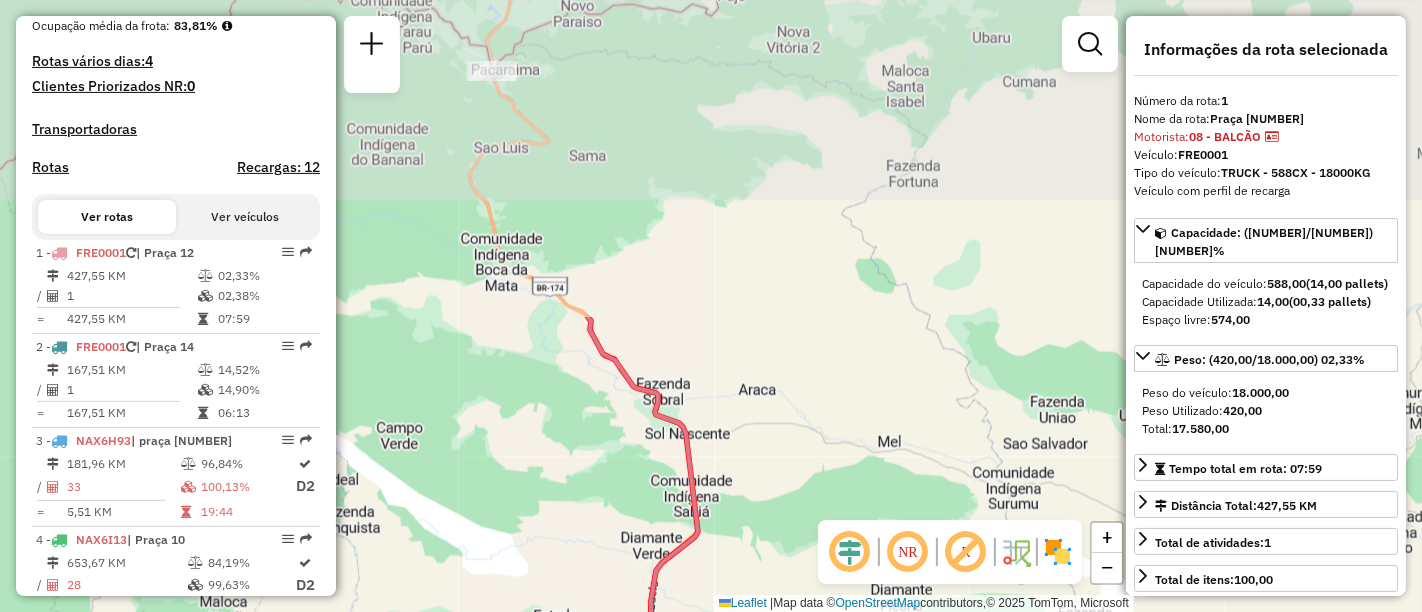 drag, startPoint x: 621, startPoint y: 286, endPoint x: 634, endPoint y: 409, distance: 123.68508 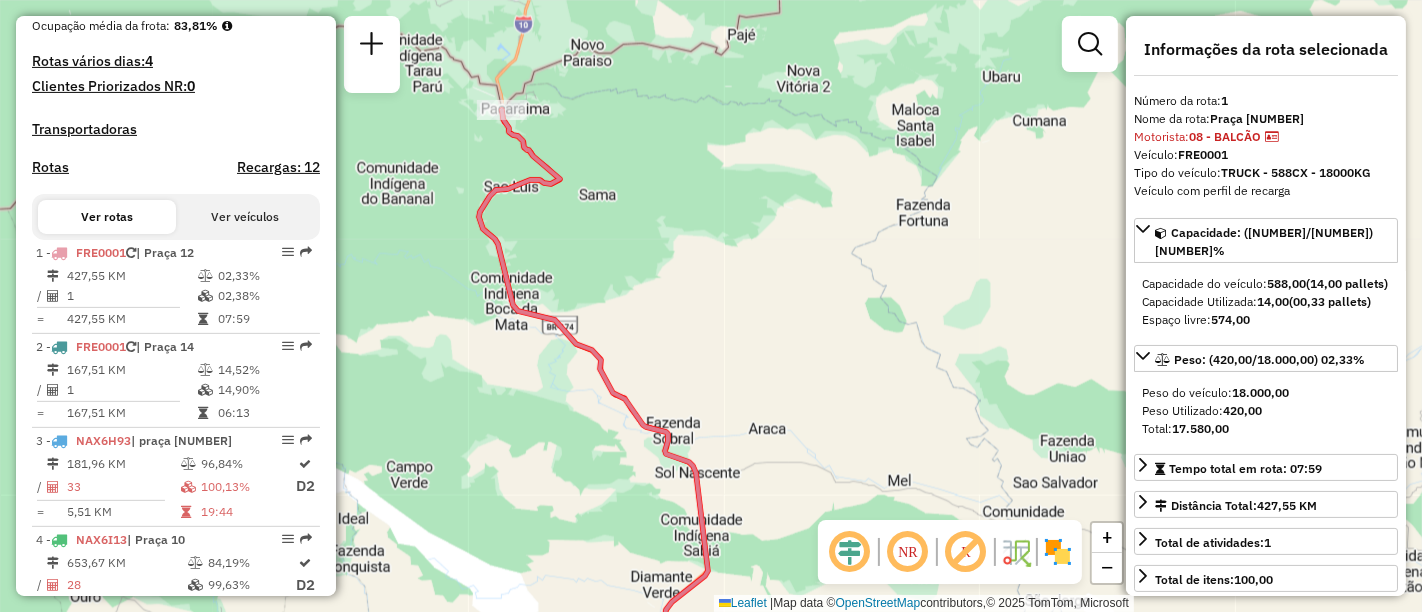 drag, startPoint x: 600, startPoint y: 189, endPoint x: 665, endPoint y: 329, distance: 154.35349 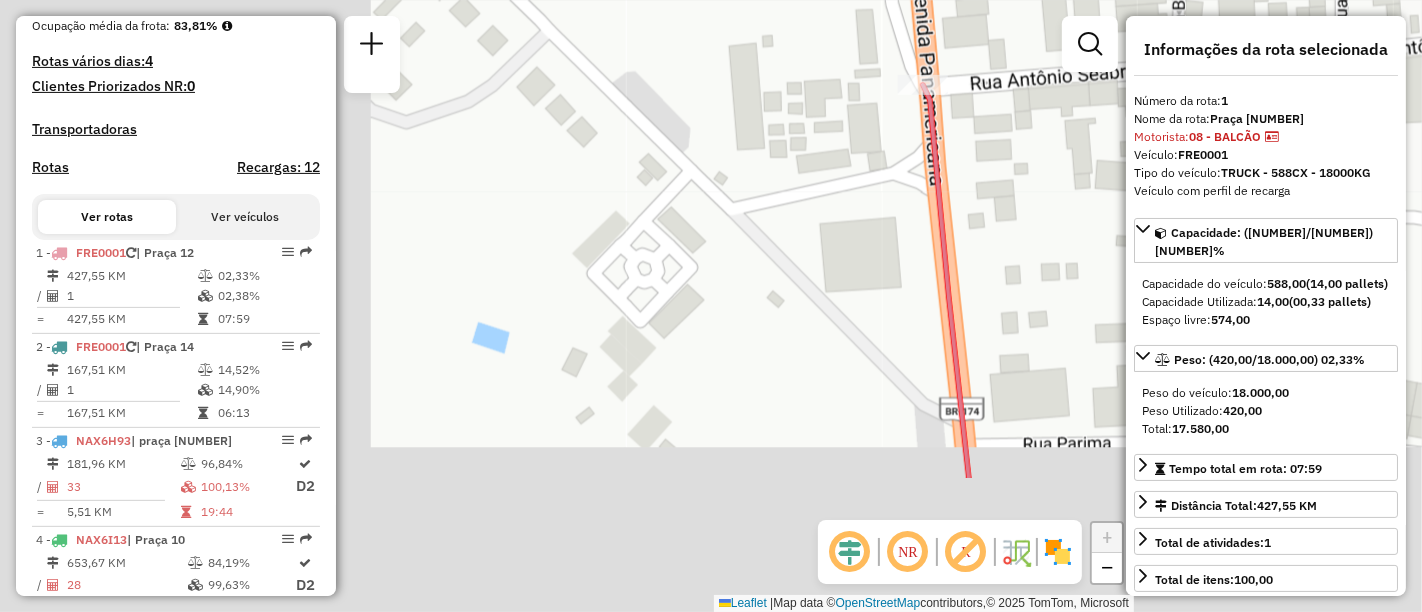 drag, startPoint x: 1031, startPoint y: 167, endPoint x: 1095, endPoint y: 144, distance: 68.007355 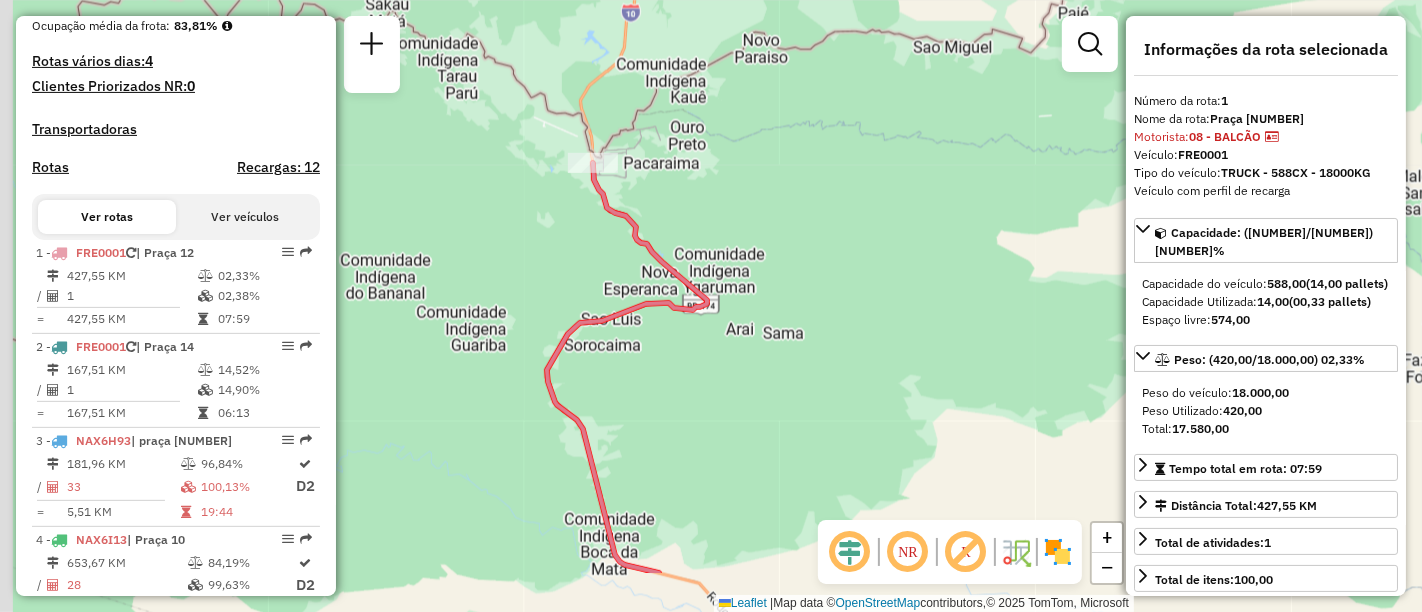 drag, startPoint x: 982, startPoint y: 224, endPoint x: 995, endPoint y: 219, distance: 13.928389 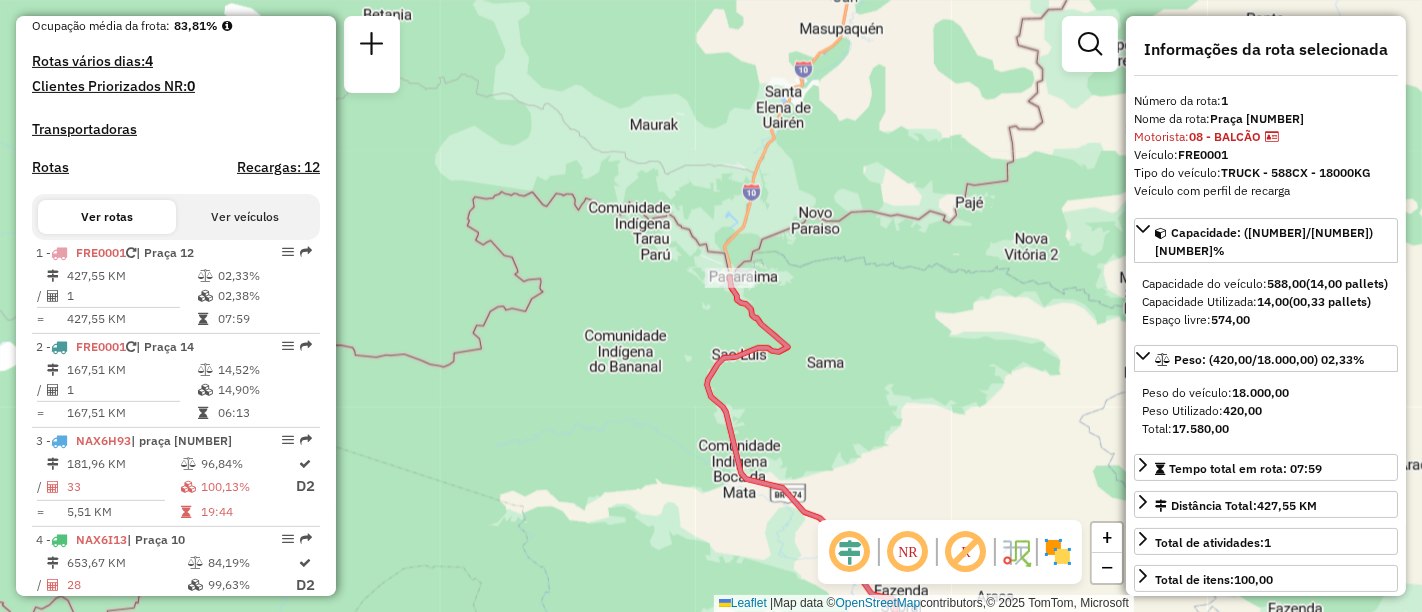 drag, startPoint x: 888, startPoint y: 445, endPoint x: 729, endPoint y: 236, distance: 262.60617 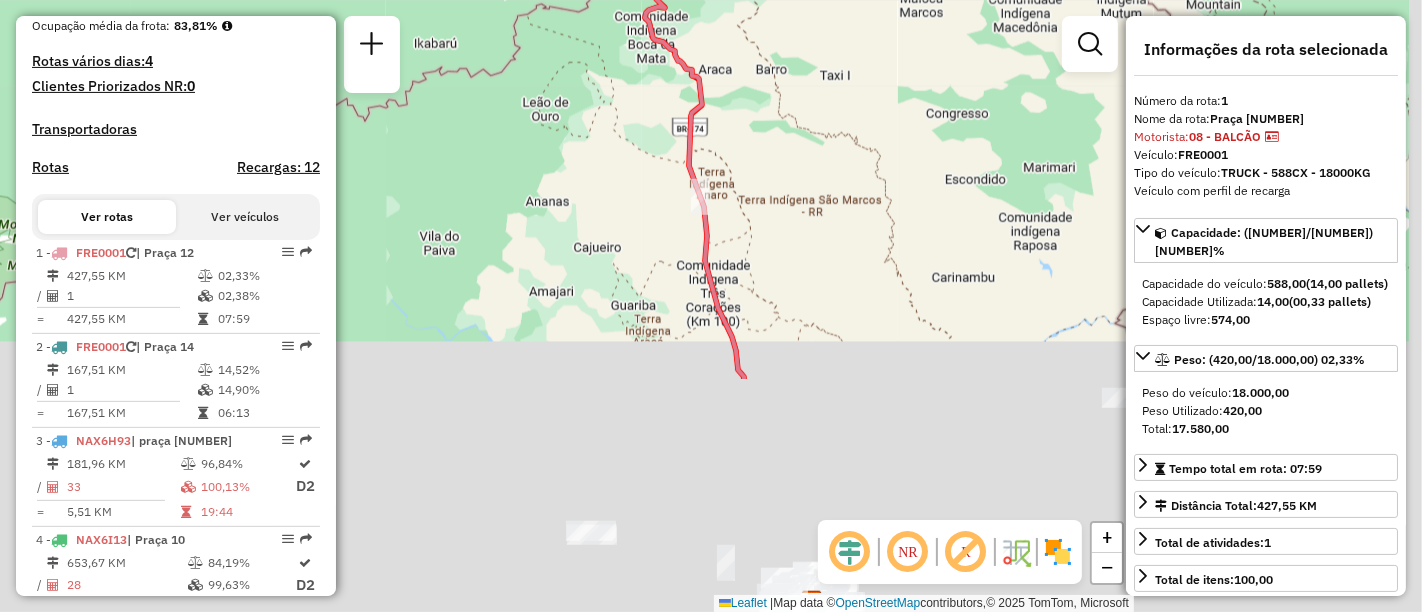 drag, startPoint x: 941, startPoint y: 452, endPoint x: 864, endPoint y: 134, distance: 327.18954 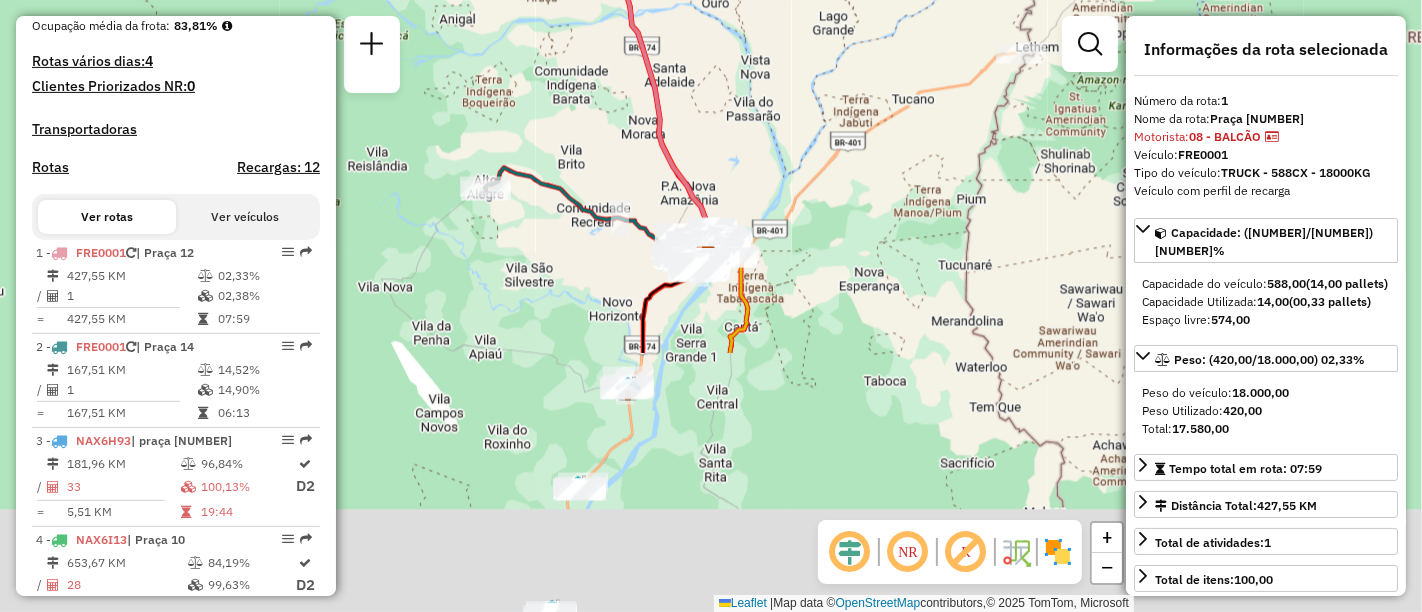 drag, startPoint x: 925, startPoint y: 354, endPoint x: 826, endPoint y: 32, distance: 336.87534 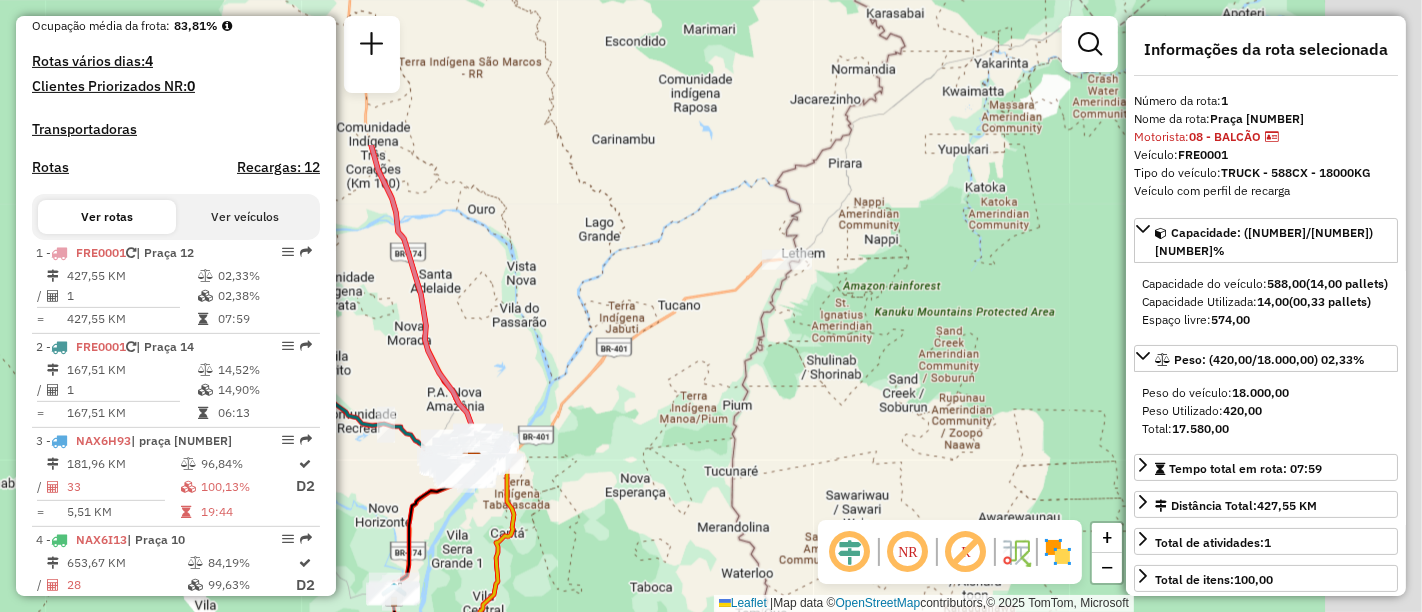 drag, startPoint x: 970, startPoint y: 167, endPoint x: 732, endPoint y: 380, distance: 319.39474 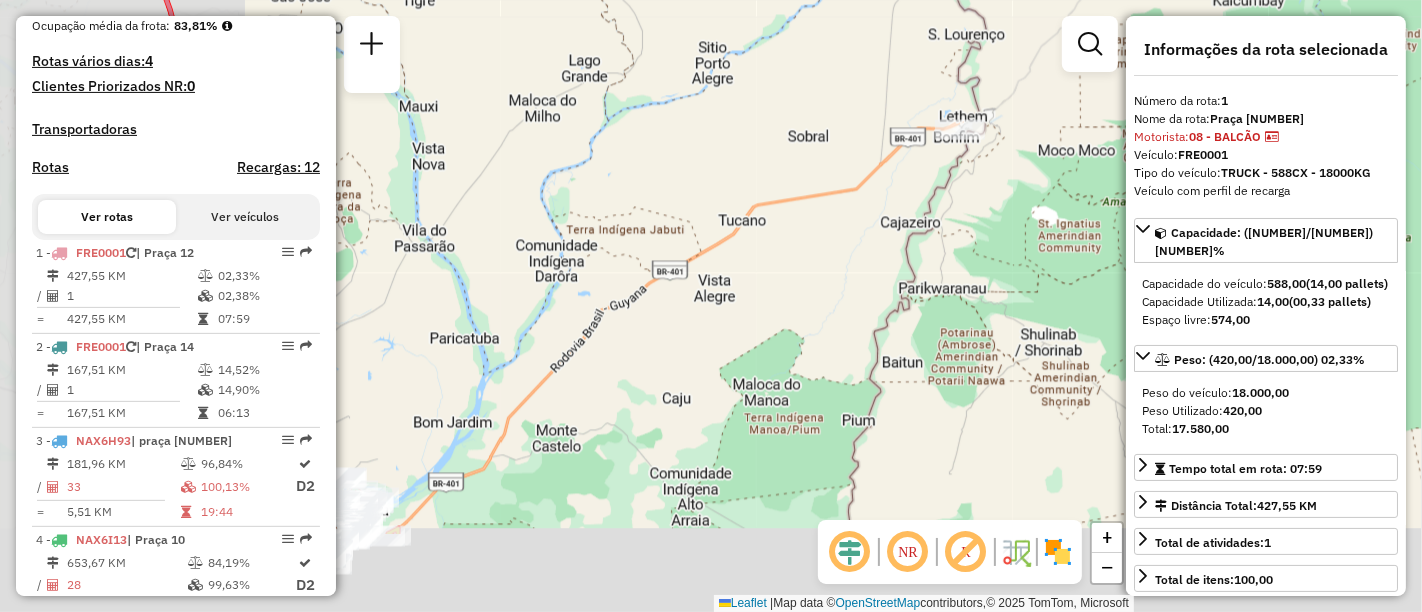 drag, startPoint x: 612, startPoint y: 449, endPoint x: 1271, endPoint y: 77, distance: 756.74634 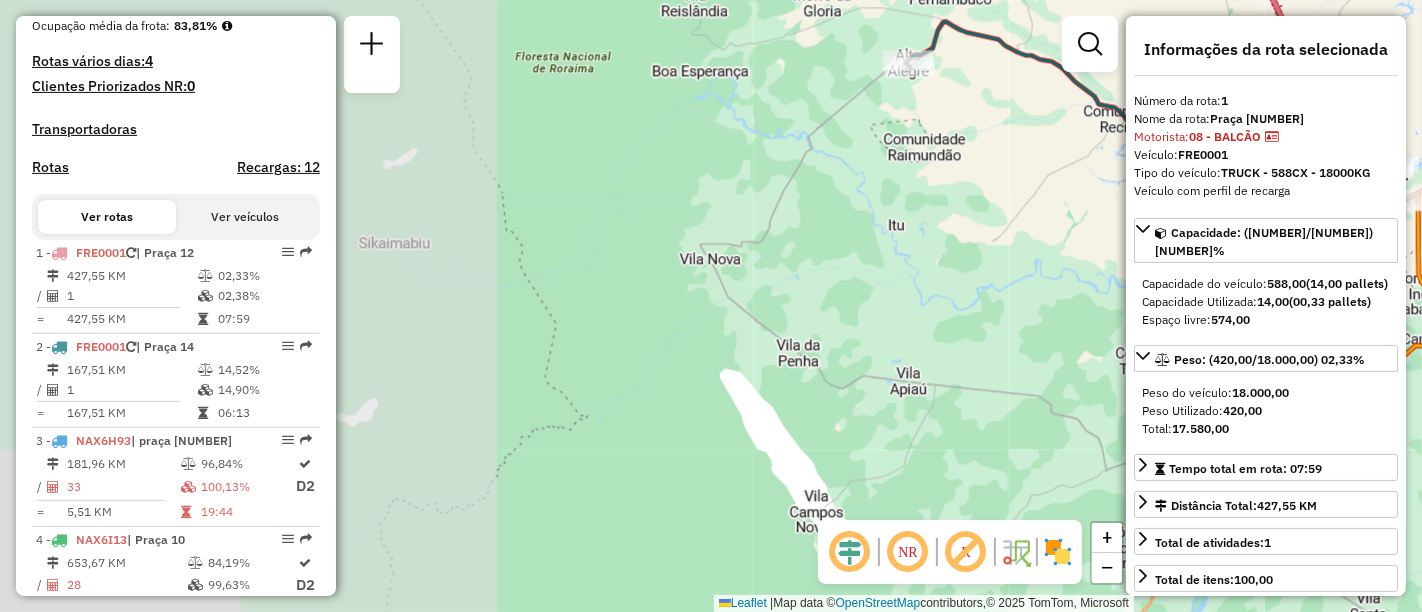drag, startPoint x: 514, startPoint y: 238, endPoint x: 1000, endPoint y: 172, distance: 490.461 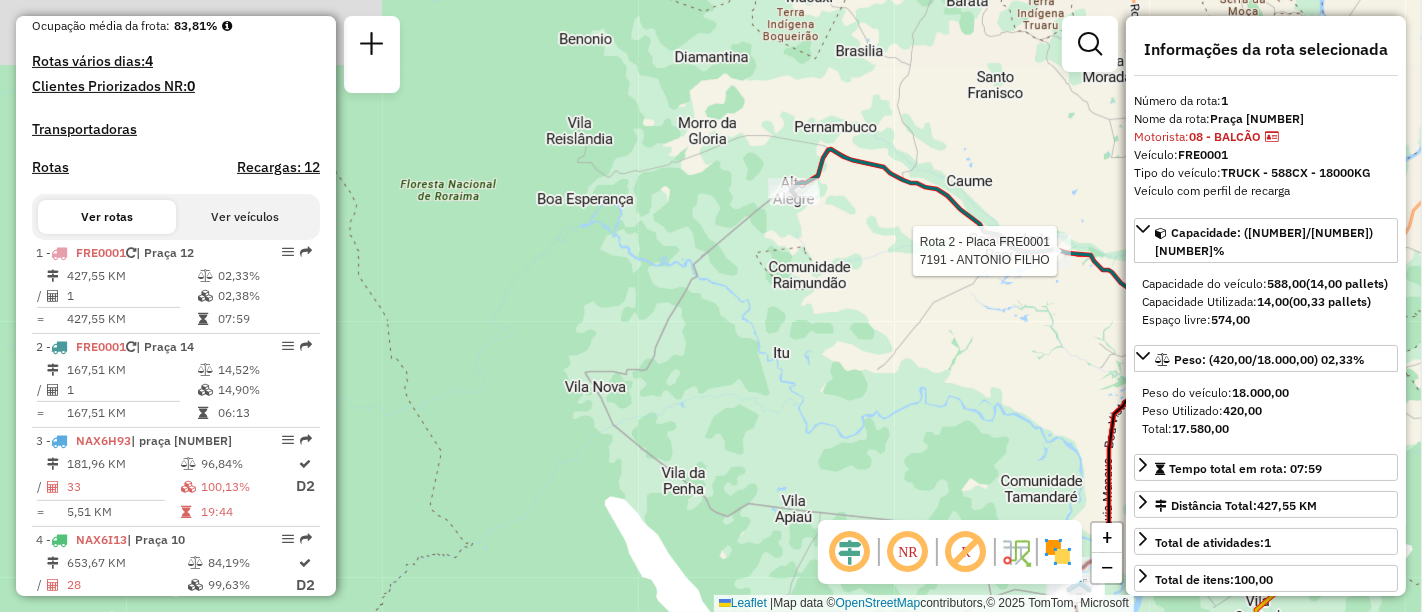 drag, startPoint x: 945, startPoint y: 193, endPoint x: 877, endPoint y: 304, distance: 130.17296 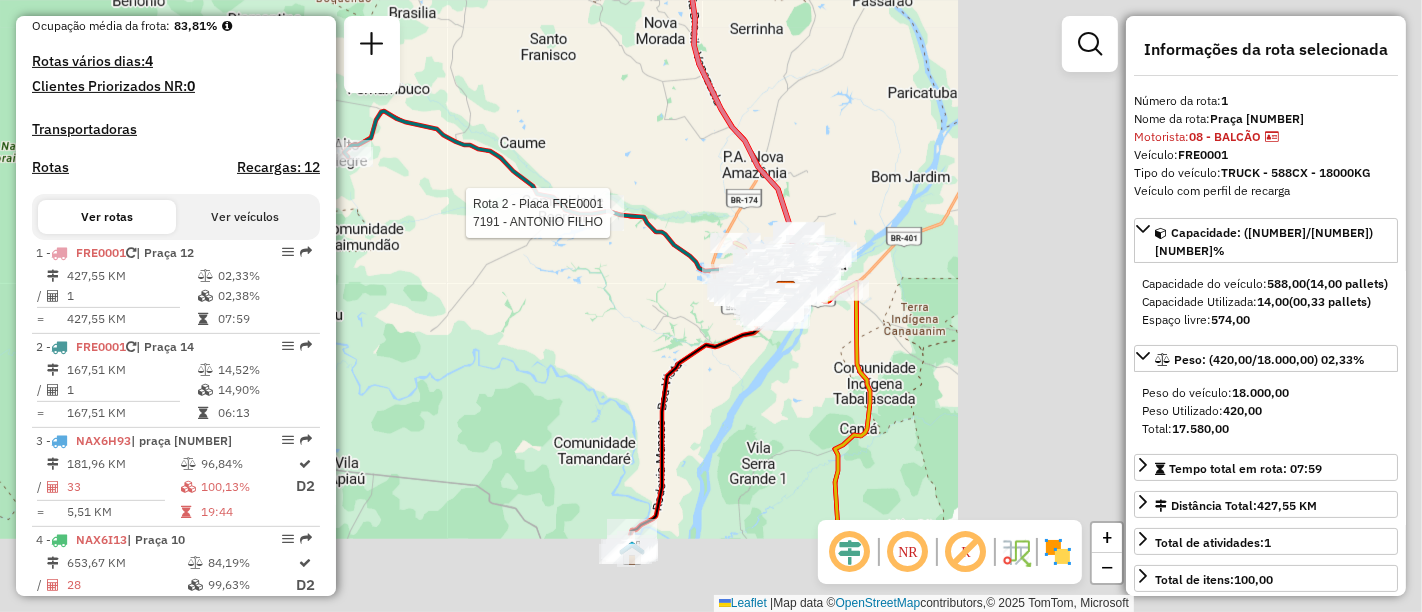 drag, startPoint x: 540, startPoint y: 239, endPoint x: 448, endPoint y: 218, distance: 94.36631 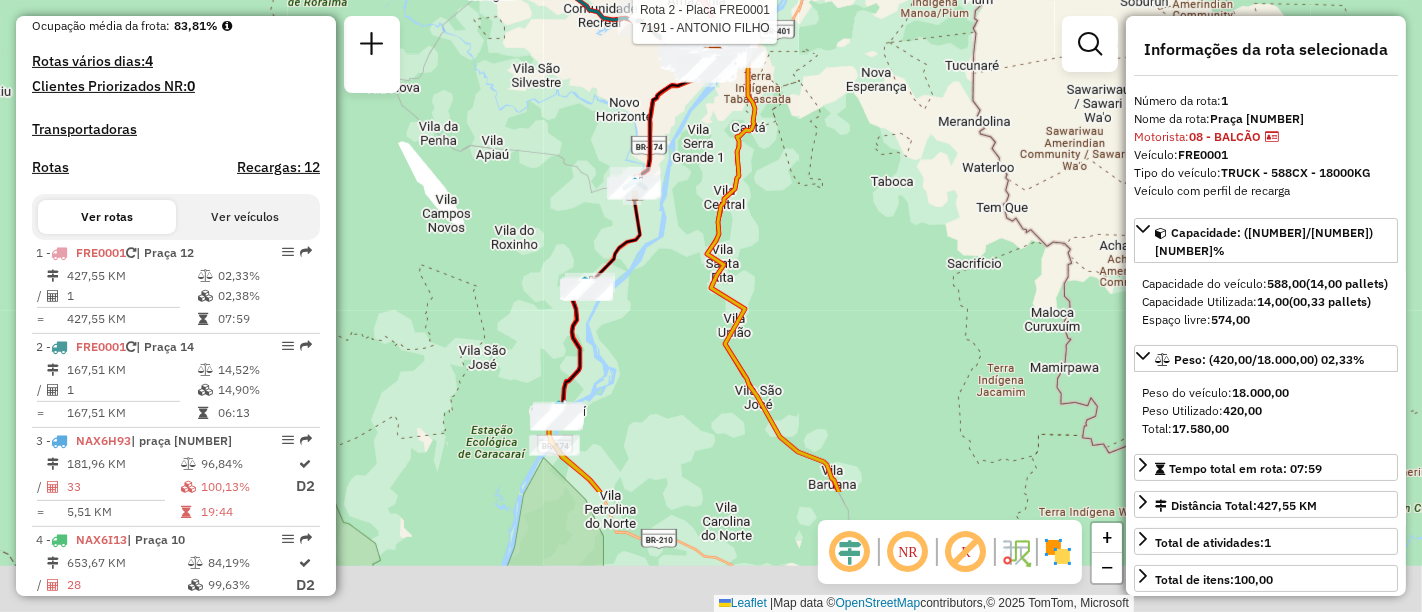 drag, startPoint x: 801, startPoint y: 184, endPoint x: 819, endPoint y: 94, distance: 91.78235 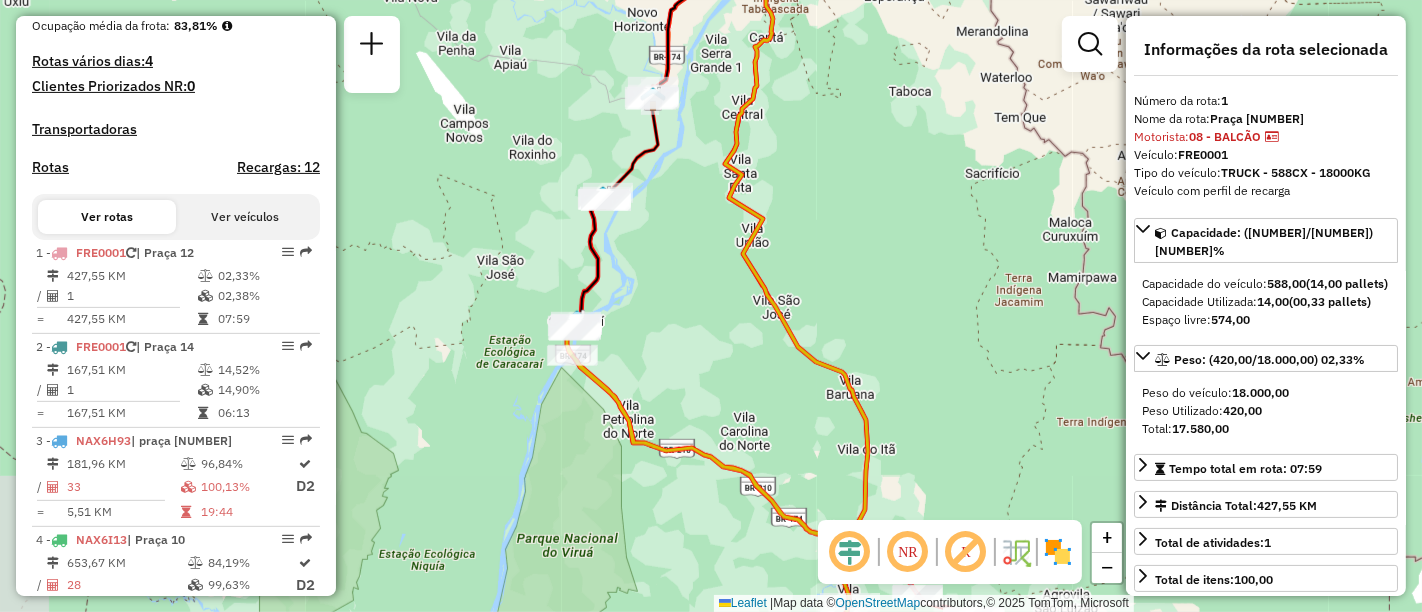 drag, startPoint x: 709, startPoint y: 308, endPoint x: 749, endPoint y: 284, distance: 46.647614 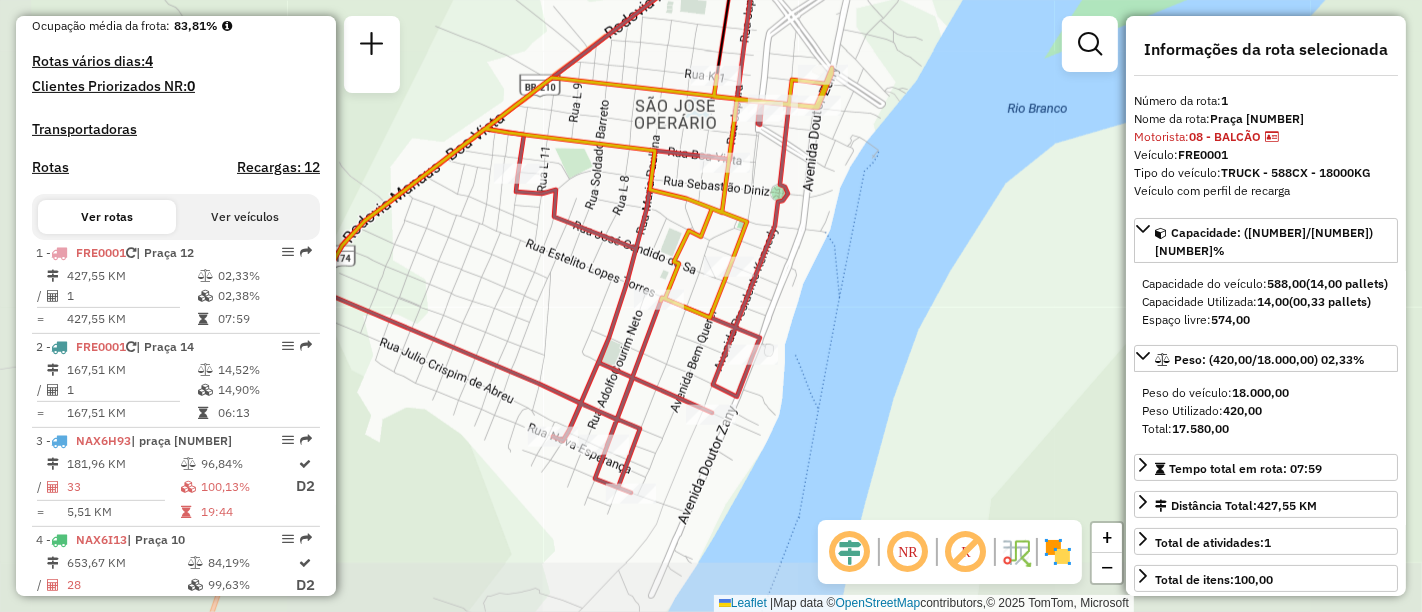 drag, startPoint x: 891, startPoint y: 392, endPoint x: 929, endPoint y: 224, distance: 172.24402 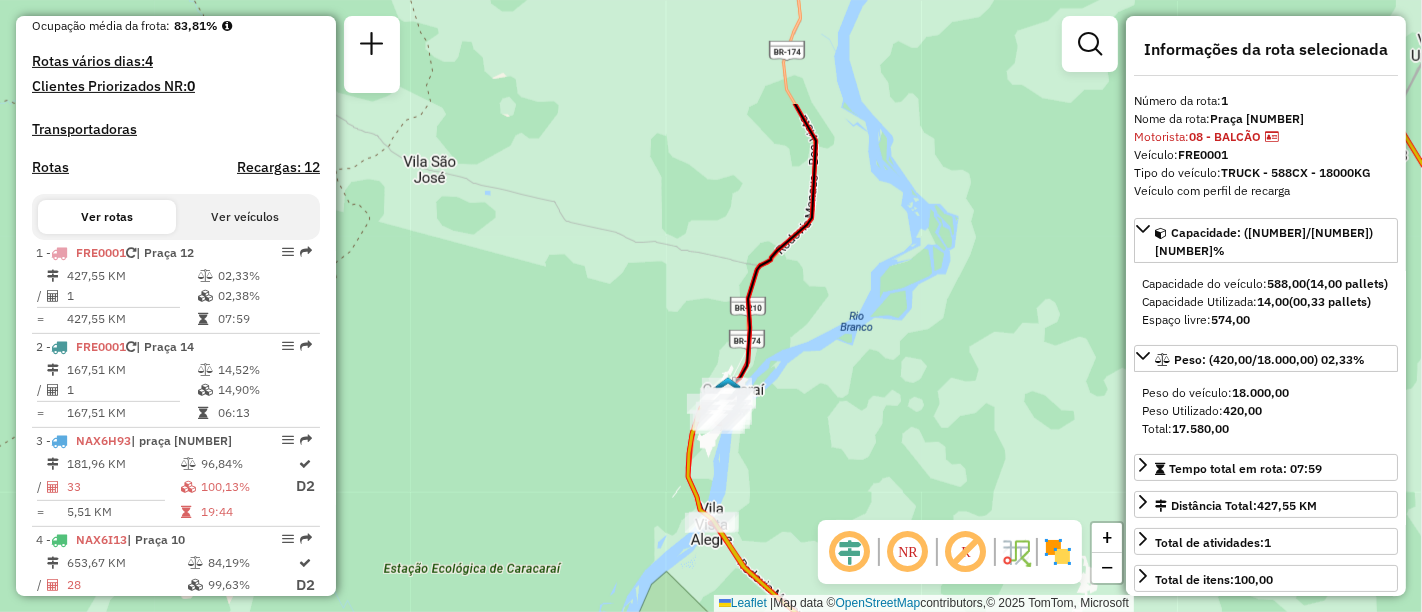 drag, startPoint x: 928, startPoint y: 164, endPoint x: 519, endPoint y: 531, distance: 549.51794 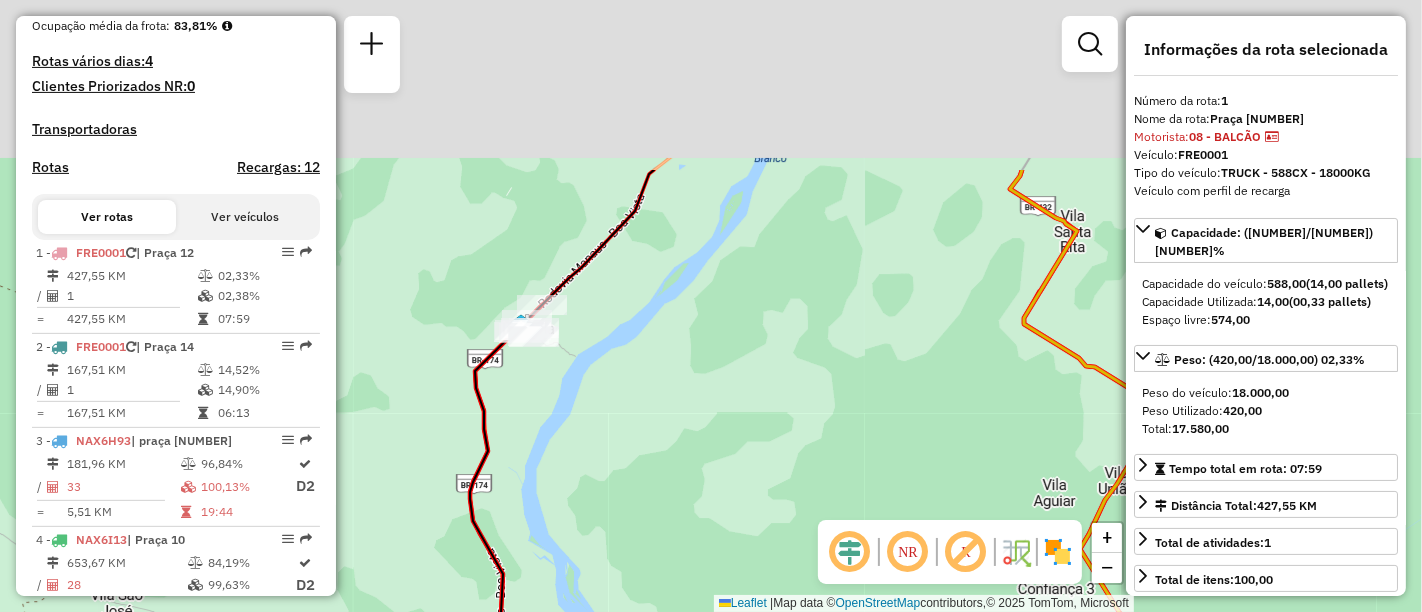 drag, startPoint x: 640, startPoint y: 161, endPoint x: 577, endPoint y: 390, distance: 237.50789 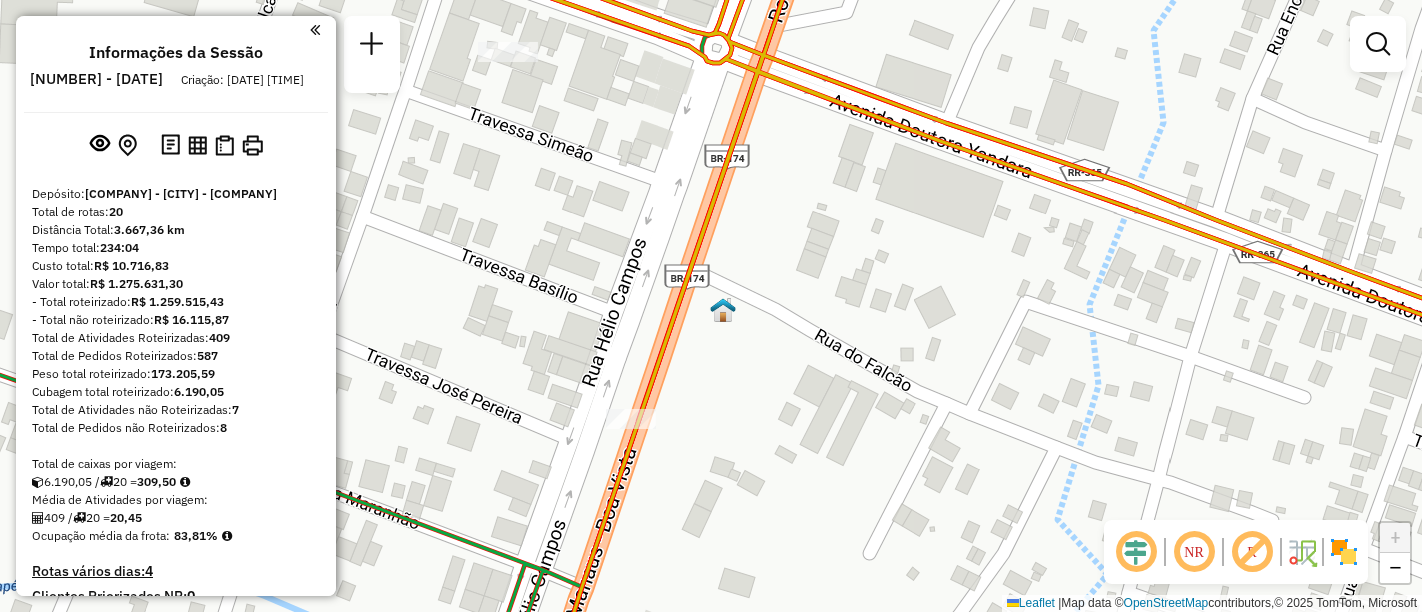 scroll, scrollTop: 0, scrollLeft: 0, axis: both 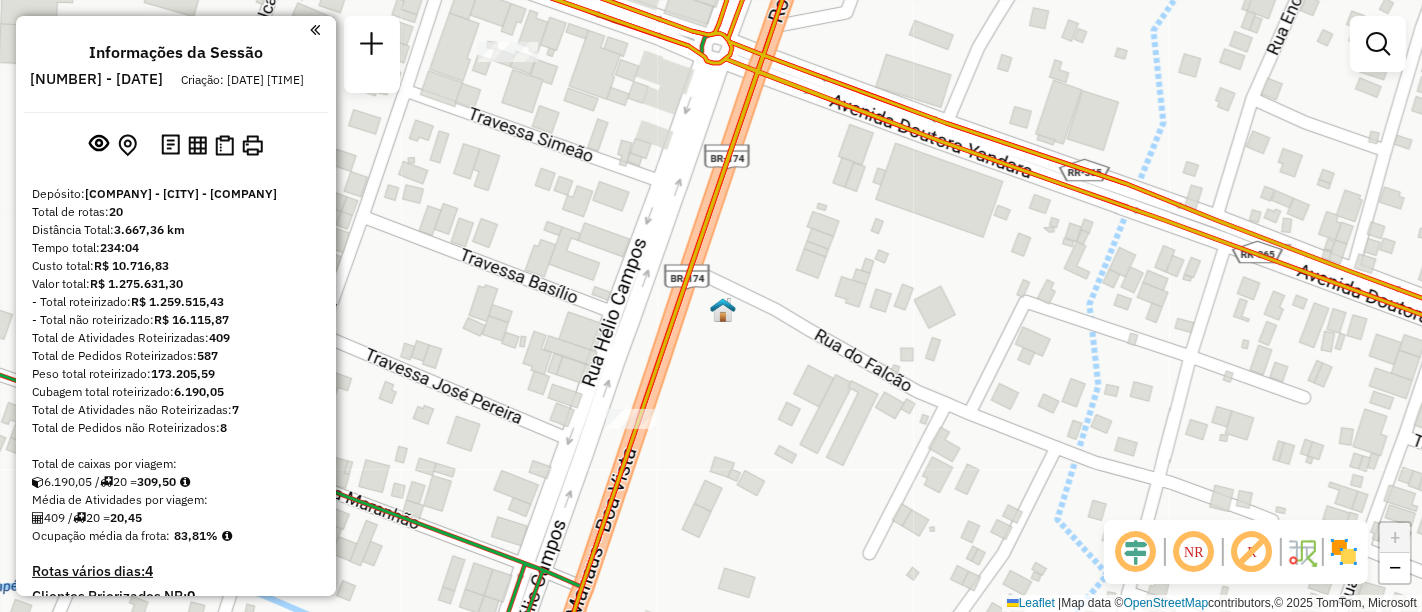 click 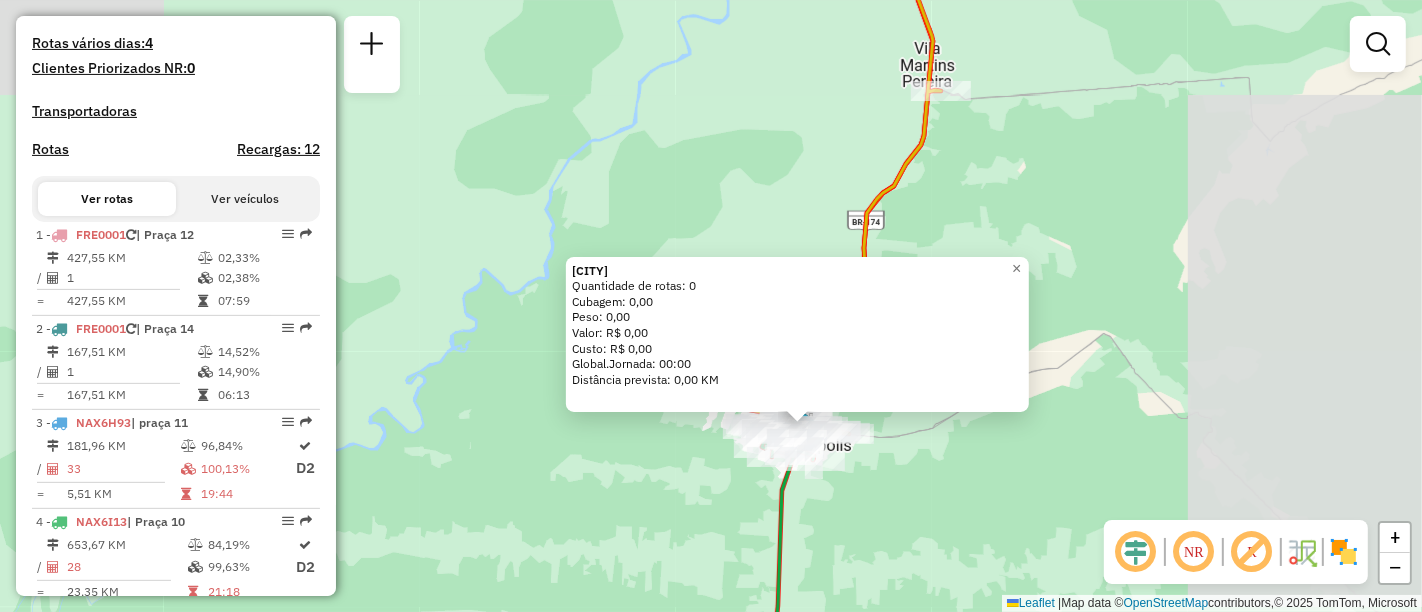 click on "Rota 5 - Placa [PLATE]  [NUMBER] - [NAME] [CITY]  Quantidade de rotas: 0   Cubagem: 0,00  Peso: 0,00  Valor: R$ 0,00   Custo: R$ 0,00  Global.Jornada: 00:00  Distância prevista: 0,00 KM  × Janela de atendimento Grade de atendimento Capacidade Transportadoras Veículos Cliente Pedidos  Rotas Selecione os dias de semana para filtrar as janelas de atendimento  Seg   Ter   Qua   Qui   Sex   Sáb   Dom  Informe o período da janela de atendimento: De: Até:  Filtrar exatamente a janela do cliente  Considerar janela de atendimento padrão  Selecione os dias de semana para filtrar as grades de atendimento  Seg   Ter   Qua   Qui   Sex   Sáb   Dom   Considerar clientes sem dia de atendimento cadastrado  Clientes fora do dia de atendimento selecionado Filtrar as atividades entre os valores definidos abaixo:  Peso mínimo:   Peso máximo:   Cubagem mínima:   Cubagem máxima:   De:   Até:  Filtrar as atividades entre o tempo de atendimento definido abaixo:  De:   Até:  Transportadora: Tipo de veículo: Nome:" 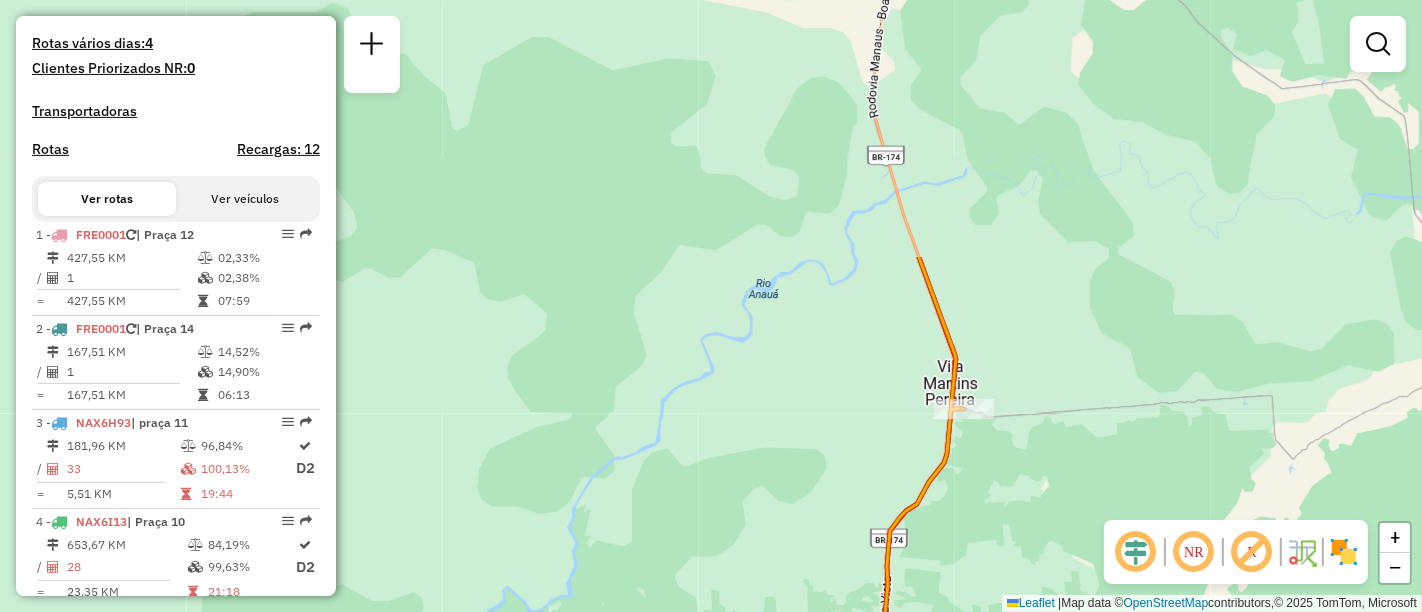 drag, startPoint x: 774, startPoint y: 150, endPoint x: 797, endPoint y: 468, distance: 318.8307 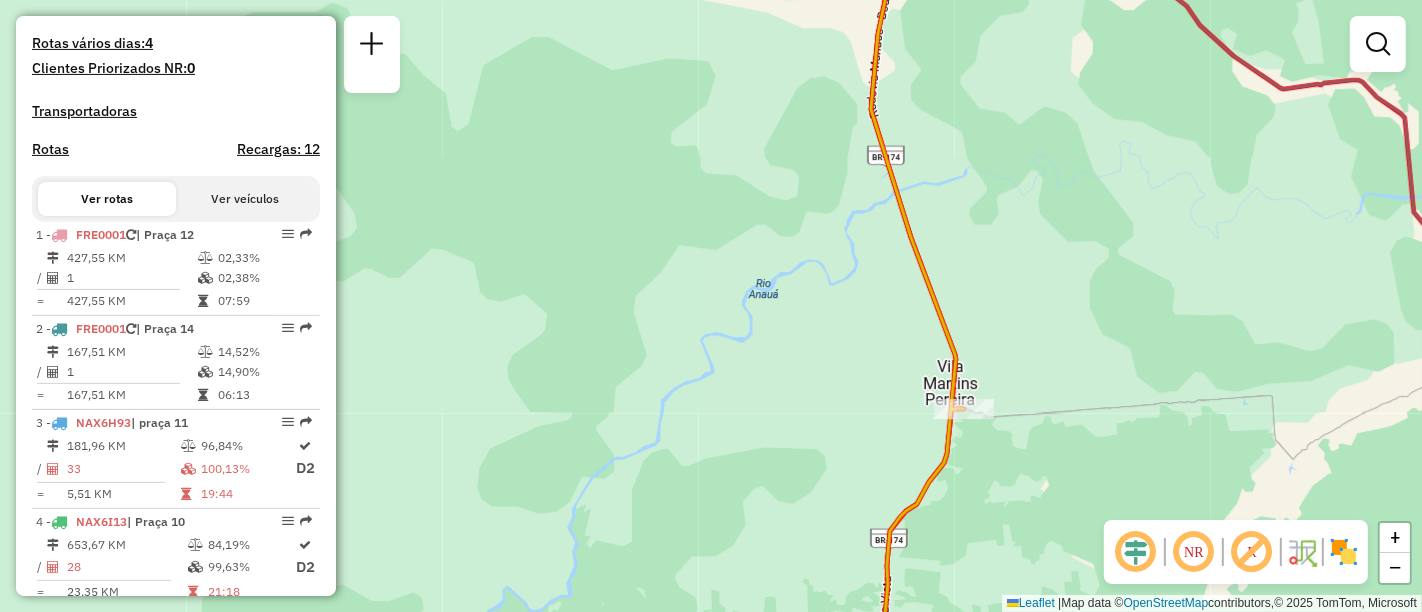 drag, startPoint x: 784, startPoint y: 135, endPoint x: 775, endPoint y: 326, distance: 191.21193 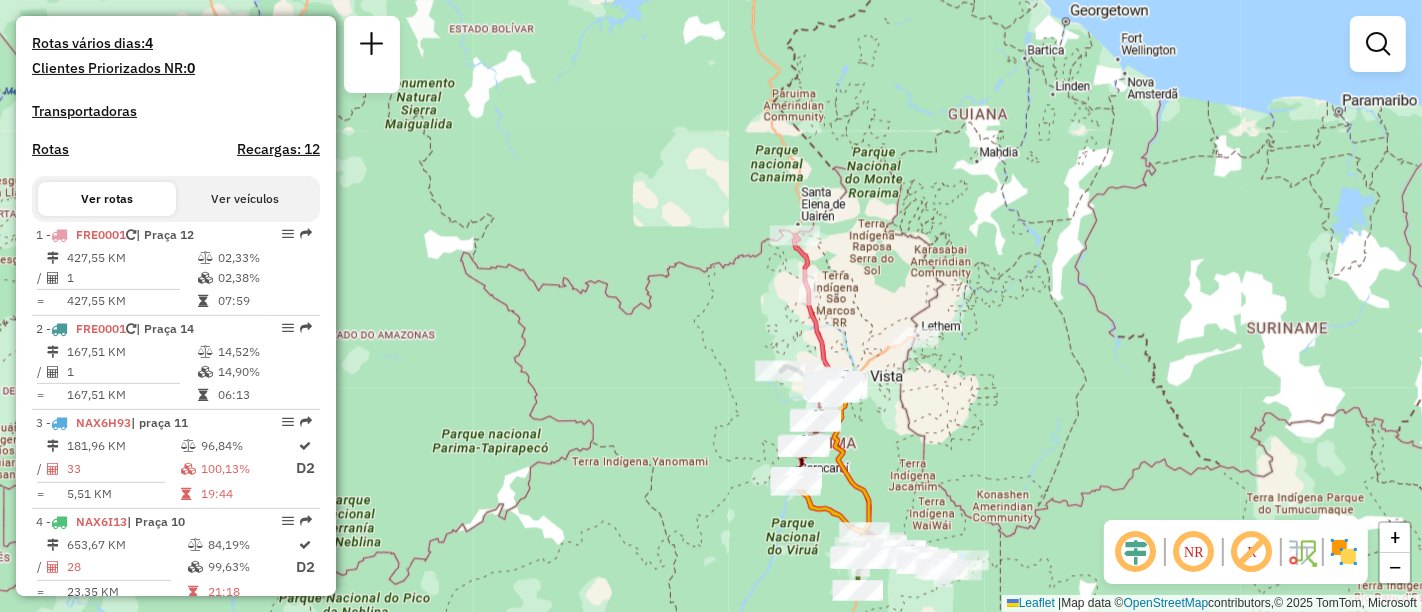 drag, startPoint x: 784, startPoint y: 115, endPoint x: 870, endPoint y: 327, distance: 228.77937 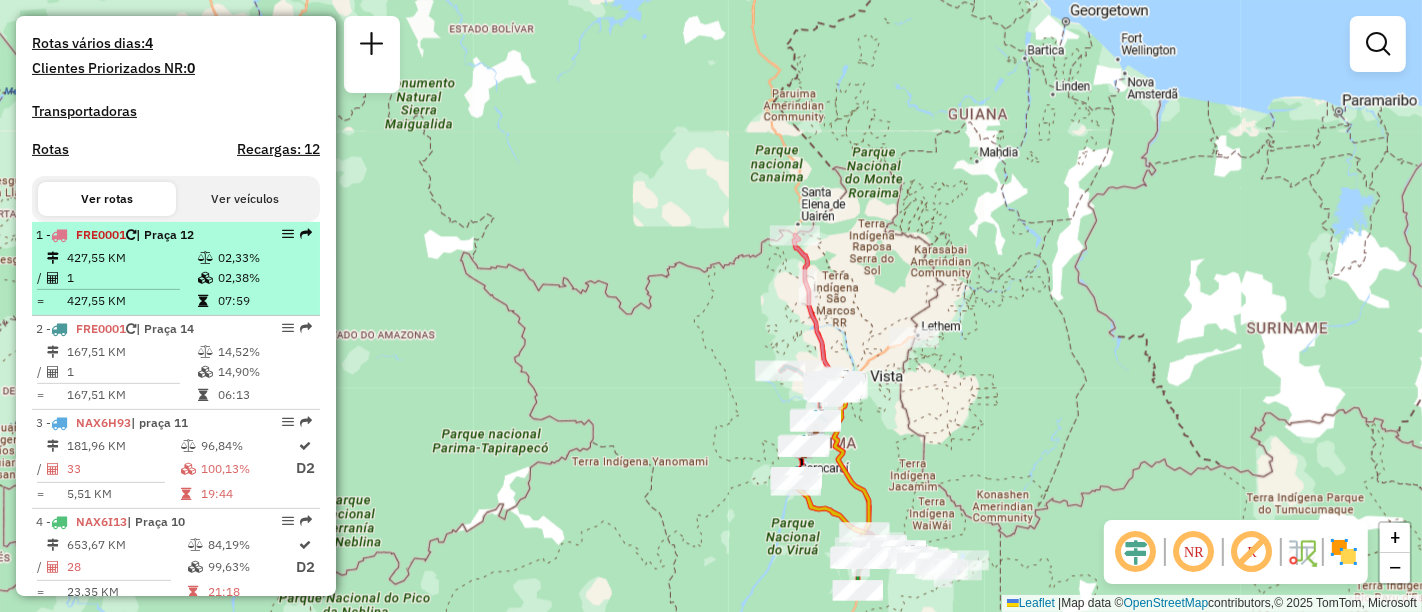 scroll, scrollTop: 0, scrollLeft: 0, axis: both 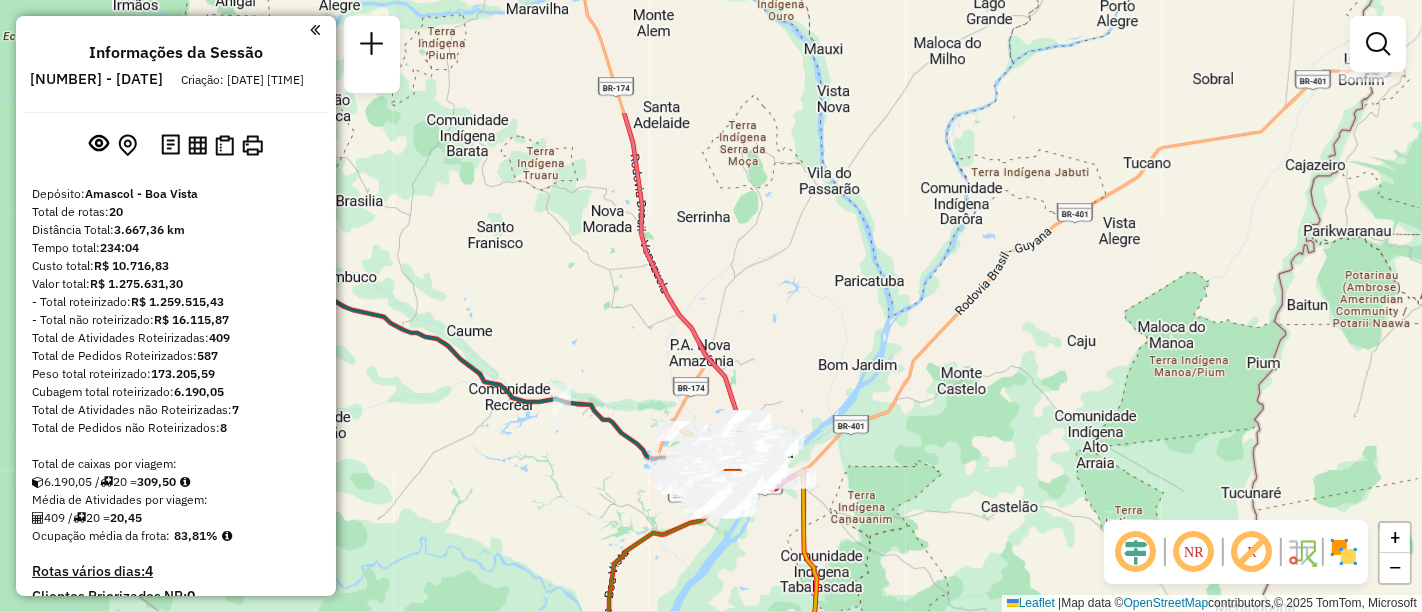 drag, startPoint x: 775, startPoint y: 67, endPoint x: 907, endPoint y: 626, distance: 574.3736 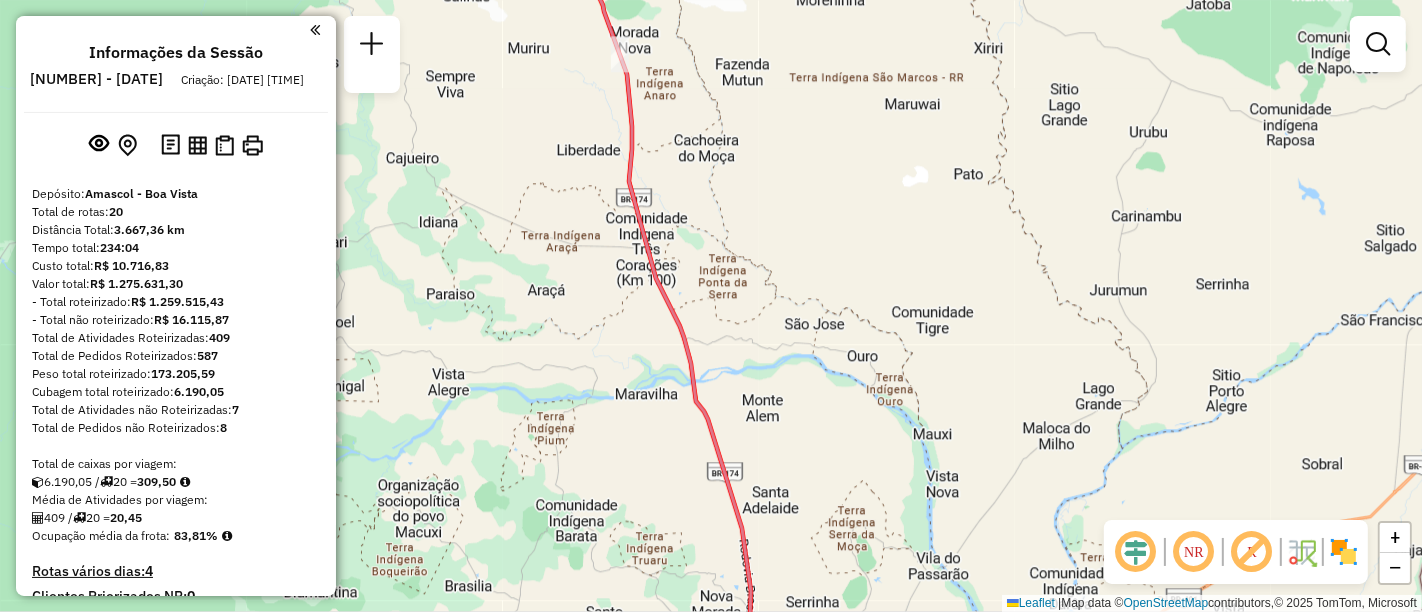 click 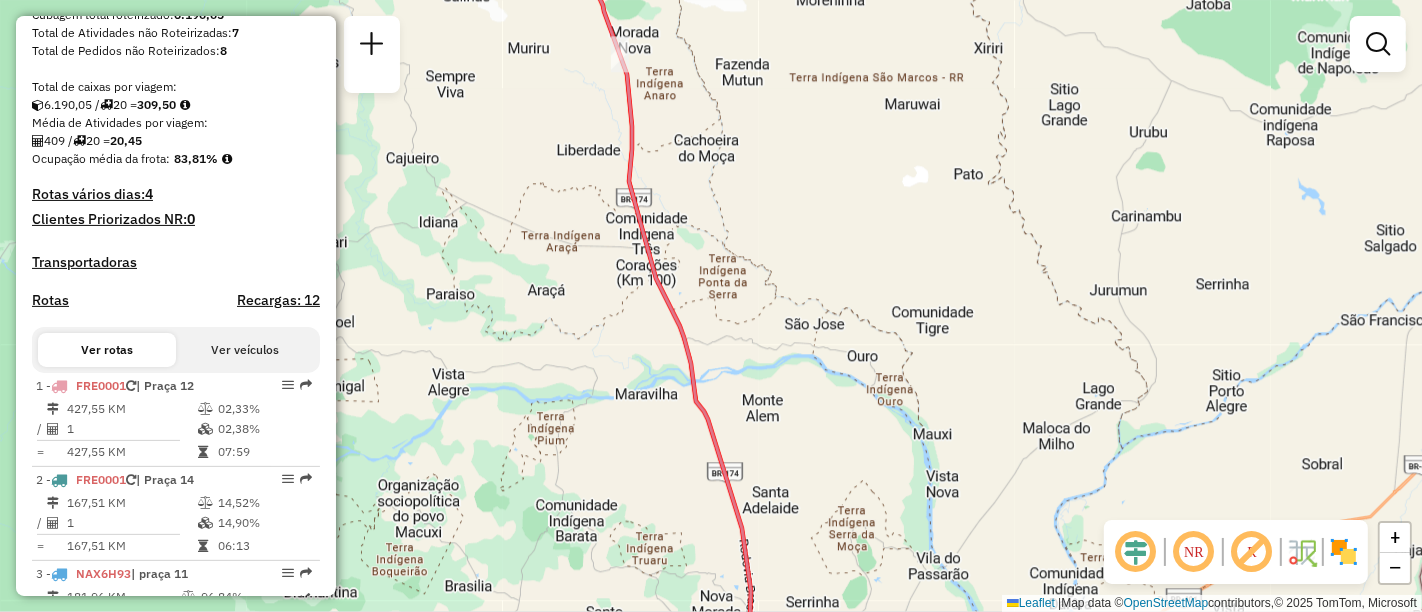 select on "**********" 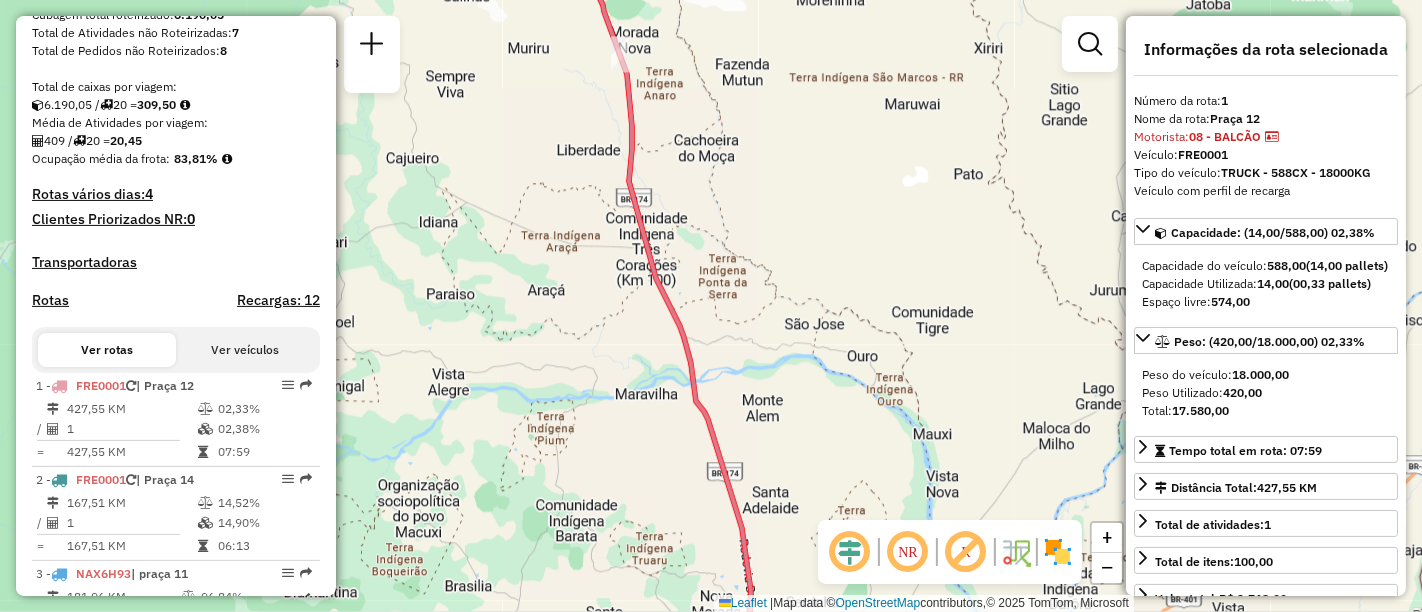 scroll, scrollTop: 751, scrollLeft: 0, axis: vertical 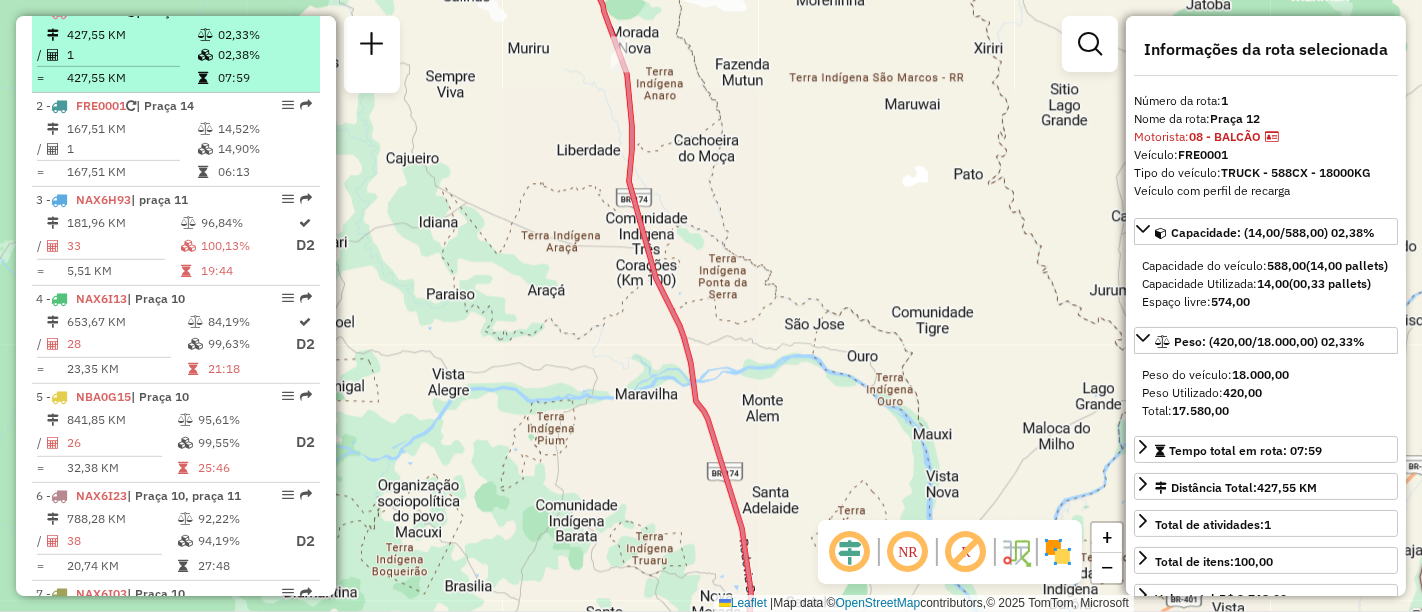 click at bounding box center (288, 11) 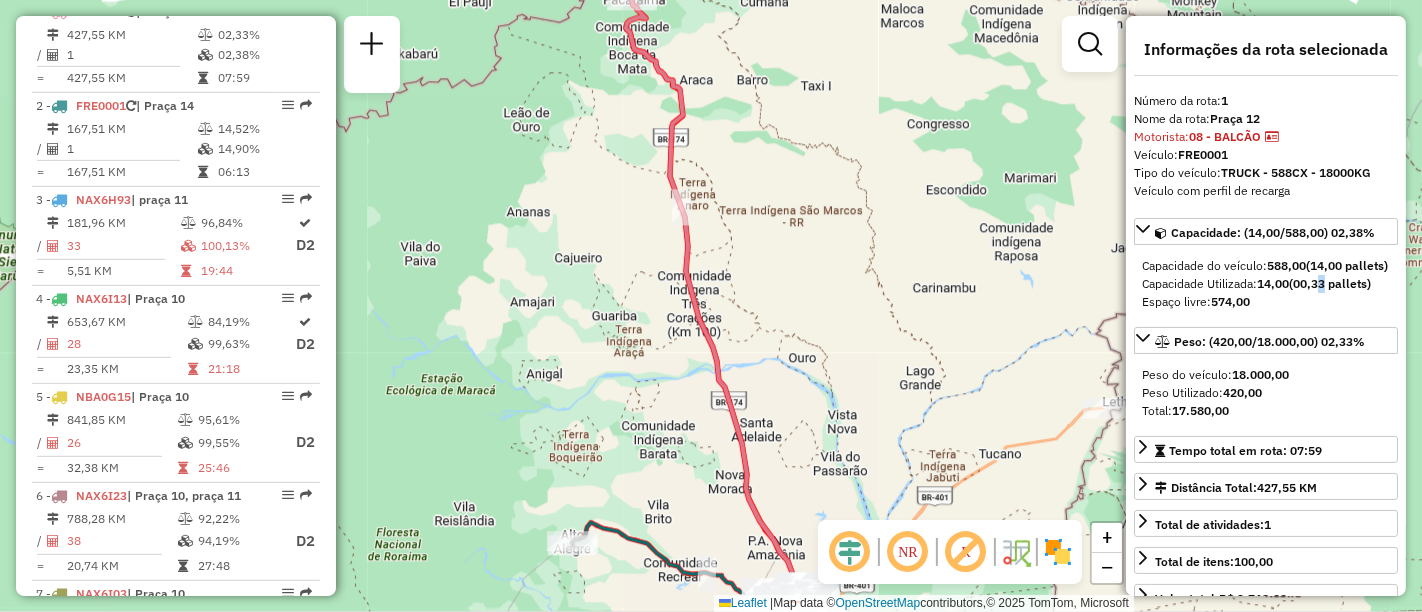 click on "(00,33 pallets)" at bounding box center [1330, 283] 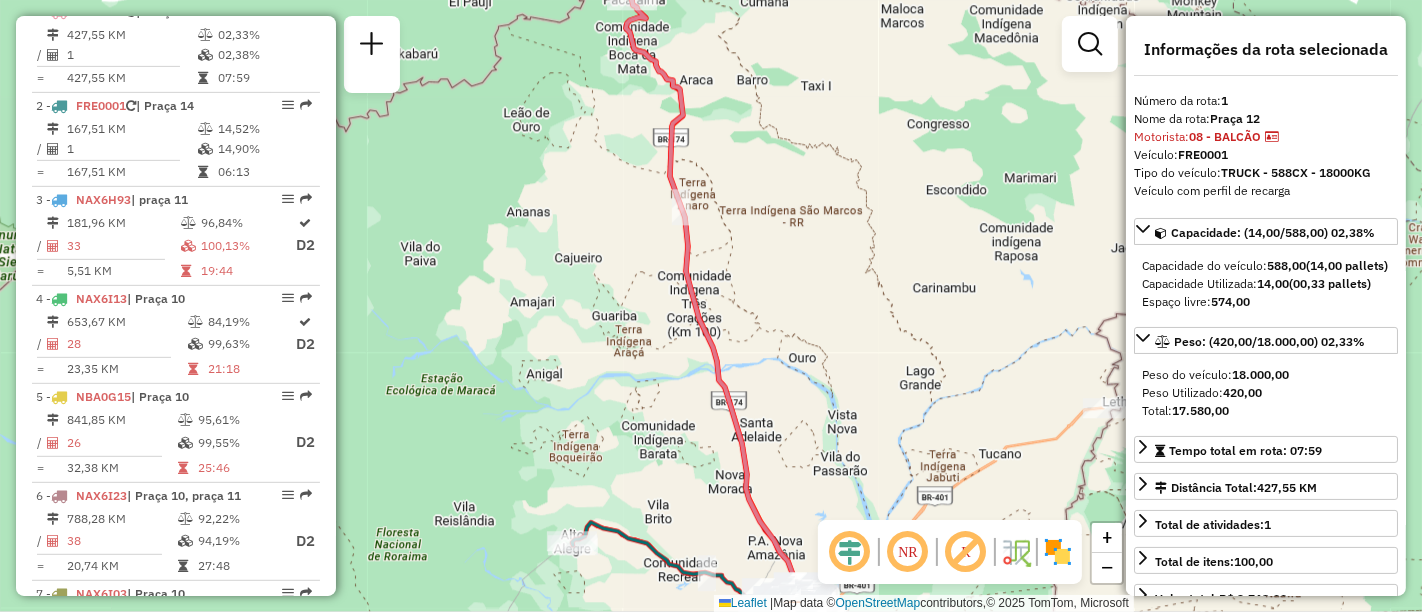 click on "Espaço livre:   574,00" at bounding box center [1266, 302] 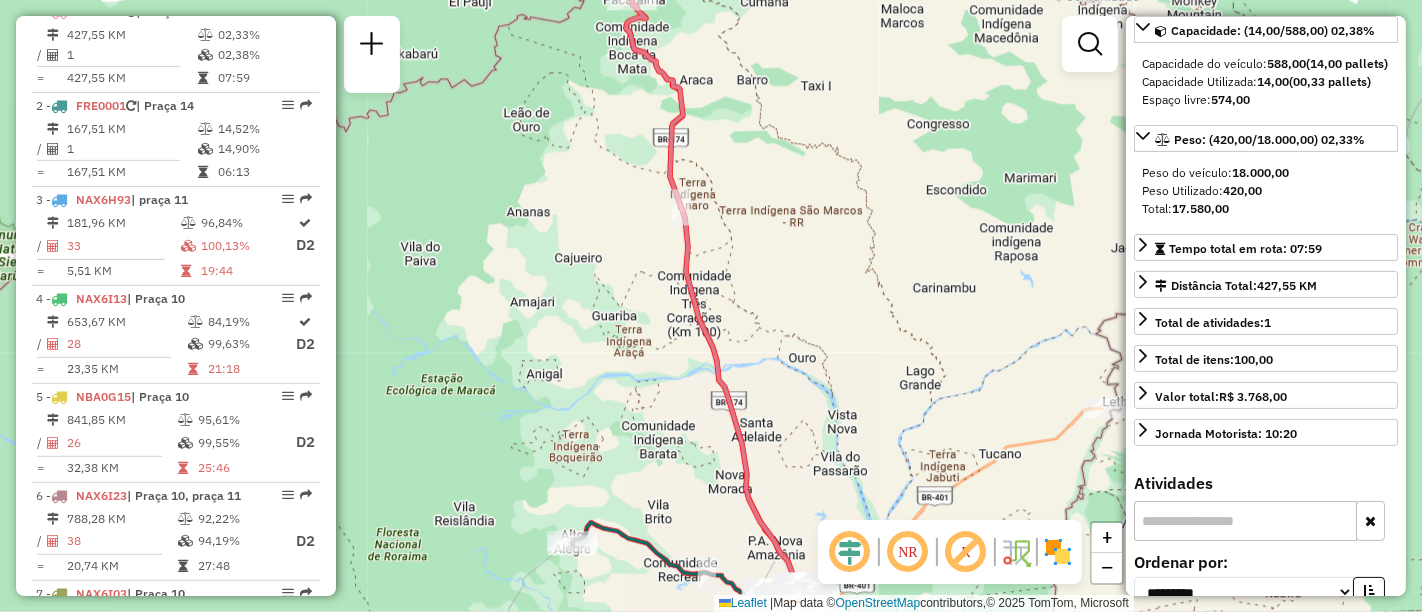 scroll, scrollTop: 222, scrollLeft: 0, axis: vertical 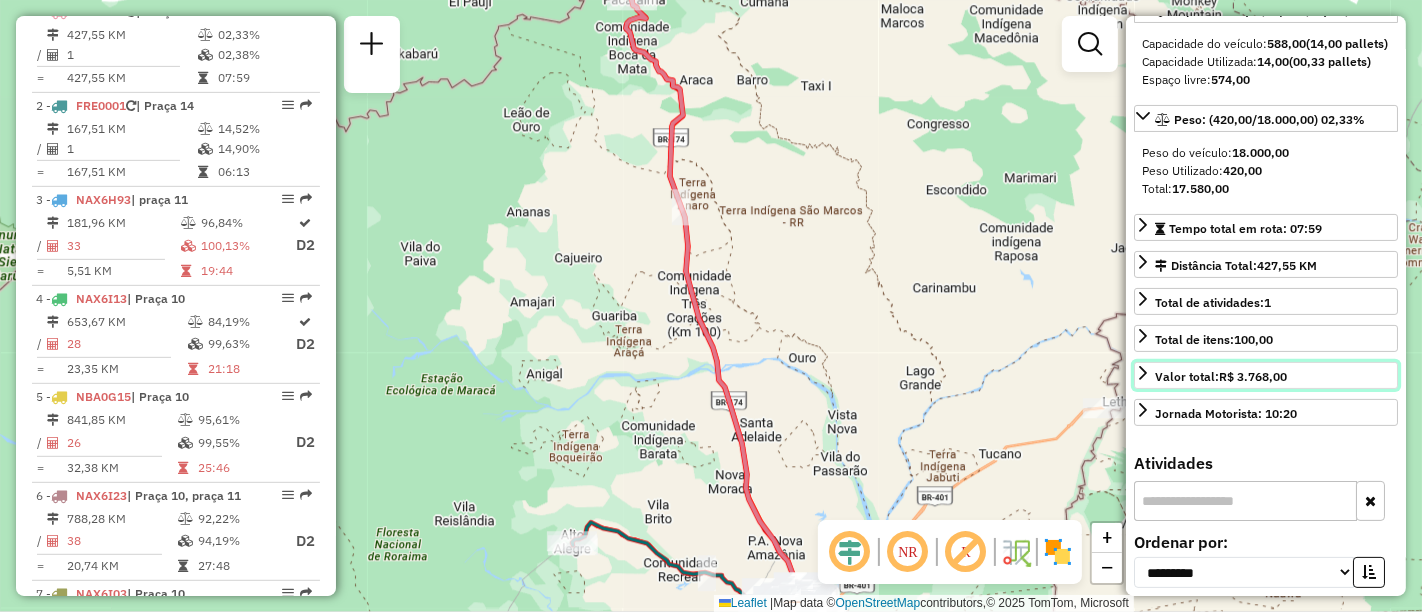 click on "Valor total: R$ [PRICE]" at bounding box center [1266, 375] 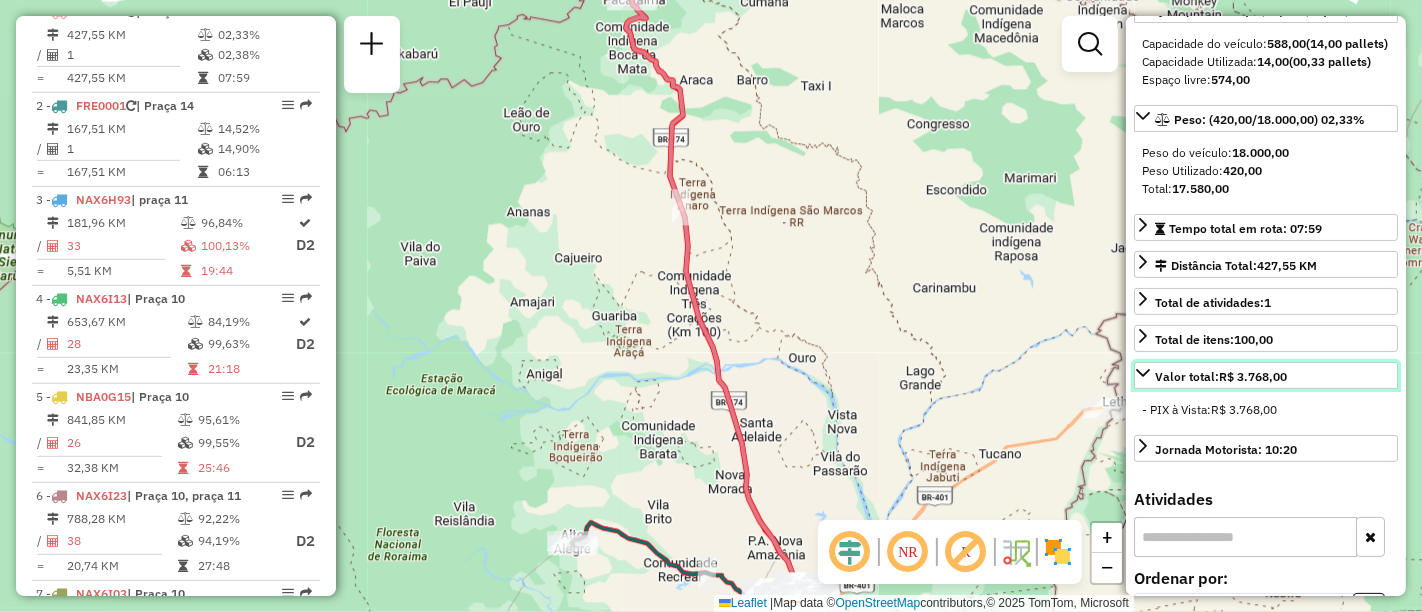click on "Valor total: R$ [PRICE]" at bounding box center (1266, 375) 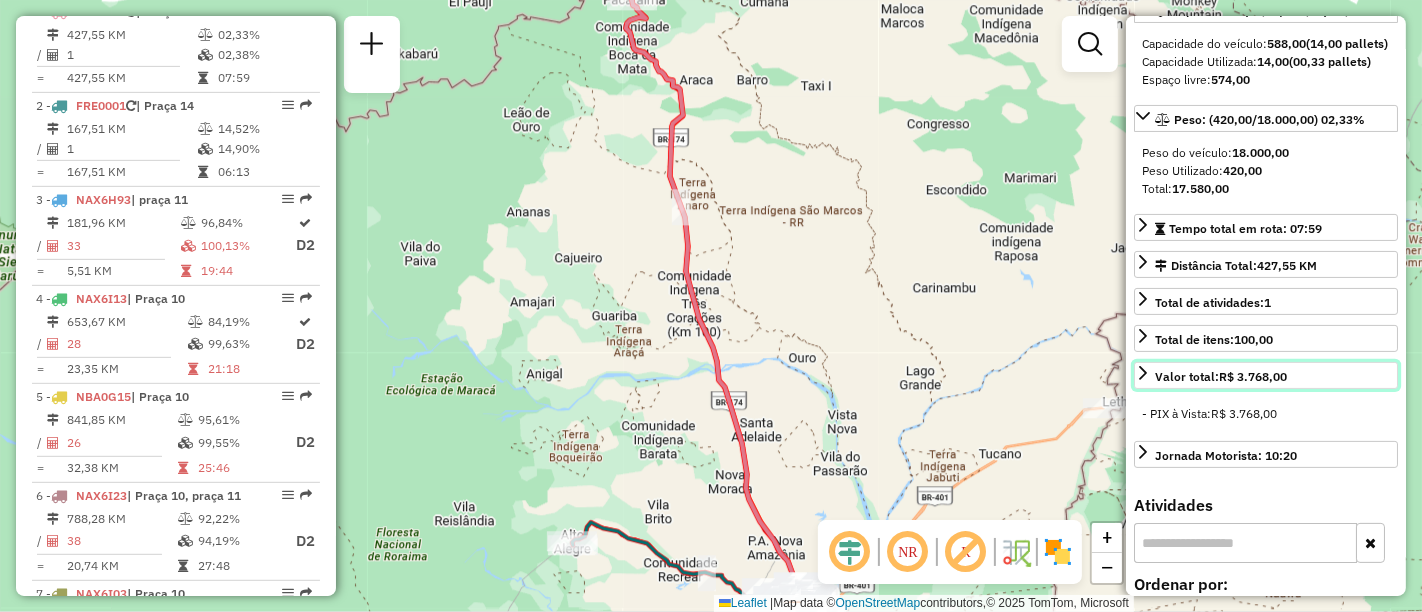 click on "Valor total: R$ [PRICE]" at bounding box center (1266, 375) 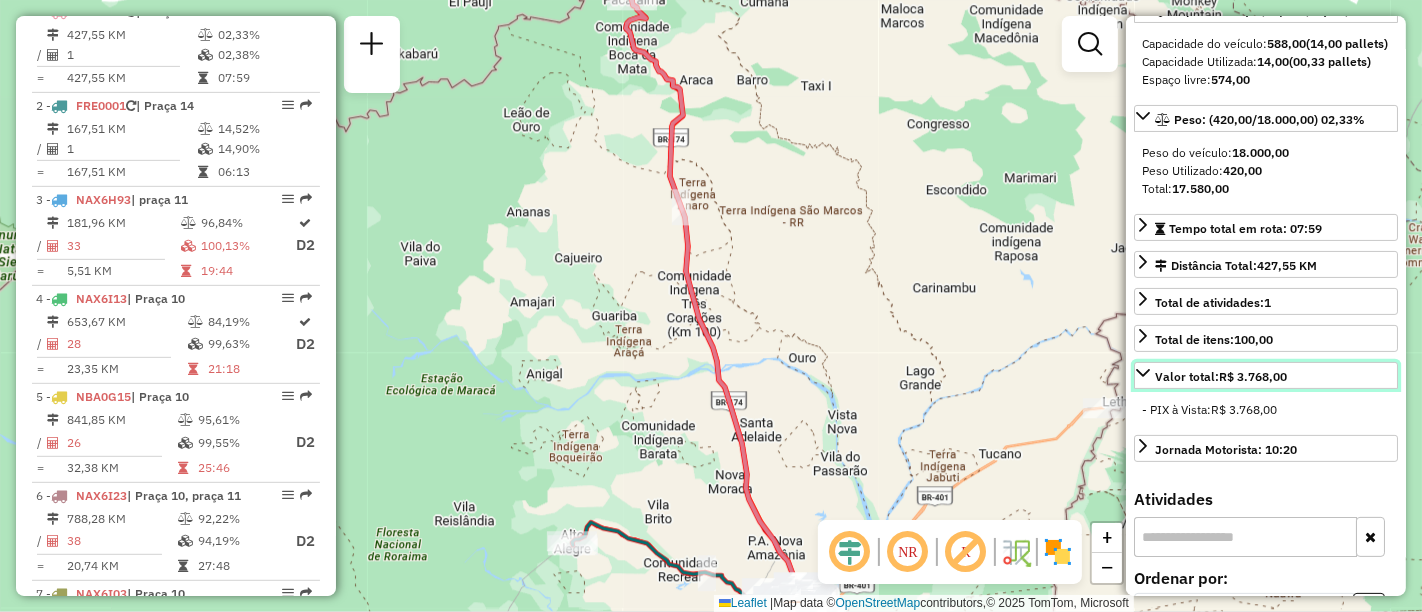 click on "Valor total: R$ [PRICE]" at bounding box center (1266, 375) 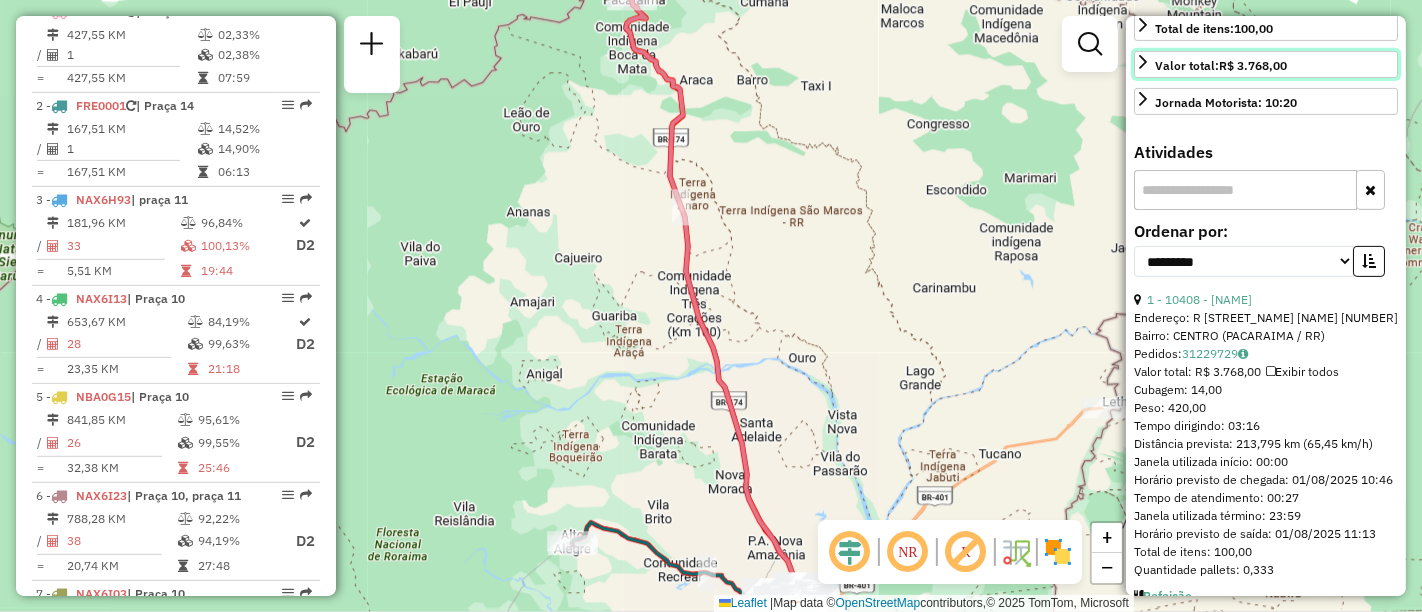 scroll, scrollTop: 555, scrollLeft: 0, axis: vertical 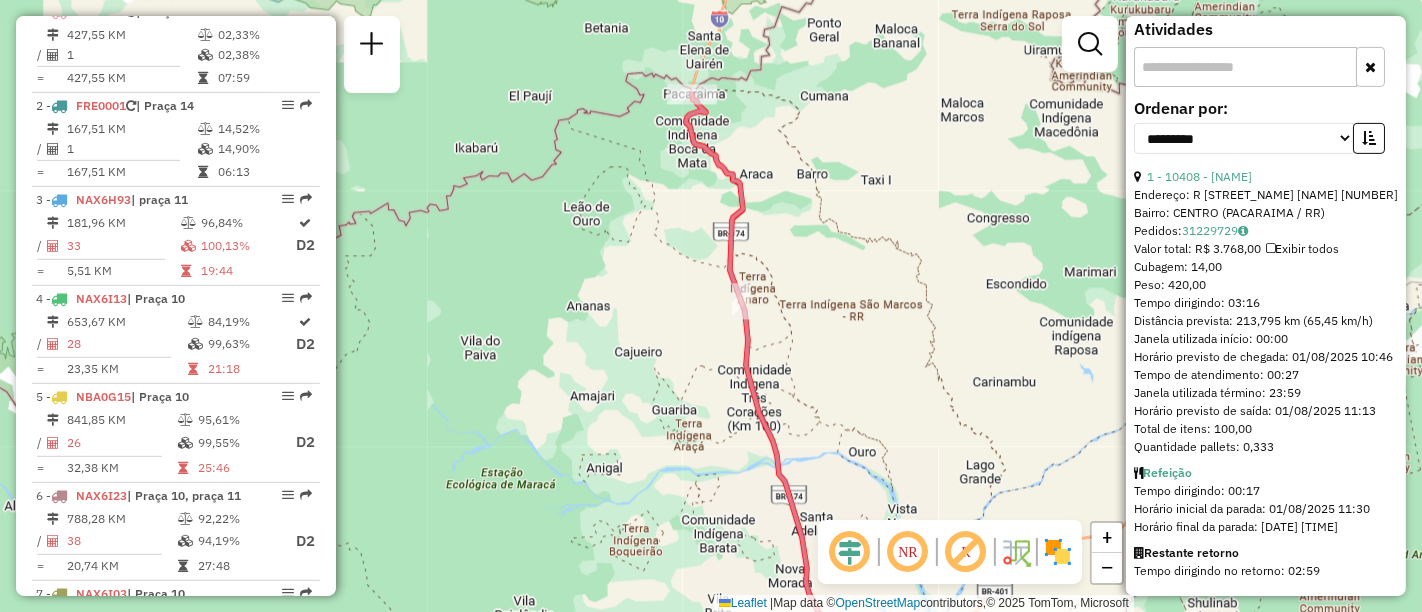 drag, startPoint x: 785, startPoint y: 77, endPoint x: 845, endPoint y: 170, distance: 110.6752 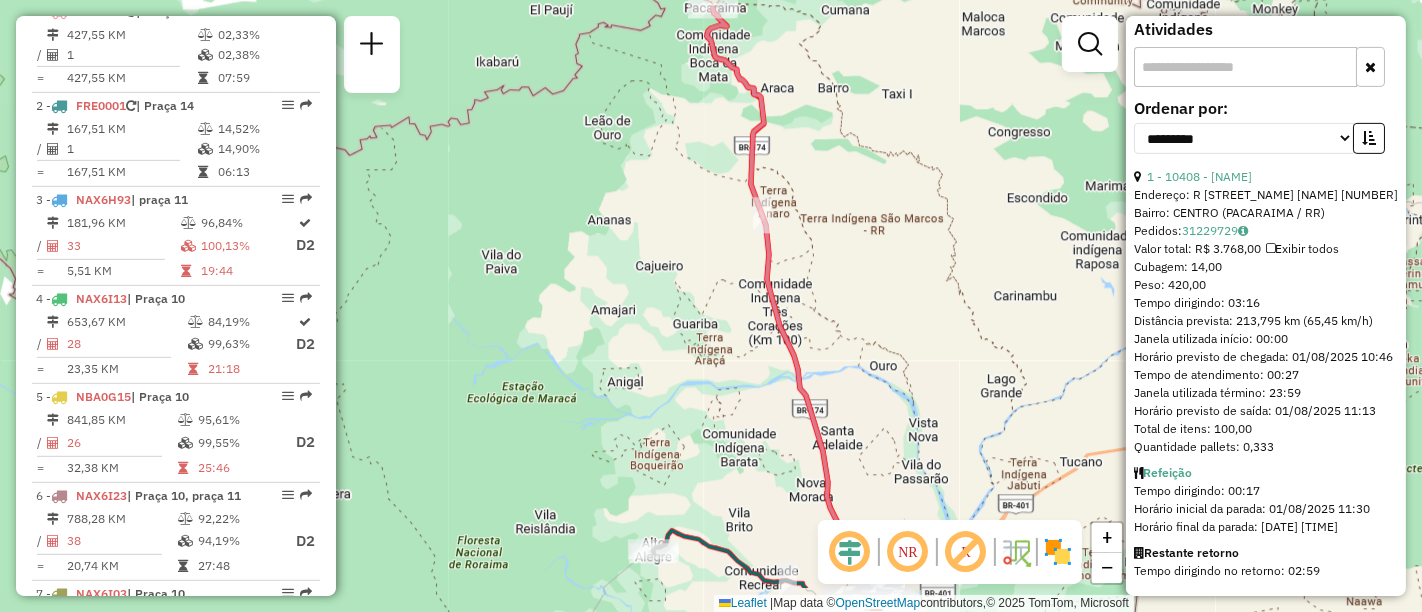 drag, startPoint x: 910, startPoint y: 414, endPoint x: 931, endPoint y: 328, distance: 88.52683 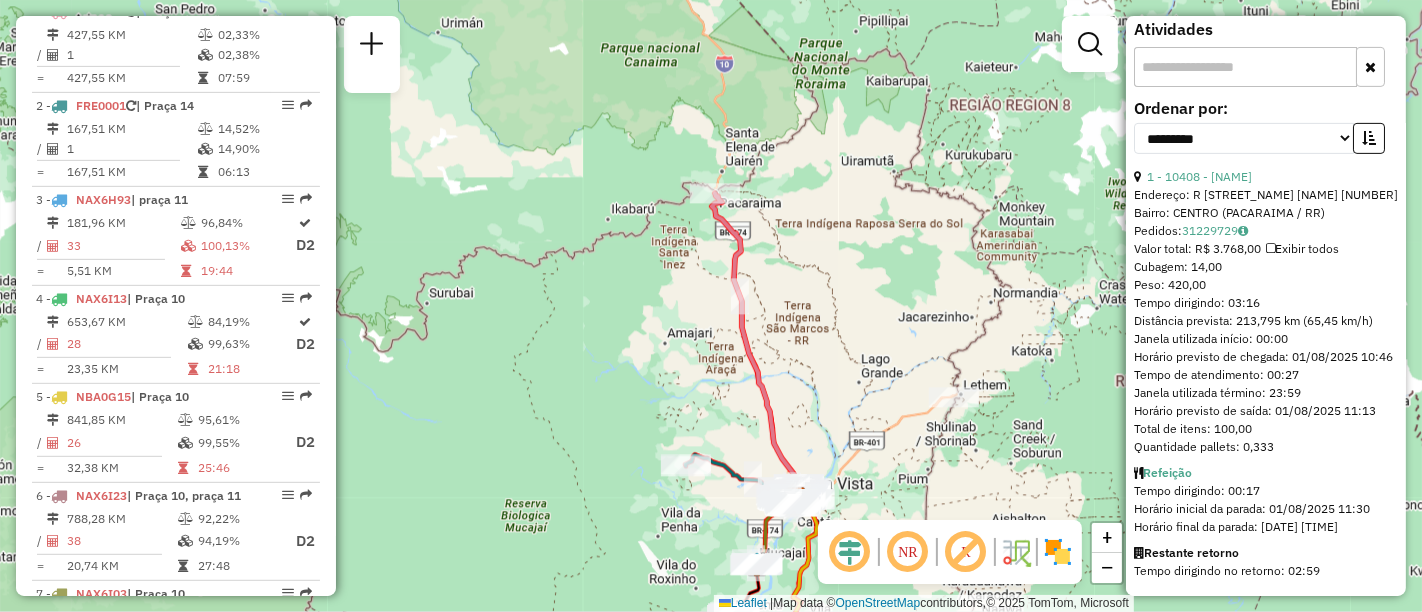 drag, startPoint x: 944, startPoint y: 315, endPoint x: 842, endPoint y: 340, distance: 105.01904 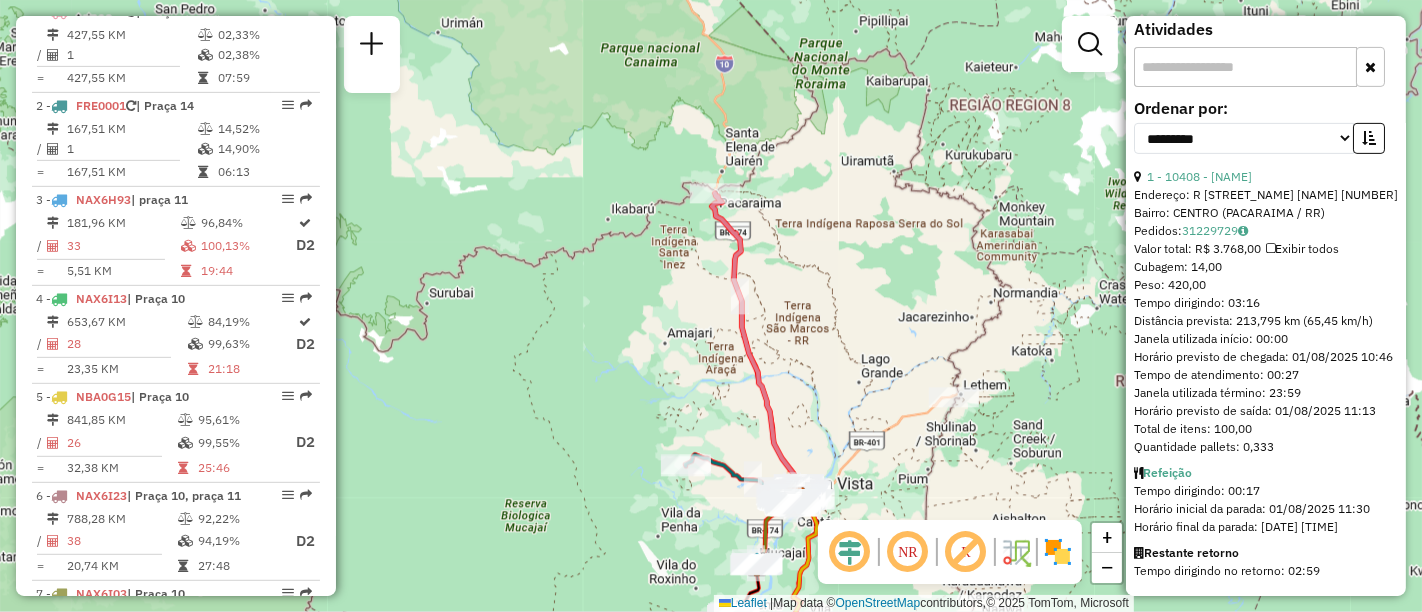 scroll, scrollTop: 0, scrollLeft: 0, axis: both 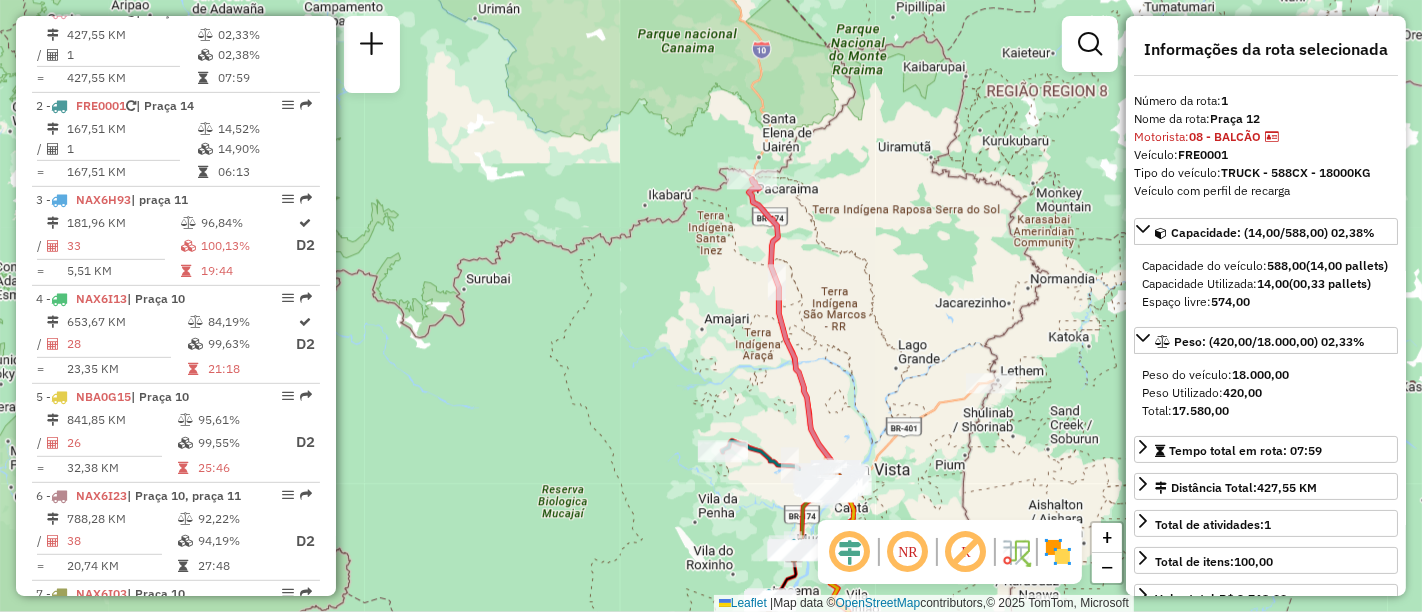 drag, startPoint x: 874, startPoint y: 279, endPoint x: 911, endPoint y: 265, distance: 39.56008 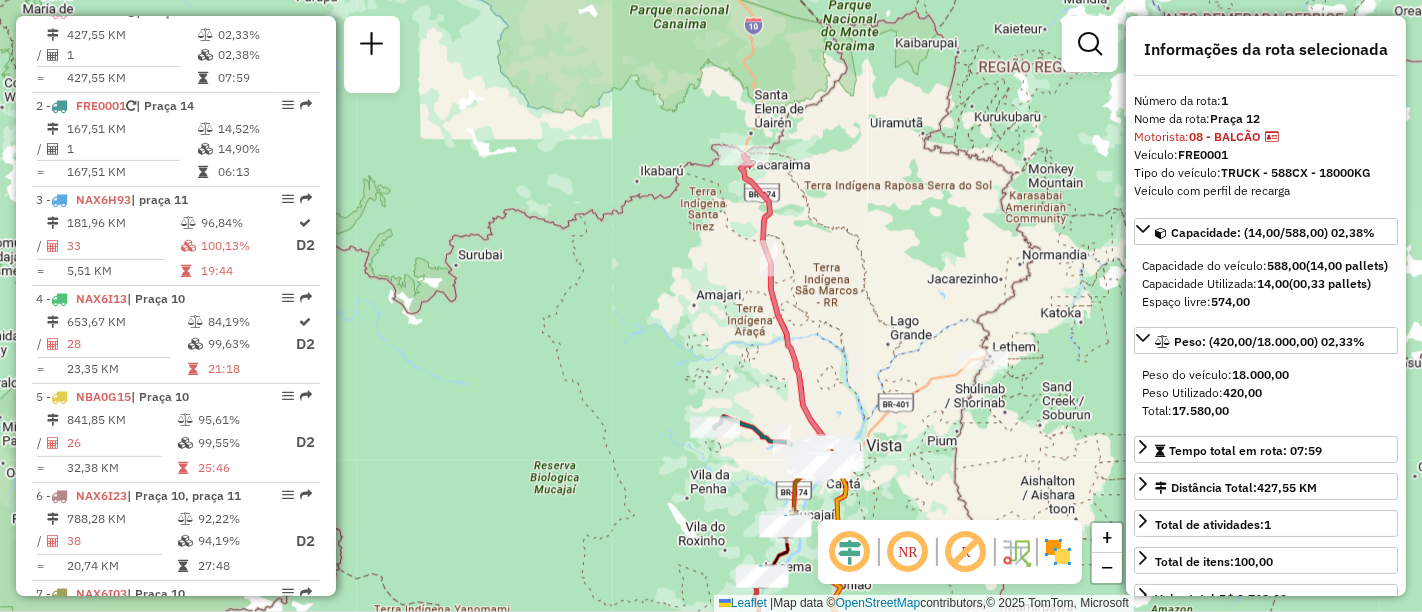 drag, startPoint x: 891, startPoint y: 205, endPoint x: 883, endPoint y: 181, distance: 25.298222 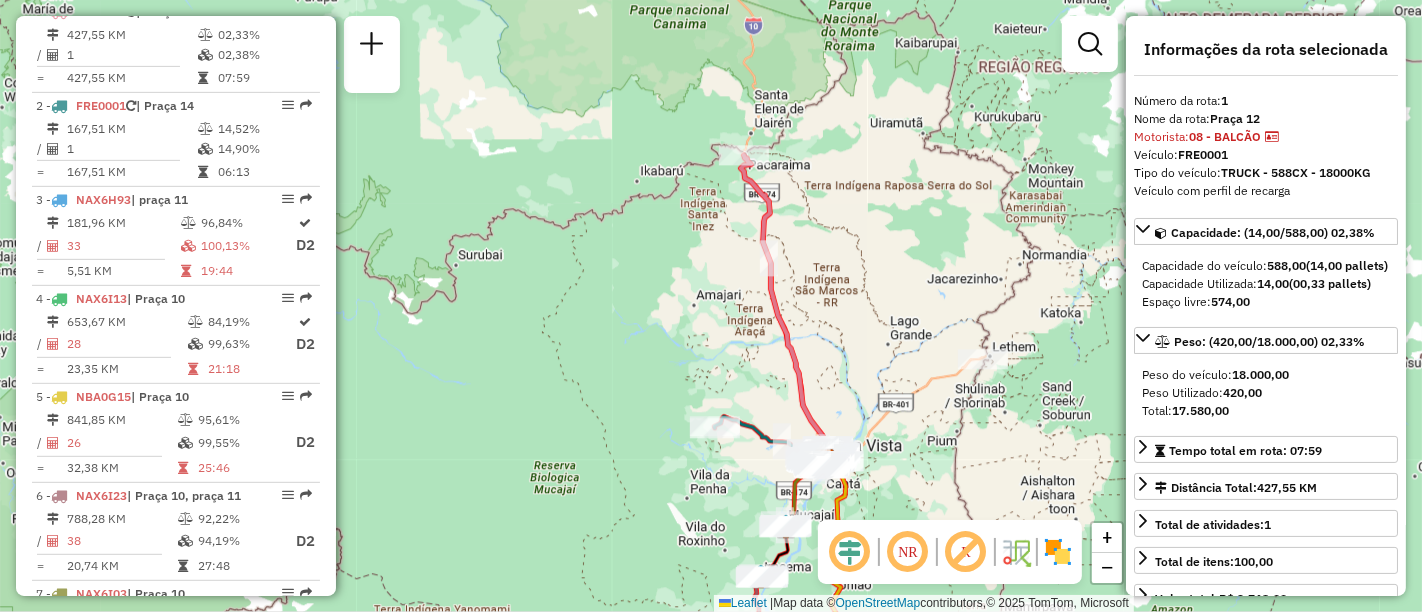 scroll, scrollTop: 555, scrollLeft: 0, axis: vertical 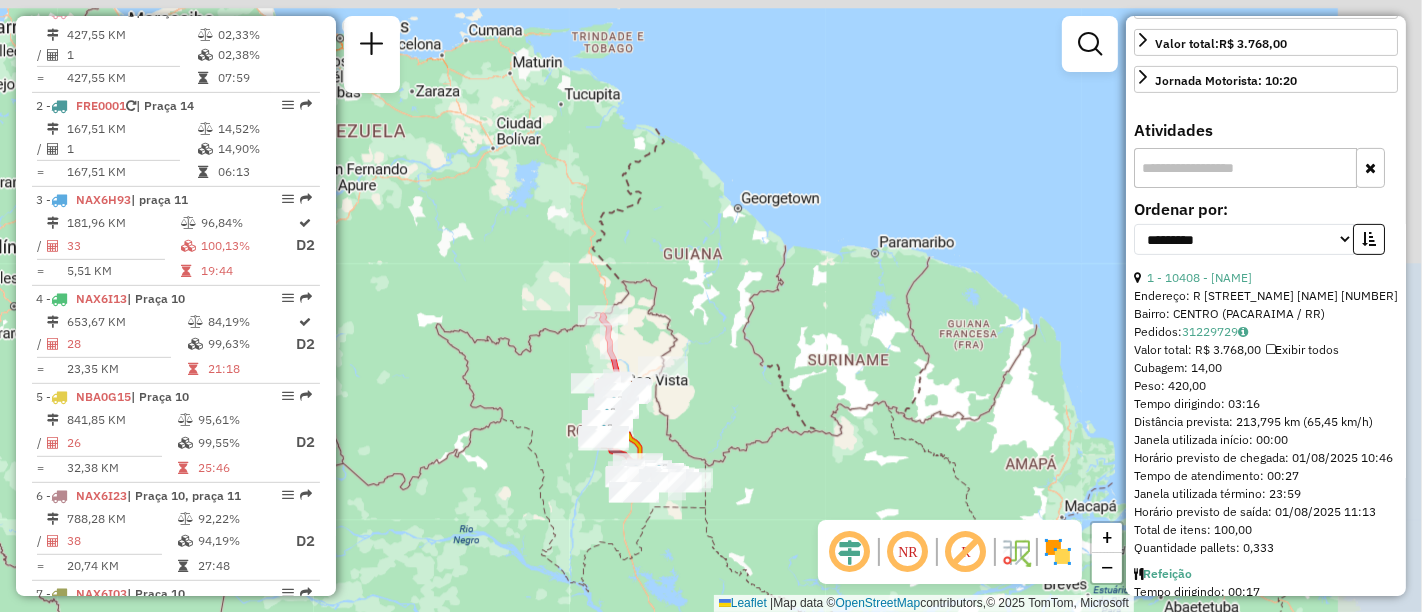 drag, startPoint x: 1023, startPoint y: 315, endPoint x: 697, endPoint y: 332, distance: 326.44296 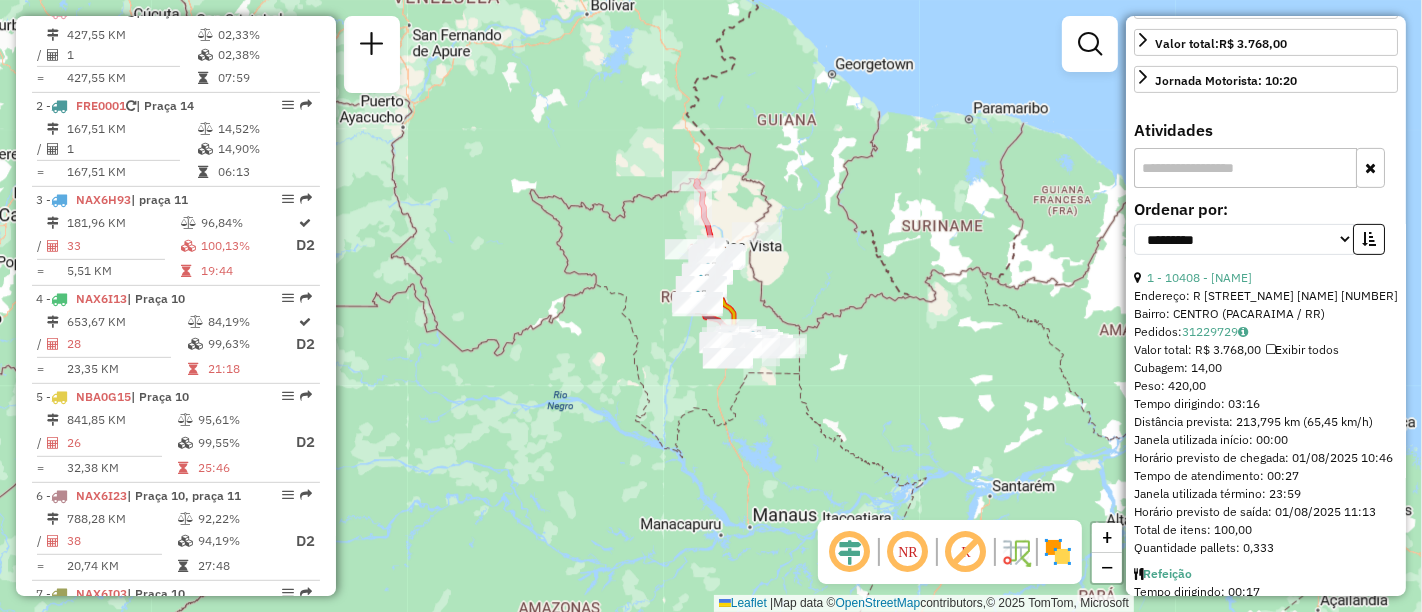 drag, startPoint x: 731, startPoint y: 329, endPoint x: 802, endPoint y: 262, distance: 97.62172 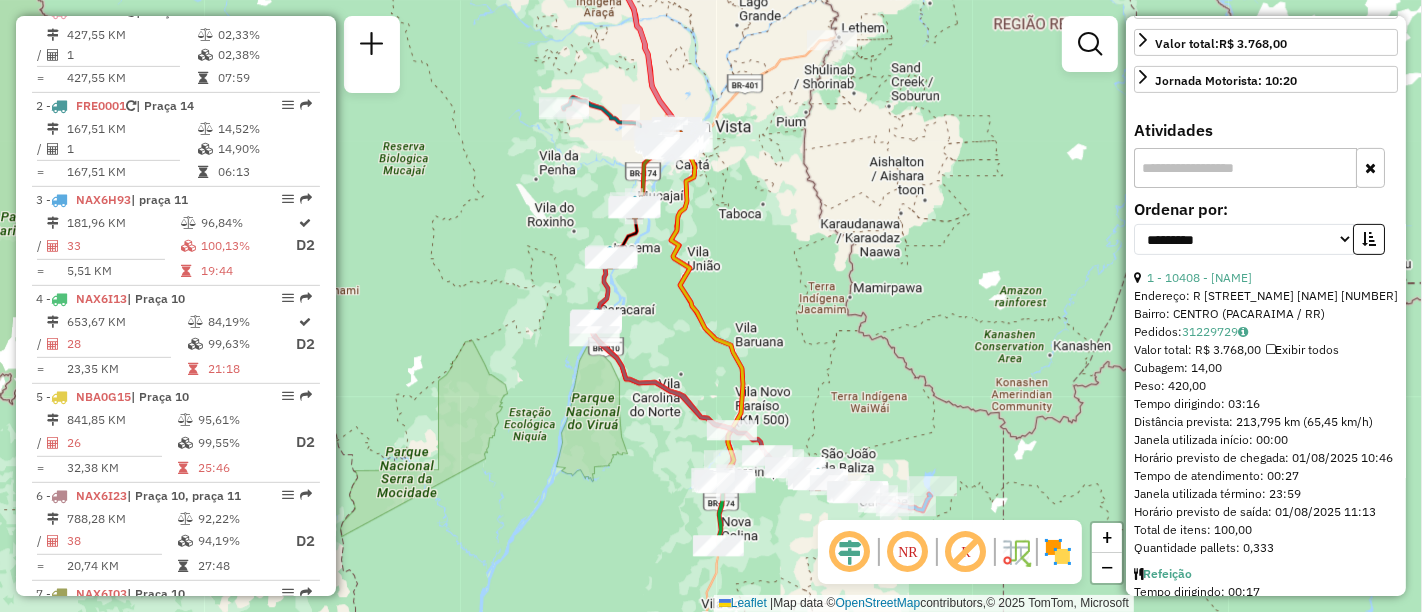 drag, startPoint x: 733, startPoint y: 247, endPoint x: 829, endPoint y: 296, distance: 107.78219 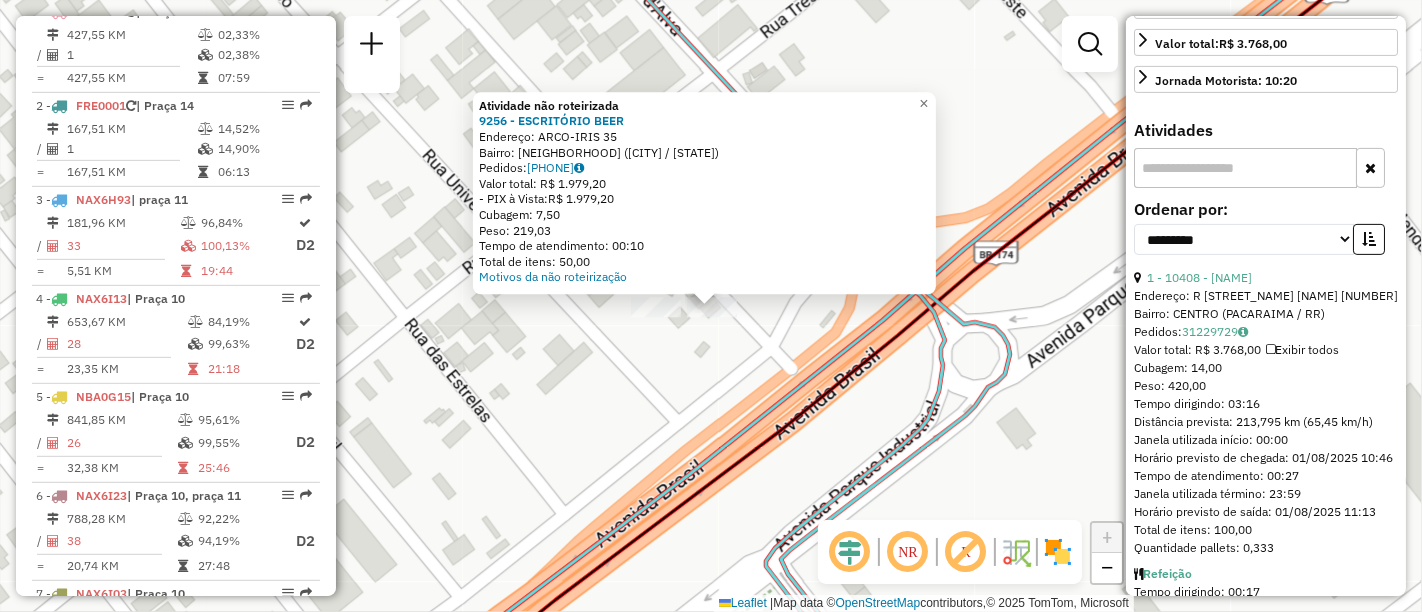 click on "Atividade não roteirizada 9256 - [FIRST] [LAST] Endereço: ARCO-IRIS 35 Bairro: RAIAR DO SOL ([CITY] / [STATE]) Pedidos: [PHONE] Valor total: R$ 1.979,20 - PIX à Vista: R$ 1.979,20 Cubagem: 7,50 Peso: 219,03 Tempo de atendimento: 00:10 Total de itens: 50,00 Motivos da não roteirização × Janela de atendimento Grade de atendimento Capacidade Transportadoras Veículos Cliente Pedidos Rotas Selecione os dias de semana para filtrar as janelas de atendimento Seg Ter Qua Qui Sex Sáb Dom Informe o período da janela de atendimento: De: Até: Filtrar exatamente a janela do cliente Considerar janela de atendimento padrão Selecione os dias de semana para filtrar as grades de atendimento Seg Ter Qua Qui Sex Sáb Dom Considerar clientes sem dia de atendimento cadastrado Clientes fora do dia de atendimento selecionado Filtrar as atividades entre os valores definidos abaixo: Peso mínimo: Peso máximo: Cubagem mínima: Cubagem máxima: De: Até: De:" 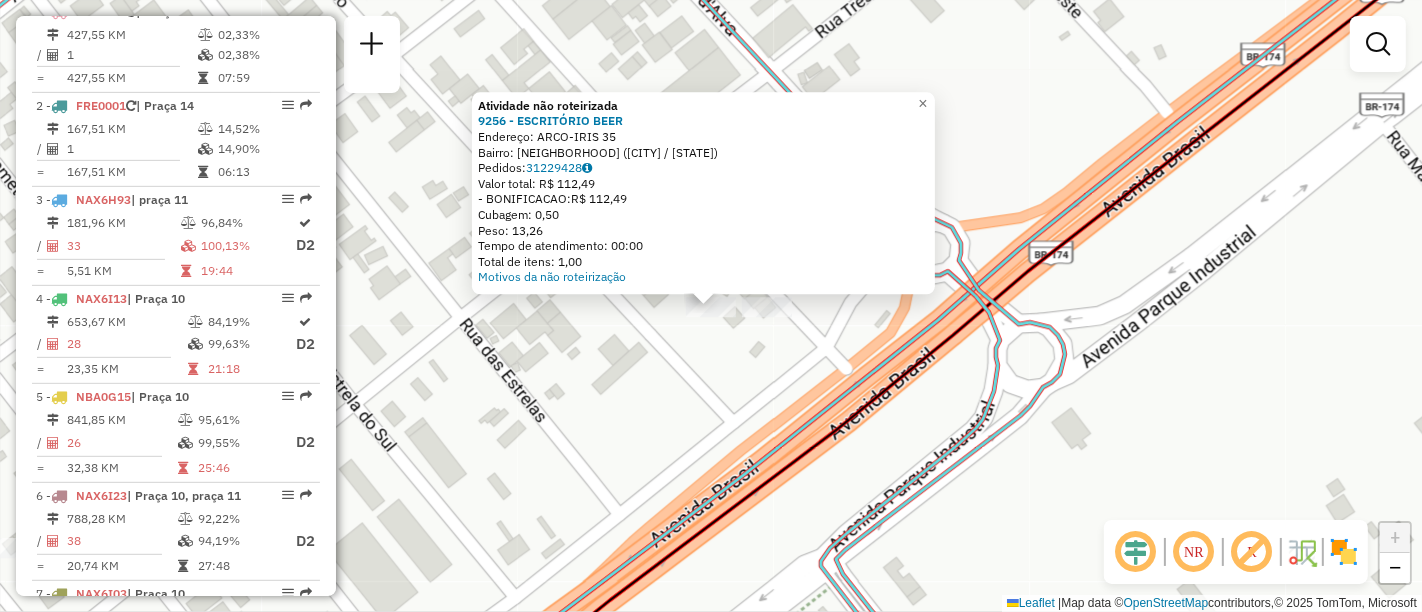 click on "Atividade não roteirizada 9256 - [NAME]  Endereço:  [STREET_NAME] [NUMBER]   Bairro: [BAIRRO] ([DISTRICT] / [STATE_CODE])   Pedidos:  [PHONE]   Valor total: R$ [PRICE]   - BONIFICACAO:  R$ [PRICE]   Cubagem: [CUBAGE]   Peso: [WEIGHT]   Tempo de atendimento: [TIME]   Total de itens: [ITEMS]  Motivos da não roteirização × Janela de atendimento Grade de atendimento Capacidade Transportadoras Veículos Cliente Pedidos  Rotas Selecione os dias de semana para filtrar as janelas de atendimento  Seg   Ter   Qua   Qui   Sex   Sáb   Dom  Informe o período da janela de atendimento: De: Até:  Filtrar exatamente a janela do cliente  Considerar janela de atendimento padrão  Selecione os dias de semana para filtrar as grades de atendimento  Seg   Ter   Qua   Qui   Sex   Sáb   Dom   Considerar clientes sem dia de atendimento cadastrado  Clientes fora do dia de atendimento selecionado Filtrar as atividades entre os valores definidos abaixo:  Peso mínimo:   Peso máximo:   Cubagem mínima:   Cubagem máxima:   De:   Até:   De:  De:" 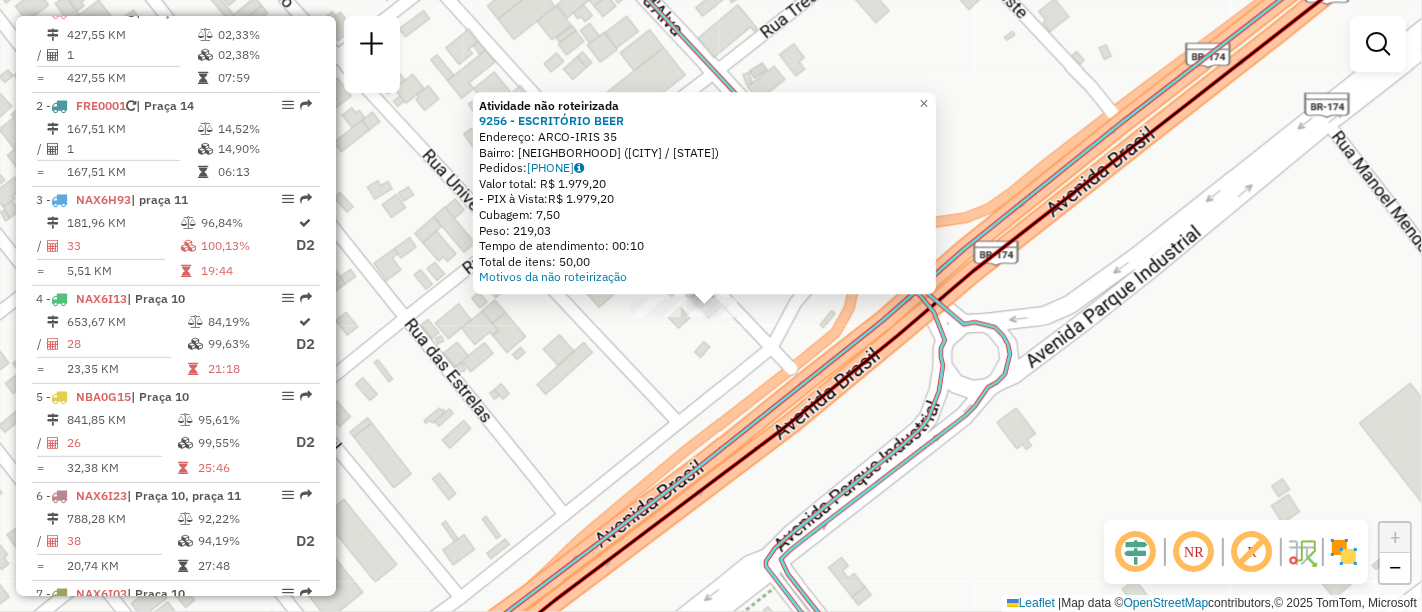 click on "Atividade não roteirizada 9256 - [FIRST] [LAST] Endereço: ARCO-IRIS 35 Bairro: RAIAR DO SOL ([CITY] / [STATE]) Pedidos: [PHONE] Valor total: R$ 1.979,20 - PIX à Vista: R$ 1.979,20 Cubagem: 7,50 Peso: 219,03 Tempo de atendimento: 00:10 Total de itens: 50,00 Motivos da não roteirização × Janela de atendimento Grade de atendimento Capacidade Transportadoras Veículos Cliente Pedidos Rotas Selecione os dias de semana para filtrar as janelas de atendimento Seg Ter Qua Qui Sex Sáb Dom Informe o período da janela de atendimento: De: Até: Filtrar exatamente a janela do cliente Considerar janela de atendimento padrão Selecione os dias de semana para filtrar as grades de atendimento Seg Ter Qua Qui Sex Sáb Dom Considerar clientes sem dia de atendimento cadastrado Clientes fora do dia de atendimento selecionado Filtrar as atividades entre os valores definidos abaixo: Peso mínimo: Peso máximo: Cubagem mínima: Cubagem máxima: De: Até: De:" 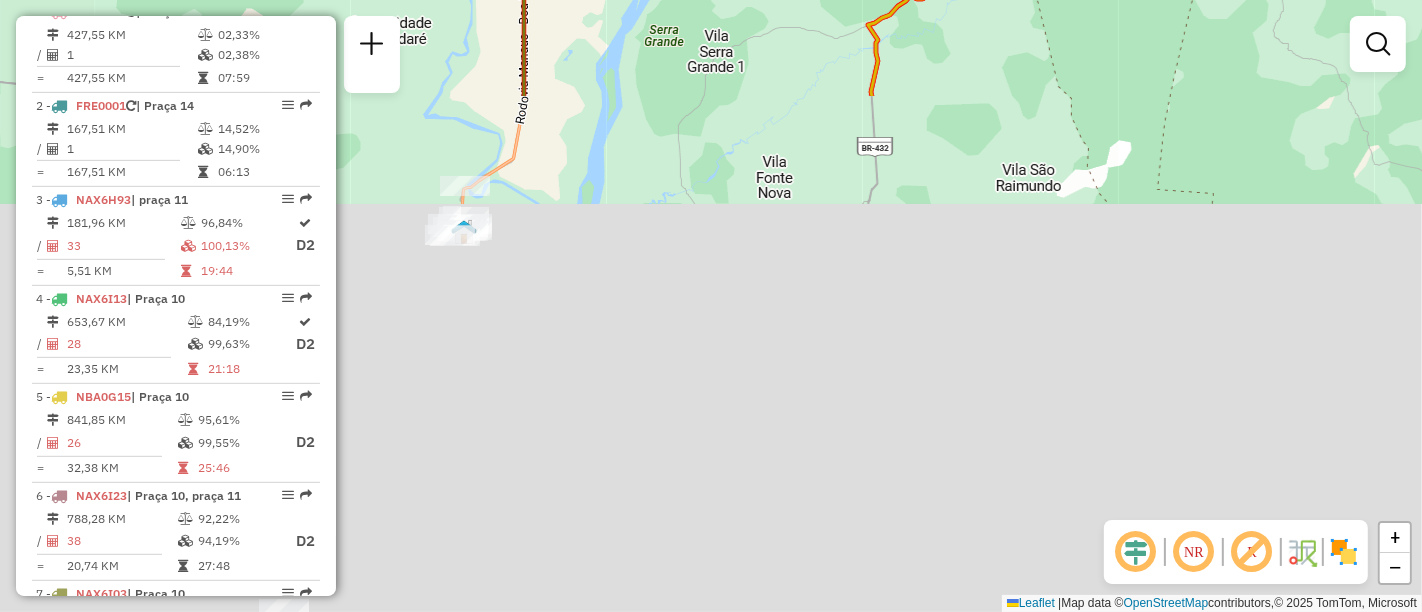 drag, startPoint x: 780, startPoint y: 467, endPoint x: 858, endPoint y: -111, distance: 583.23926 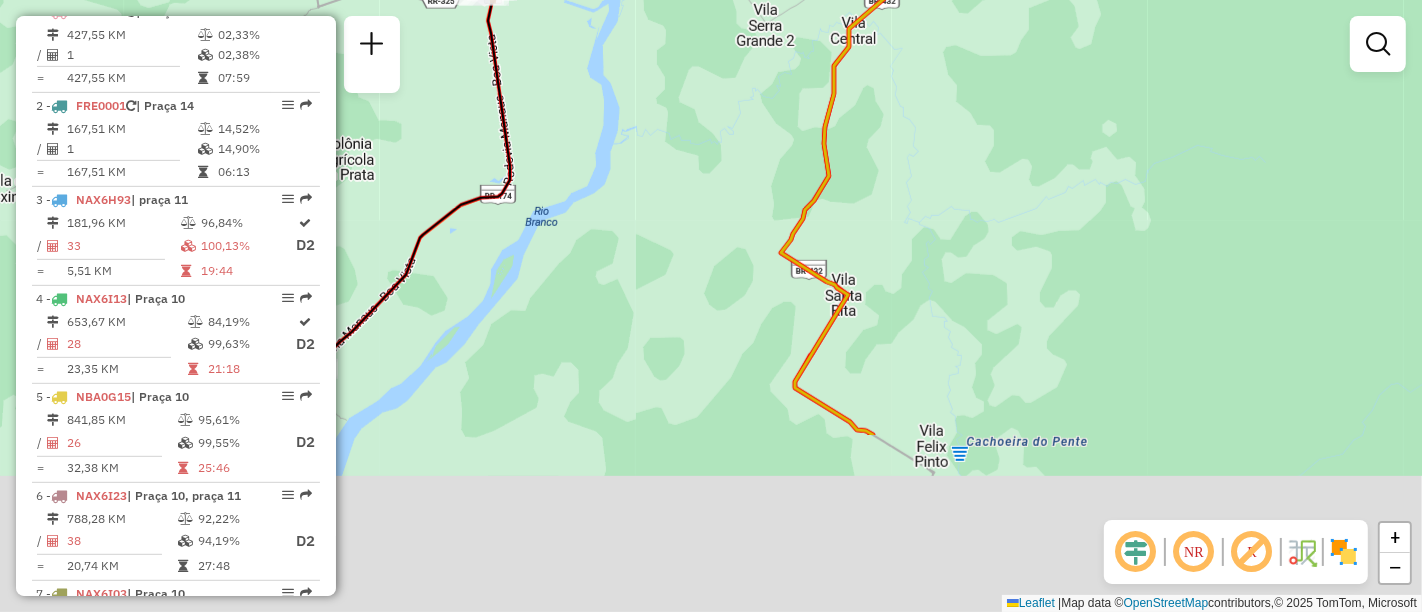 drag, startPoint x: 925, startPoint y: 407, endPoint x: 962, endPoint y: 117, distance: 292.35083 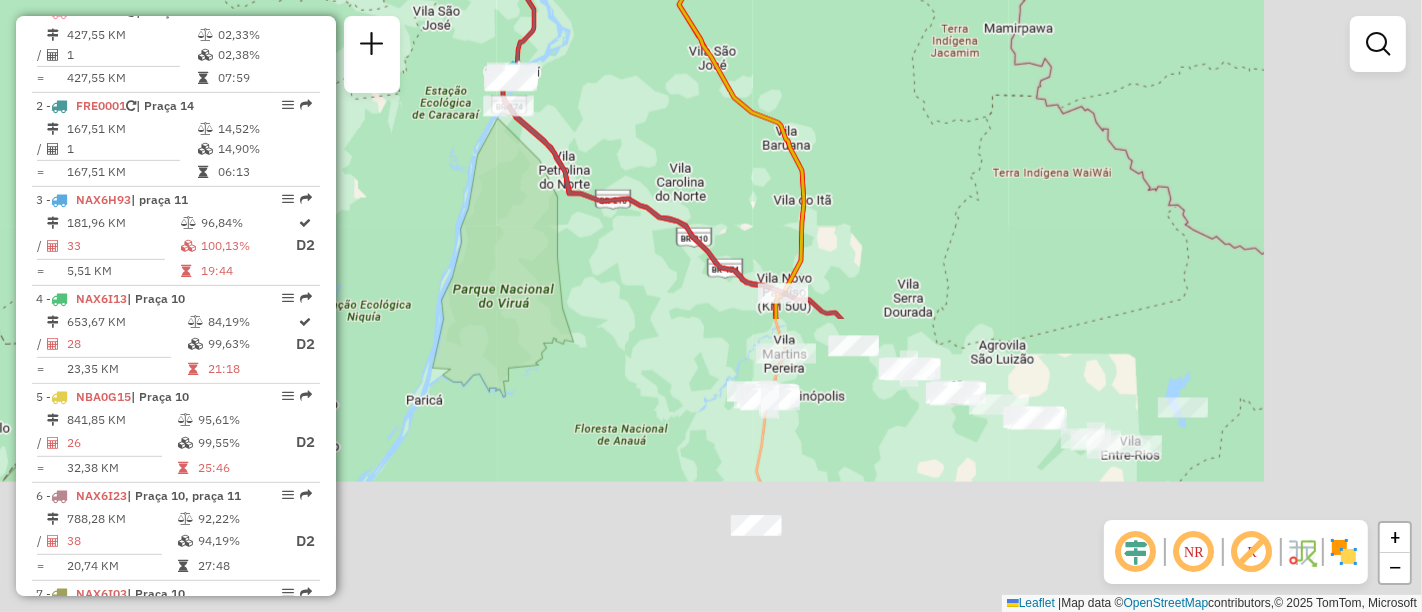 drag, startPoint x: 1154, startPoint y: 422, endPoint x: 868, endPoint y: 53, distance: 466.85864 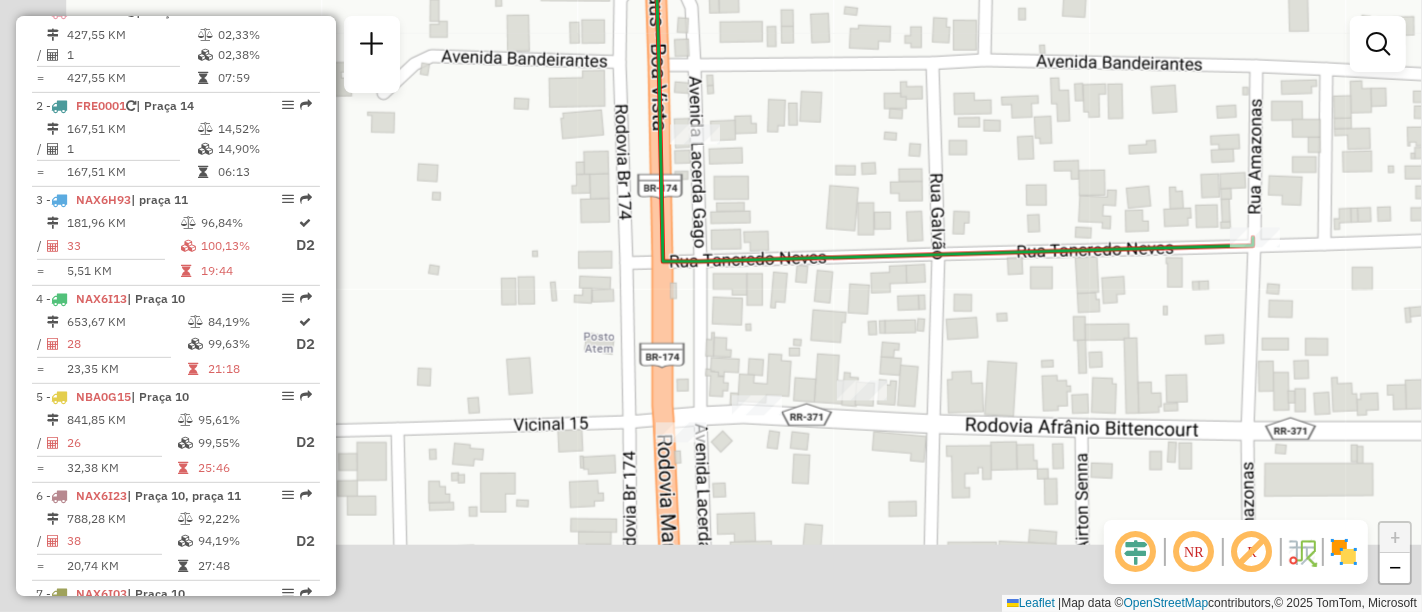 drag, startPoint x: 902, startPoint y: 364, endPoint x: 957, endPoint y: 344, distance: 58.5235 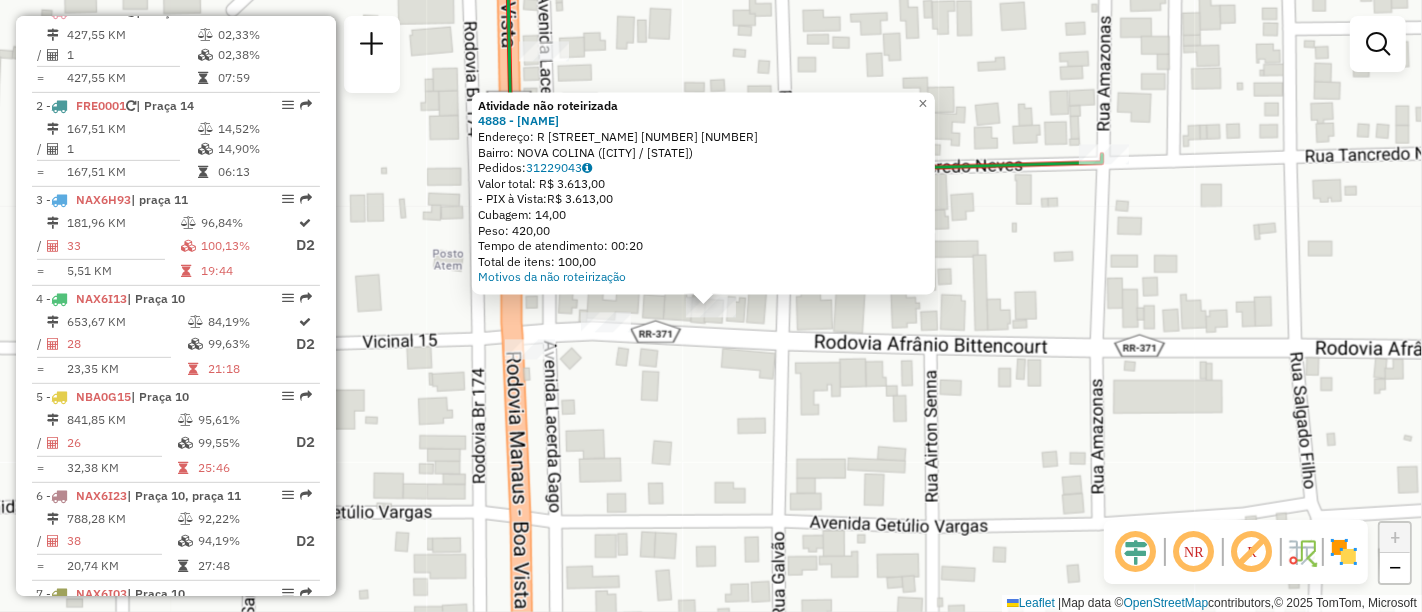 click on "Atividade não roteirizada 4888 - [FIRST] [LAST] DE [LAST] Endereço: R BRASIL 240 240 Bairro: NOVA COLINA ([CITY] / [STATE]) Pedidos: [PHONE] Valor total: R$ 3.613,00 - PIX à Vista: R$ 3.613,00 Cubagem: 14,00 Peso: 420,00 Tempo de atendimento: 00:20 Total de itens: 100,00 Motivos da não roteirização × Janela de atendimento Grade de atendimento Capacidade Transportadoras Veículos Cliente Pedidos Rotas Selecione os dias de semana para filtrar as janelas de atendimento Seg Ter Qua Qui Sex Sáb Dom Informe o período da janela de atendimento: De: Até: Filtrar exatamente a janela do cliente Considerar janela de atendimento padrão Selecione os dias de semana para filtrar as grades de atendimento Seg Ter Qua Qui Sex Sáb Dom Considerar clientes sem dia de atendimento cadastrado Clientes fora do dia de atendimento selecionado Filtrar as atividades entre os valores definidos abaixo: Peso mínimo: Peso máximo: Cubagem mínima: De: +" 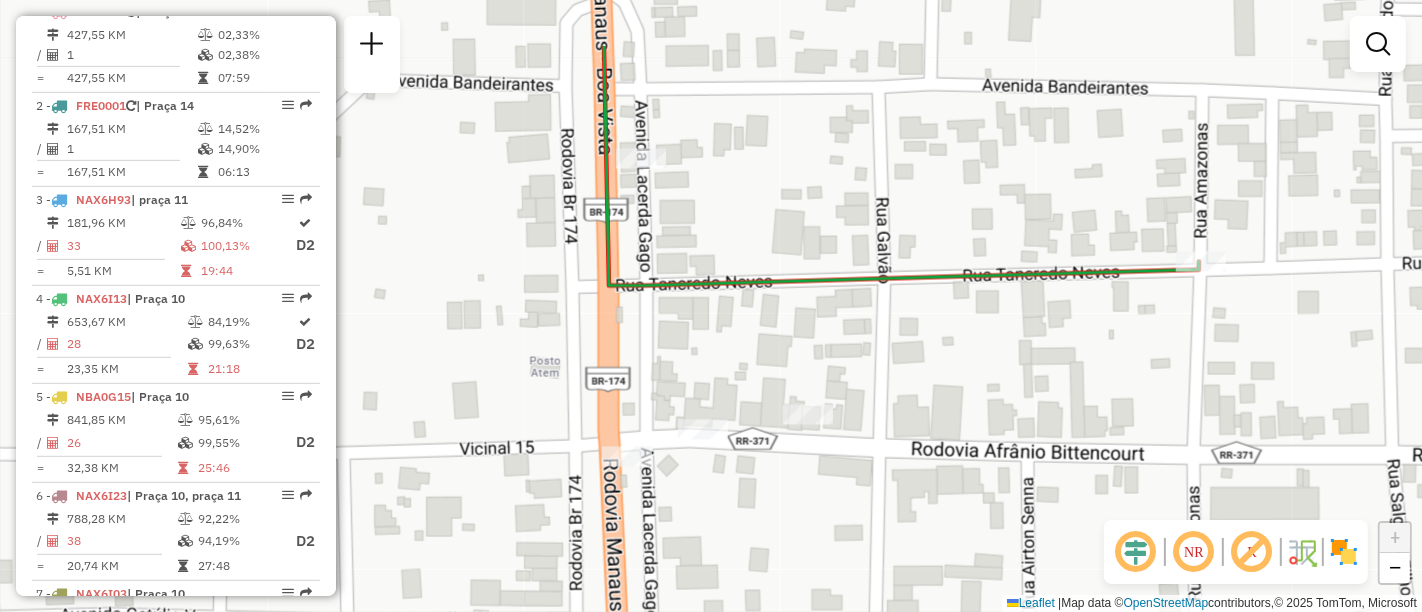 drag, startPoint x: 1048, startPoint y: 399, endPoint x: 1060, endPoint y: 407, distance: 14.422205 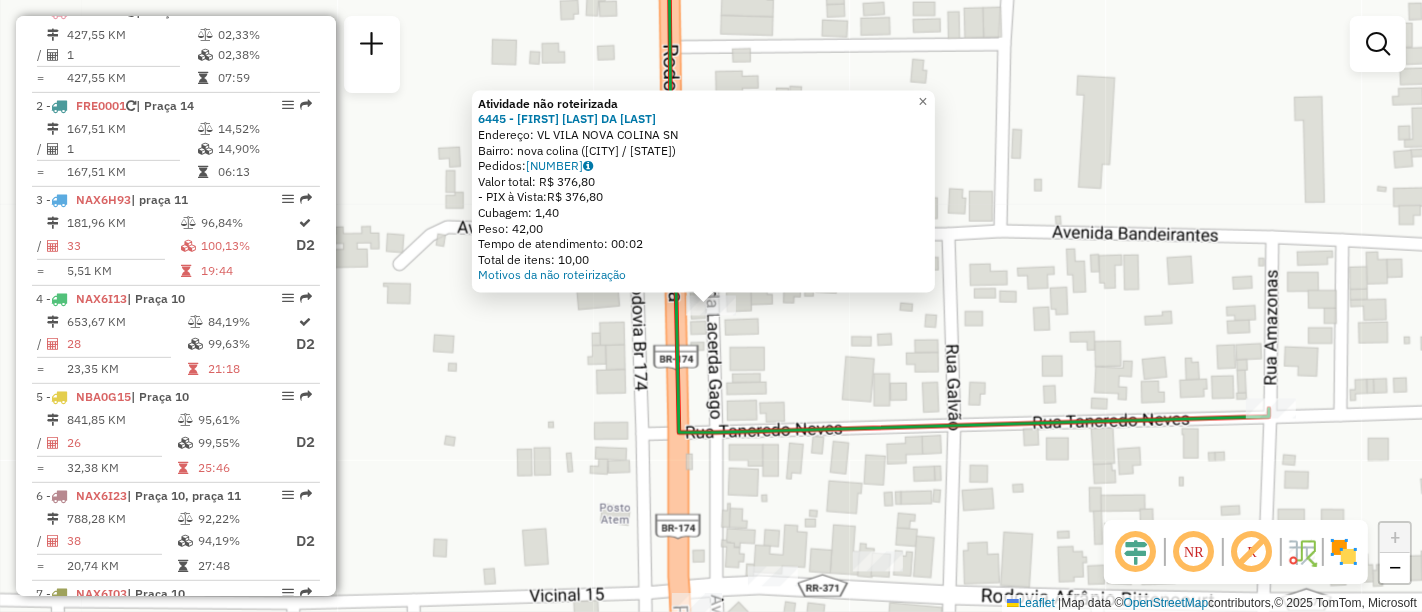 drag, startPoint x: 988, startPoint y: 301, endPoint x: 1231, endPoint y: 407, distance: 265.1132 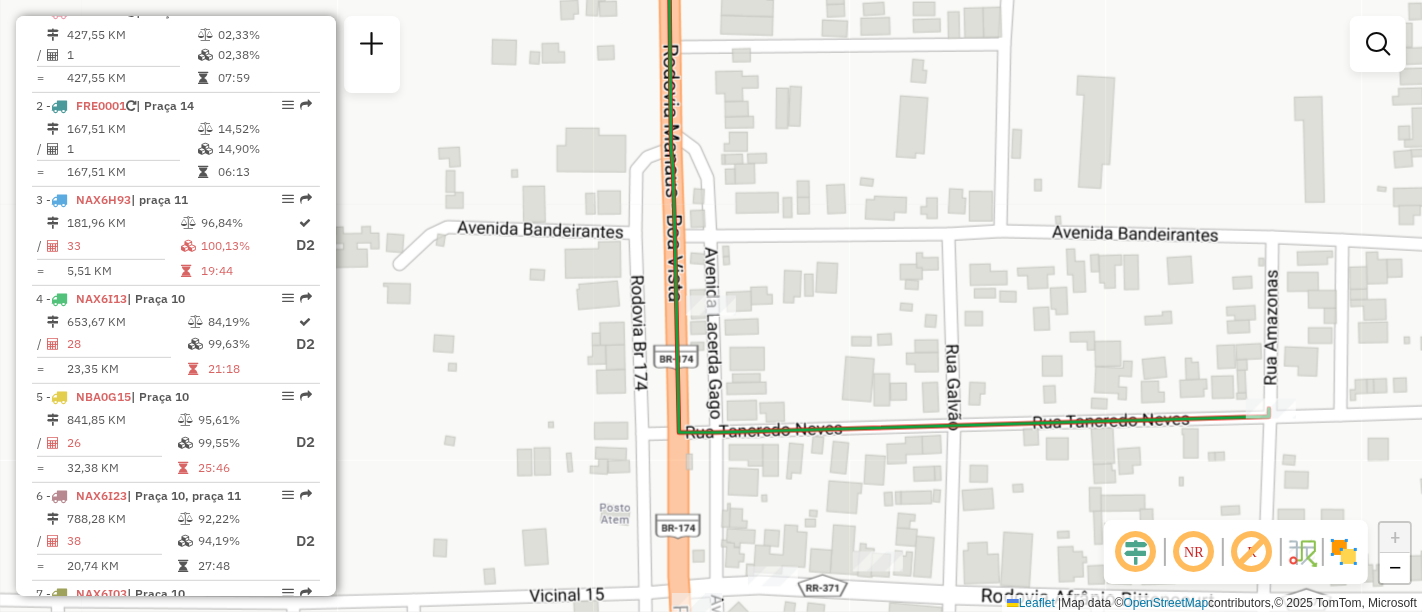 drag, startPoint x: 868, startPoint y: 362, endPoint x: 1015, endPoint y: 281, distance: 167.8392 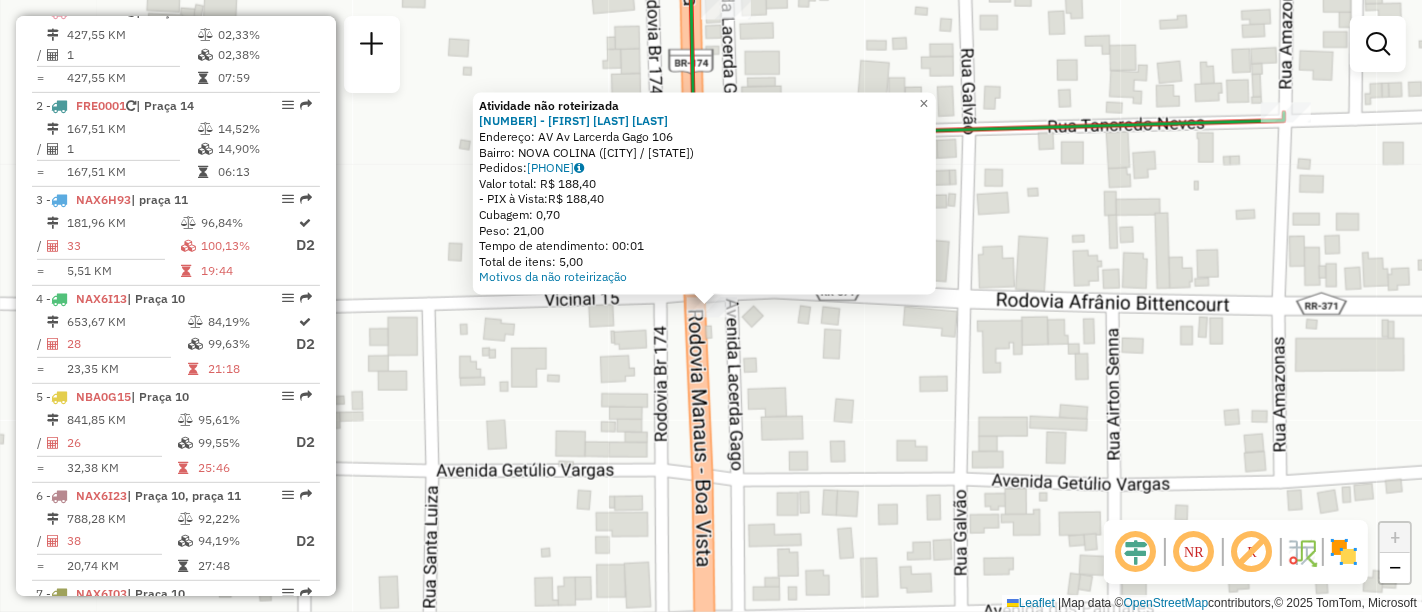 click on "Atividade não roteirizada 5890 - [NAME]  Endereço: AV  [STREET_NAME]              [NUMBER]   Bairro: [BAIRRO] ([DISTRICT] / [STATE_CODE])   Pedidos:  [PHONE]   Valor total: R$ [PRICE]   - PIX à Vista:  R$ [PRICE]   Cubagem: [CUBAGE]   Peso: [WEIGHT]   Tempo de atendimento: [TIME]   Total de itens: [ITEMS]  Motivos da não roteirização × Janela de atendimento Grade de atendimento Capacidade Transportadoras Veículos Cliente Pedidos  Rotas Selecione os dias de semana para filtrar as janelas de atendimento  Seg   Ter   Qua   Qui   Sex   Sáb   Dom  Informe o período da janela de atendimento: De: Até:  Filtrar exatamente a janela do cliente  Considerar janela de atendimento padrão  Selecione os dias de semana para filtrar as grades de atendimento  Seg   Ter   Qua   Qui   Sex   Sáb   Dom   Considerar clientes sem dia de atendimento cadastrado  Clientes fora do dia de atendimento selecionado Filtrar as atividades entre os valores definidos abaixo:  Peso mínimo:   Peso máximo:   Cubagem mínima:   Cubagem máxima:   De:   Até:   De:  De:" 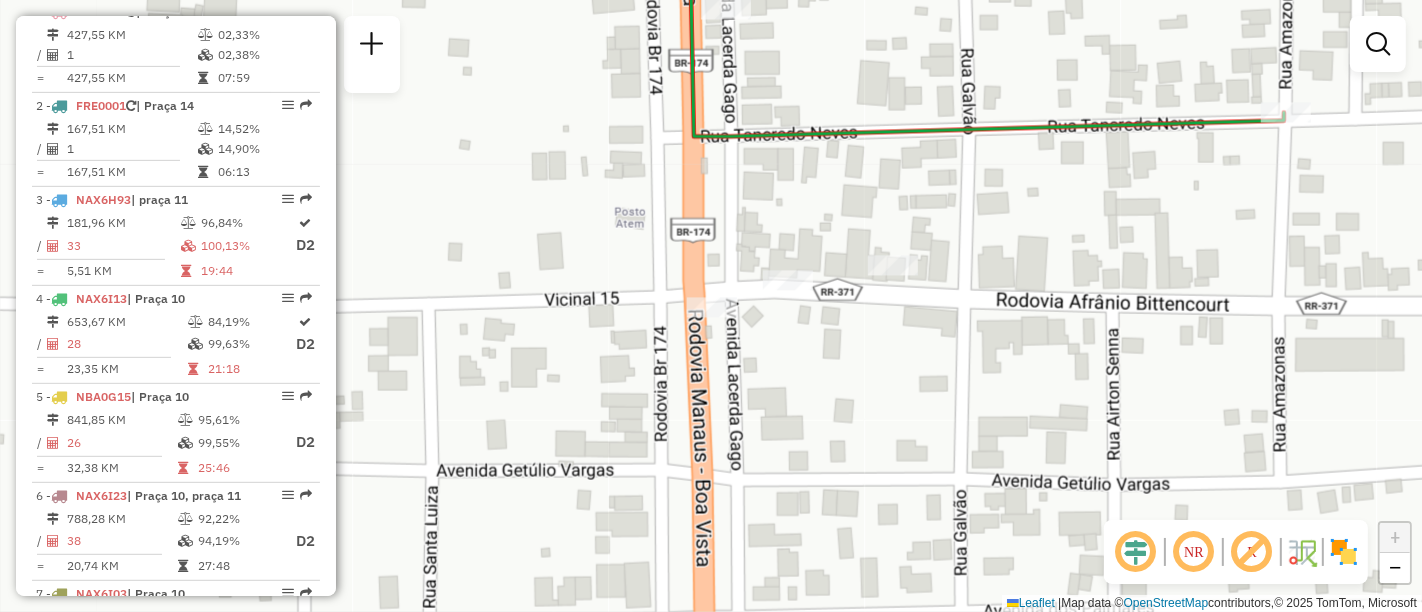 click 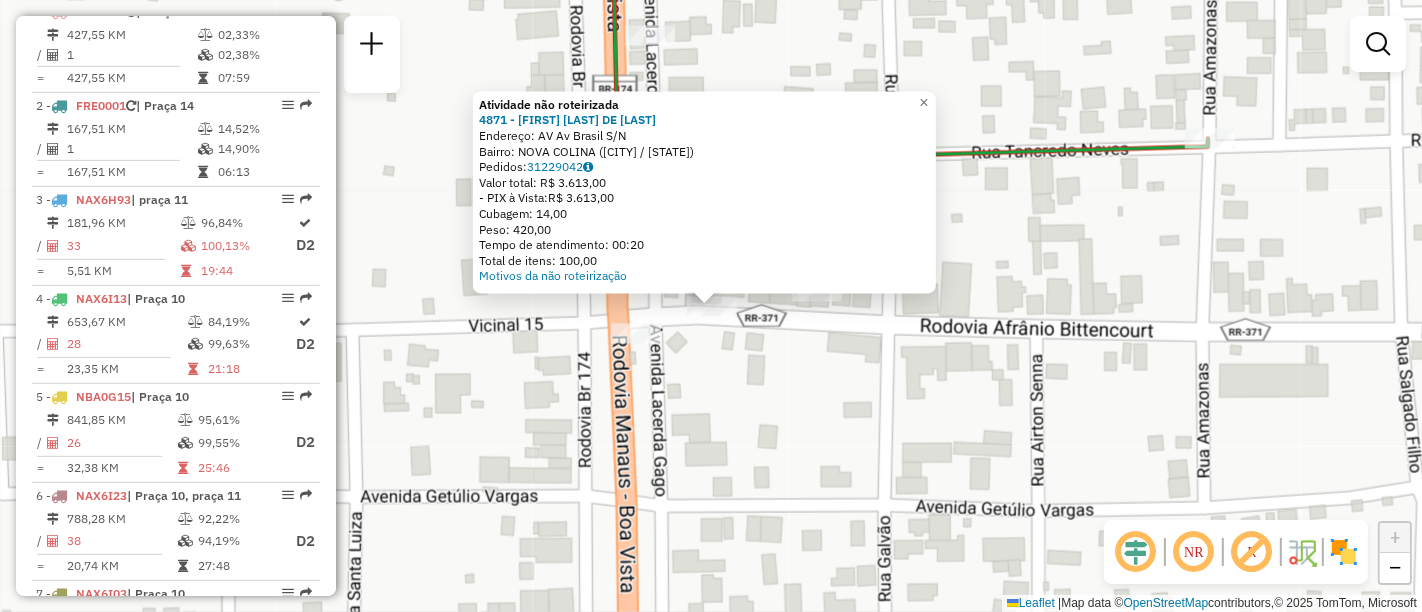 click on "Atividade não roteirizada 4871 - [NAME]  Endereço: AV  [STREET_NAME]                     S/N   Bairro: [BAIRRO] ([DISTRICT] / [STATE_CODE])   Pedidos:  [PHONE]   Valor total: R$ [PRICE]   - PIX à Vista:  R$ [PRICE]   Cubagem: [CUBAGE]   Peso: [WEIGHT]   Tempo de atendimento: [TIME]   Total de itens: [ITEMS]  Motivos da não roteirização × Janela de atendimento Grade de atendimento Capacidade Transportadoras Veículos Cliente Pedidos  Rotas Selecione os dias de semana para filtrar as janelas de atendimento  Seg   Ter   Qua   Qui   Sex   Sáb   Dom  Informe o período da janela de atendimento: De: Até:  Filtrar exatamente a janela do cliente  Considerar janela de atendimento padrão  Selecione os dias de semana para filtrar as grades de atendimento  Seg   Ter   Qua   Qui   Sex   Sáb   Dom   Considerar clientes sem dia de atendimento cadastrado  Clientes fora do dia de atendimento selecionado Filtrar as atividades entre os valores definidos abaixo:  Peso mínimo:   Peso máximo:   Cubagem mínima:   De:" 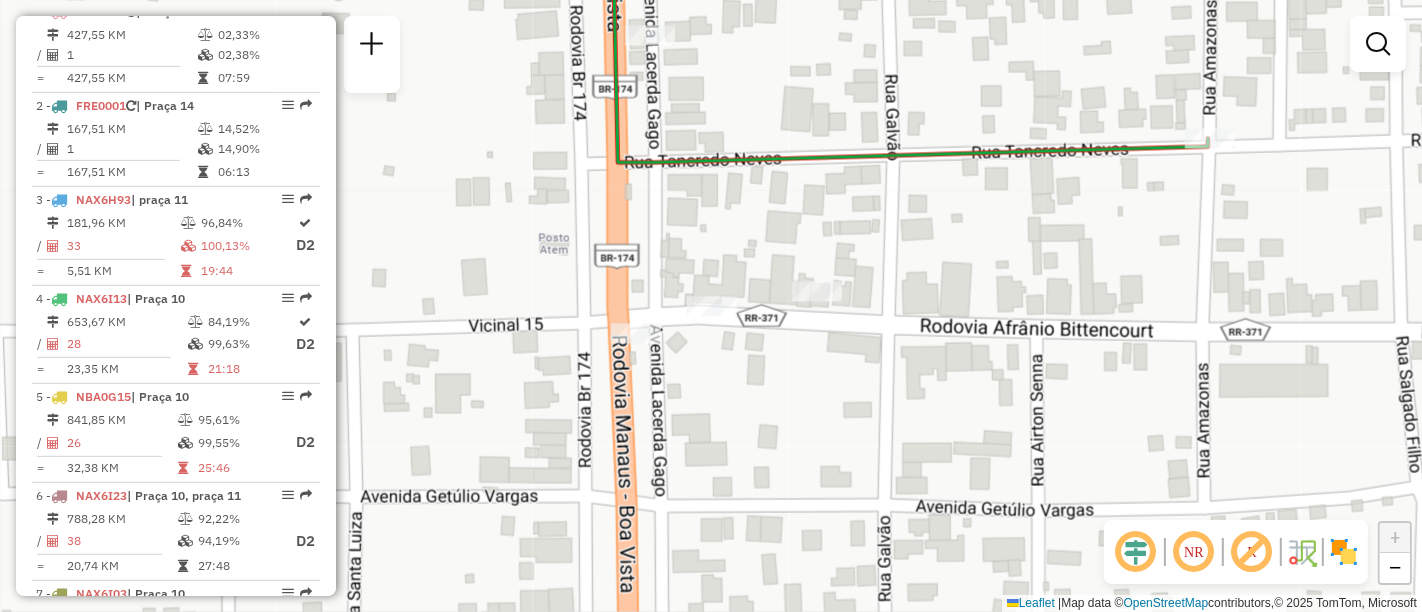 click 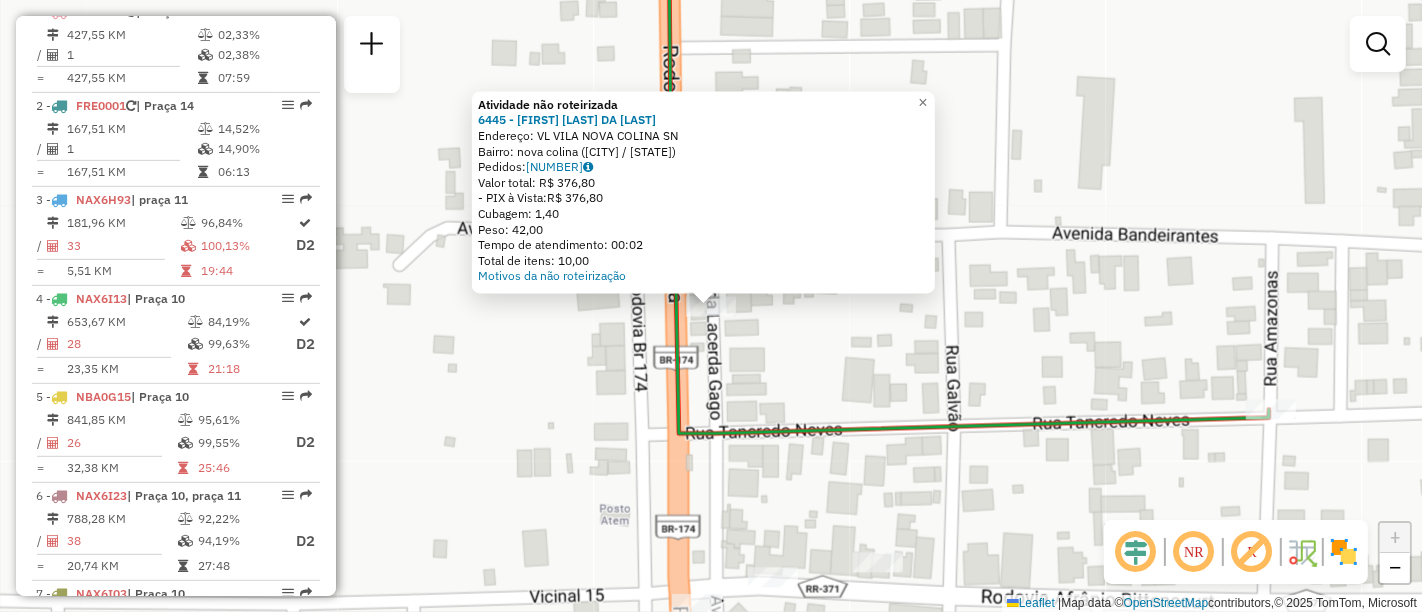 click on "Atividade não roteirizada 6445 - [FIRST] [LAST] DA [LAST] Endereço: VL VILA NOVA COLINA SN Bairro: nova colina ([CITY] / [STATE]) Pedidos: [PHONE] Valor total: R$ 376,80 - PIX à Vista: R$ 376,80 Cubagem: 1,40 Peso: 42,00 Tempo de atendimento: 00:02 Total de itens: 10,00 Motivos da não roteirização × Janela de atendimento Grade de atendimento Capacidade Transportadoras Veículos Cliente Pedidos Rotas Selecione os dias de semana para filtrar as janelas de atendimento Seg Ter Qua Qui Sex Sáb Dom Informe o período da janela de atendimento: De: Até: Filtrar exatamente a janela do cliente Considerar janela de atendimento padrão Selecione os dias de semana para filtrar as grades de atendimento Seg Ter Qua Qui Sex Sáb Dom Considerar clientes sem dia de atendimento cadastrado Clientes fora do dia de atendimento selecionado Filtrar as atividades entre os valores definidos abaixo: Peso mínimo: Peso máximo: Cubagem mínima: De: De:" 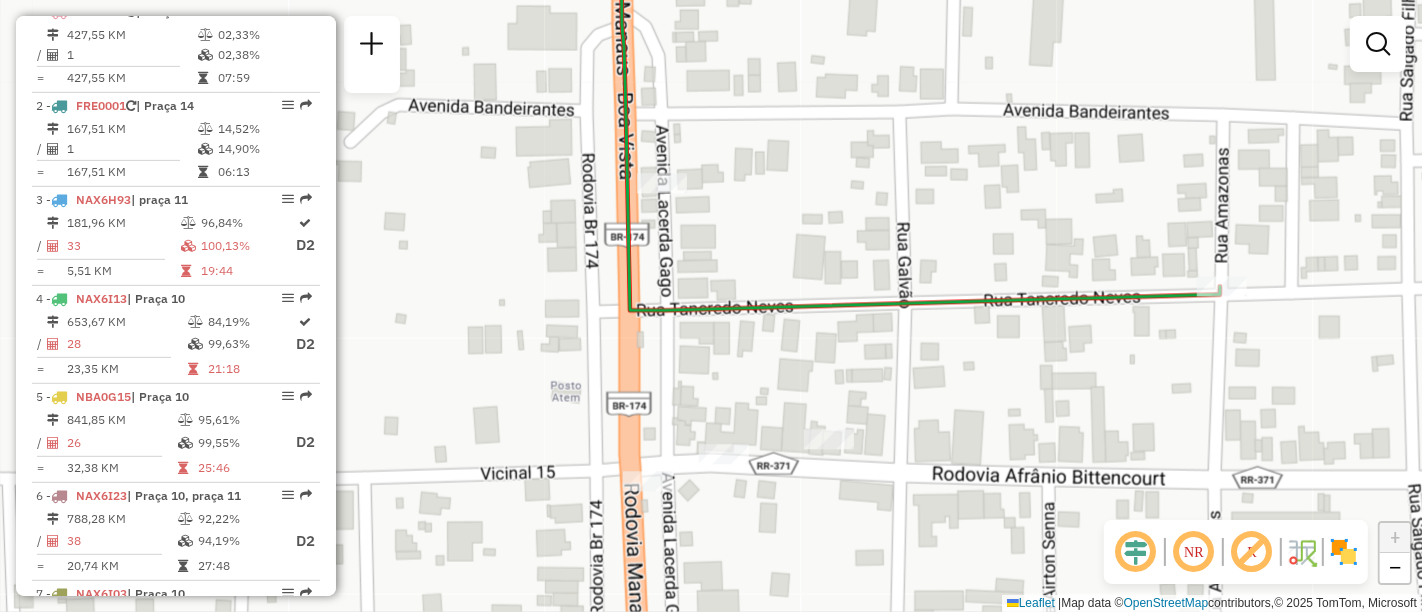 drag, startPoint x: 1010, startPoint y: 483, endPoint x: 977, endPoint y: 381, distance: 107.205414 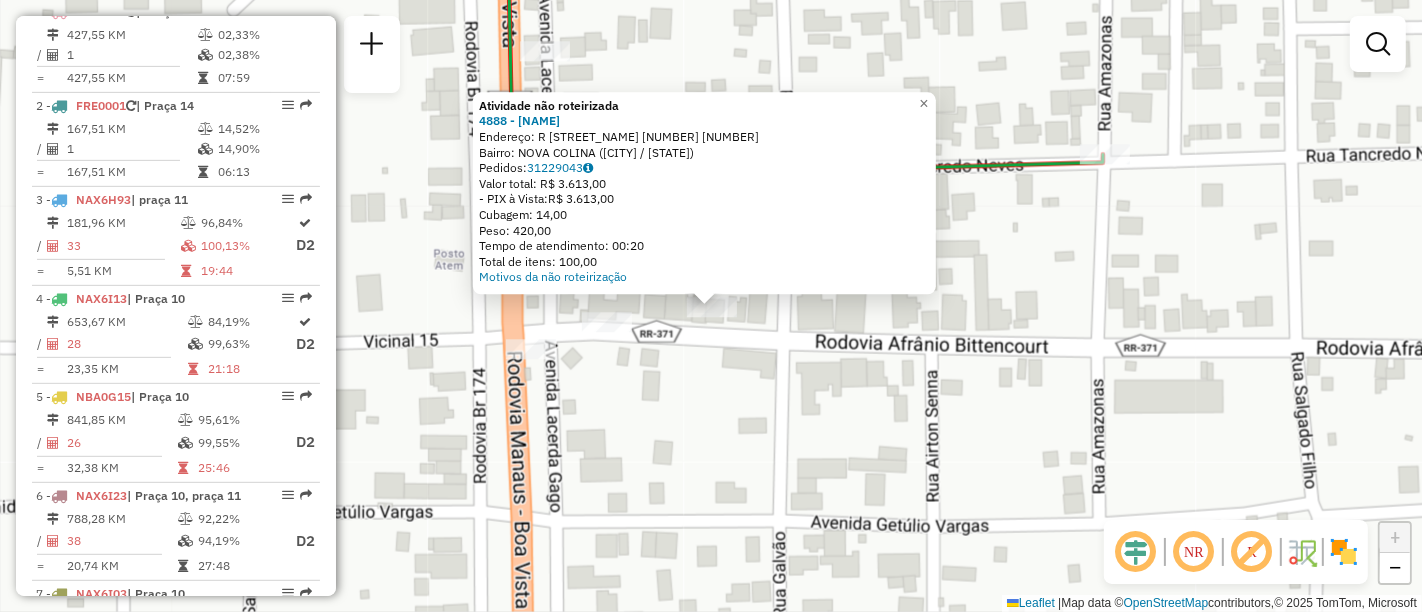 click on "Atividade não roteirizada 4888 - [FIRST] [LAST] DE [LAST] Endereço: R BRASIL 240 240 Bairro: NOVA COLINA ([CITY] / [STATE]) Pedidos: [PHONE] Valor total: R$ 3.613,00 - PIX à Vista: R$ 3.613,00 Cubagem: 14,00 Peso: 420,00 Tempo de atendimento: 00:20 Total de itens: 100,00 Motivos da não roteirização × Janela de atendimento Grade de atendimento Capacidade Transportadoras Veículos Cliente Pedidos Rotas Selecione os dias de semana para filtrar as janelas de atendimento Seg Ter Qua Qui Sex Sáb Dom Informe o período da janela de atendimento: De: Até: Filtrar exatamente a janela do cliente Considerar janela de atendimento padrão Selecione os dias de semana para filtrar as grades de atendimento Seg Ter Qua Qui Sex Sáb Dom Considerar clientes sem dia de atendimento cadastrado Clientes fora do dia de atendimento selecionado Filtrar as atividades entre os valores definidos abaixo: Peso mínimo: Peso máximo: Cubagem mínima: De: +" 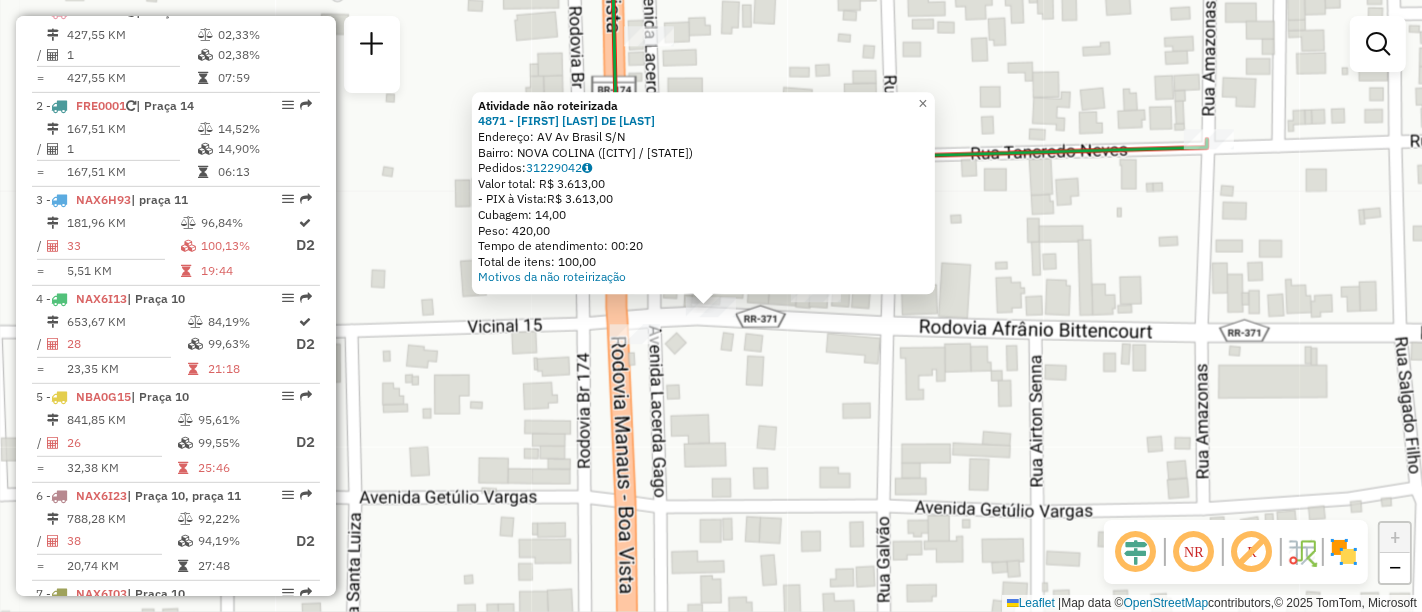 drag, startPoint x: 1128, startPoint y: 255, endPoint x: 1188, endPoint y: 161, distance: 111.516815 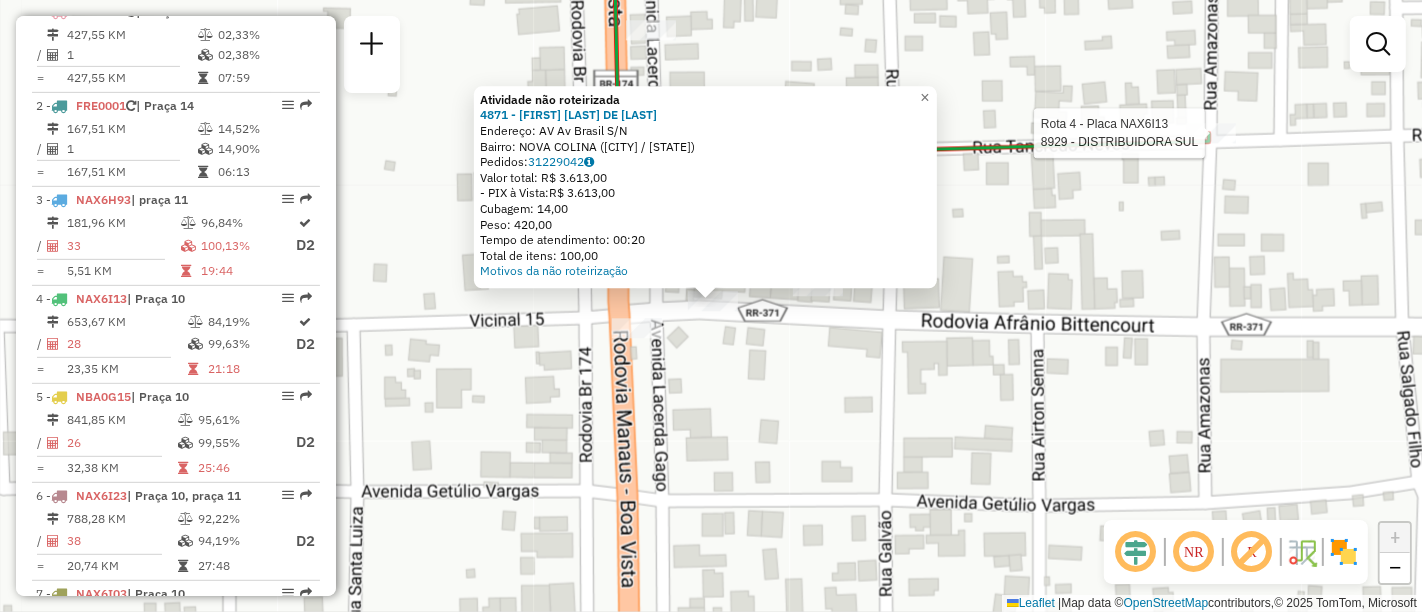 select on "**********" 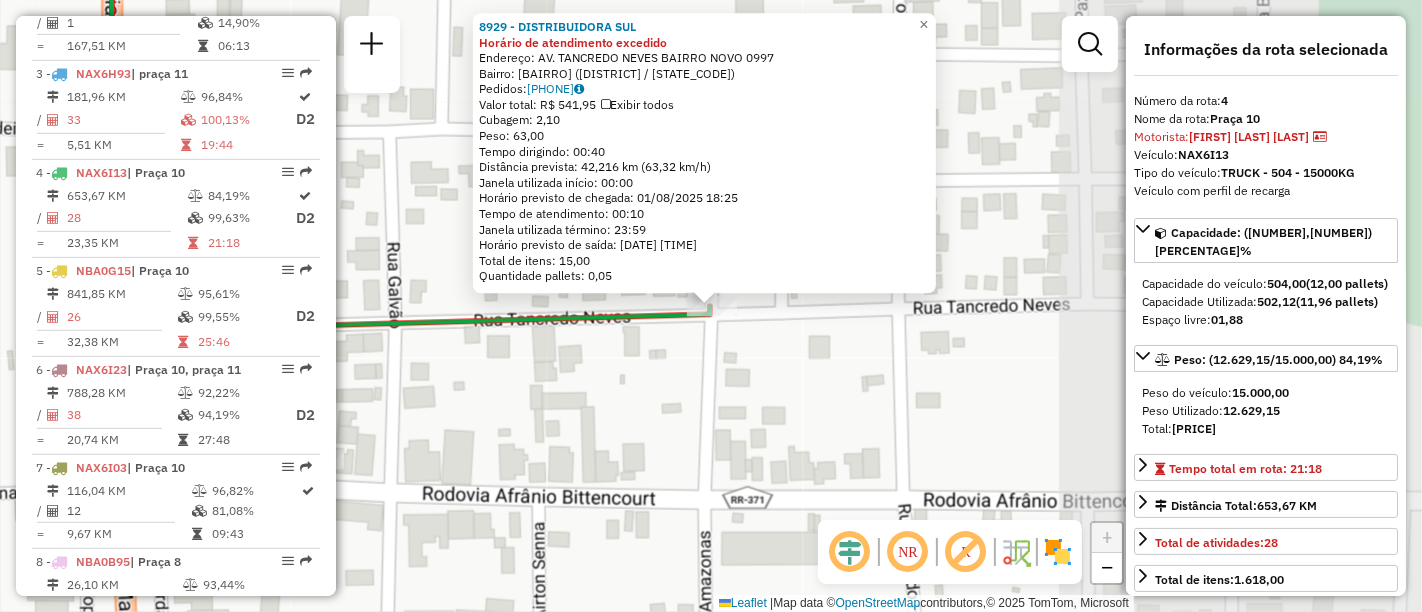 scroll, scrollTop: 1037, scrollLeft: 0, axis: vertical 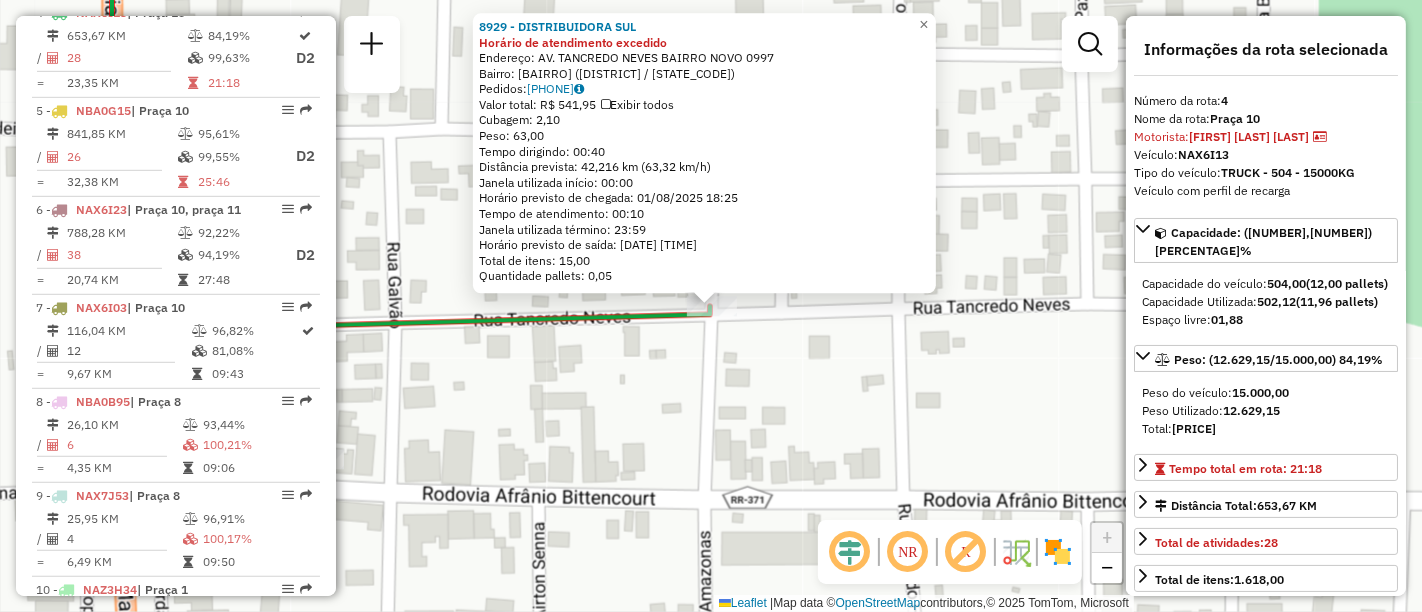click on "8929 - [FIRST] [LAST] Horário de atendimento excedido Endereço: AV. TANCREDO NEVES BAIRRO NOVO 0997 Bairro: CENTRO ([CITY] / [STATE]) Pedidos: [PHONE] Valor total: R$ 541,95 Exibir todos Cubagem: 2,10 Peso: 63,00 Tempo dirigindo: 00:40 Distância prevista: 42,216 km (63,32 km/h) Janela utilizada início: 00:00 Horário previsto de chegada: [DATE] [TIME] Tempo de atendimento: 00:10 Janela utilizada término: 23:59 Horário previsto de saída: [DATE] [TIME] Total de itens: 15,00 Quantidade pallets: 0,05 × Janela de atendimento Grade de atendimento Capacidade Transportadoras Veículos Cliente Pedidos Rotas Selecione os dias de semana para filtrar as janelas de atendimento Seg Ter Qua Qui Sex Sáb Dom Informe o período da janela de atendimento: De: Até: Filtrar exatamente a janela do cliente Considerar janela de atendimento padrão Selecione os dias de semana para filtrar as grades de atendimento Seg Ter Qua Qui Sex Sáb Dom De: De:" 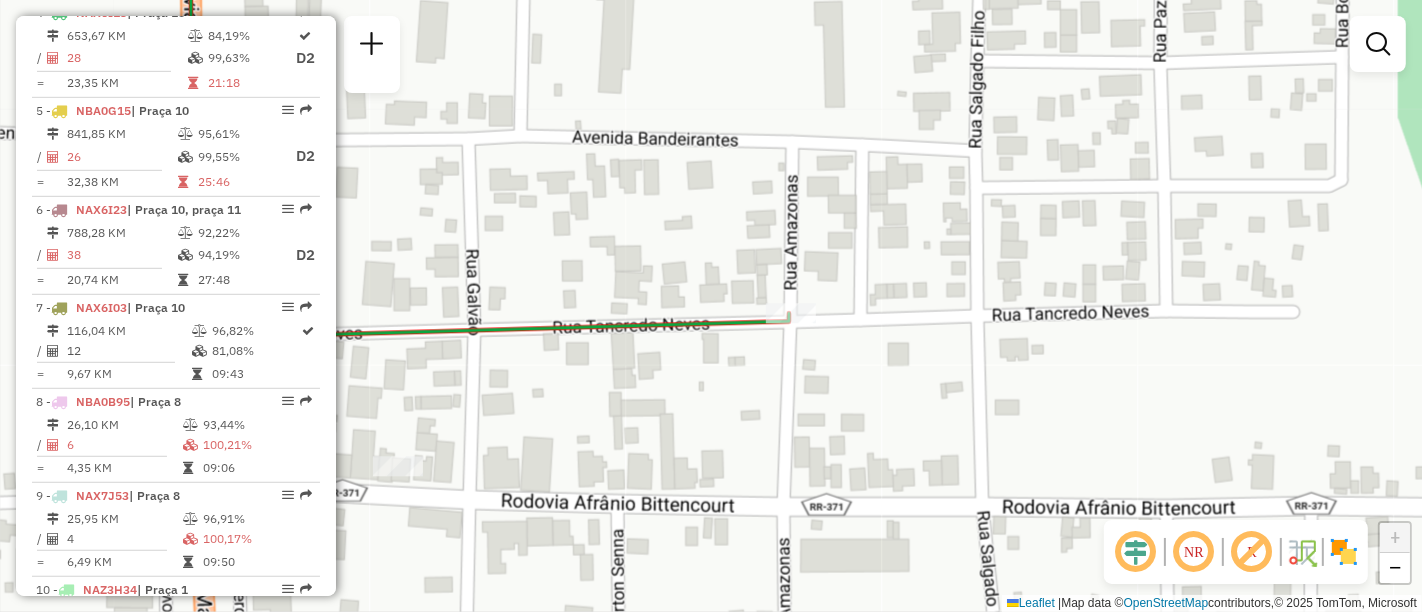 drag, startPoint x: 668, startPoint y: 345, endPoint x: 1258, endPoint y: 210, distance: 605.24786 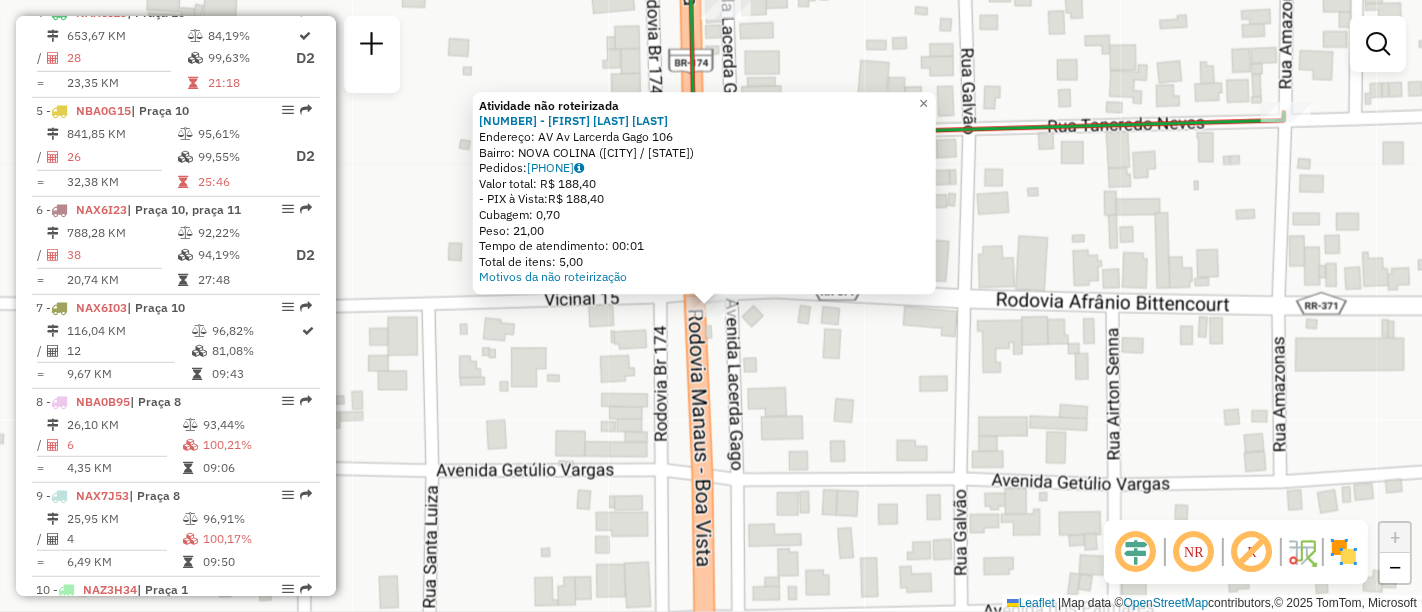 click on "Atividade não roteirizada 5890 - [FIRST] [LAST] DE [LAST] Endereço: AV Av Larcerda Gago 106 Bairro: NOVA COLINA ([CITY] / [STATE]) Pedidos: [PHONE] Valor total: R$ 188,40 - PIX à Vista: R$ 188,40 Cubagem: 0,70 Peso: 21,00 Tempo de atendimento: 00:01 Total de itens: 5,00 Motivos da não roteirização" 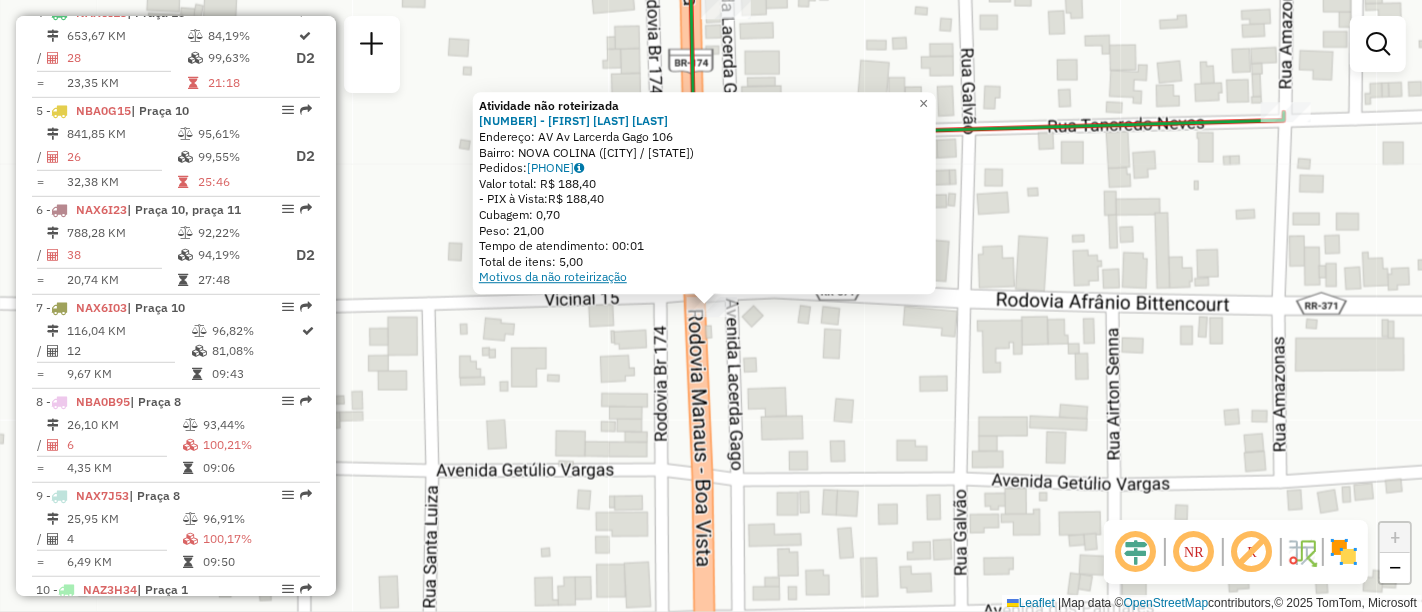 click on "Motivos da não roteirização" 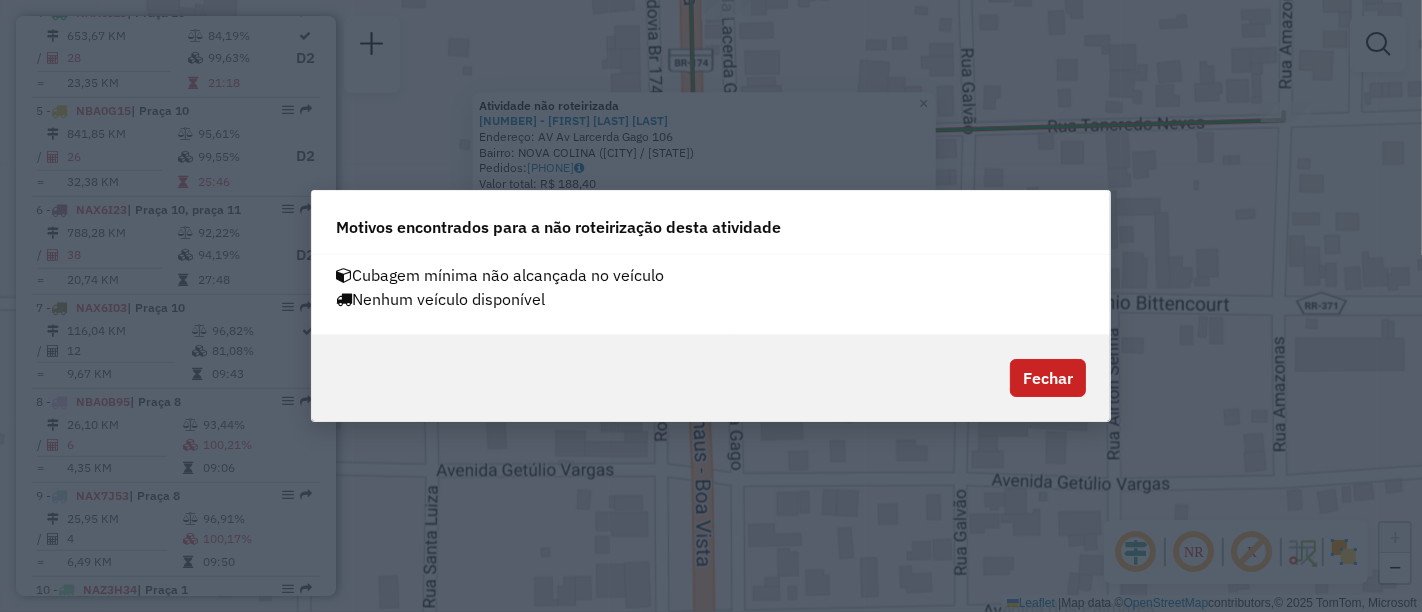 click on "Fechar" 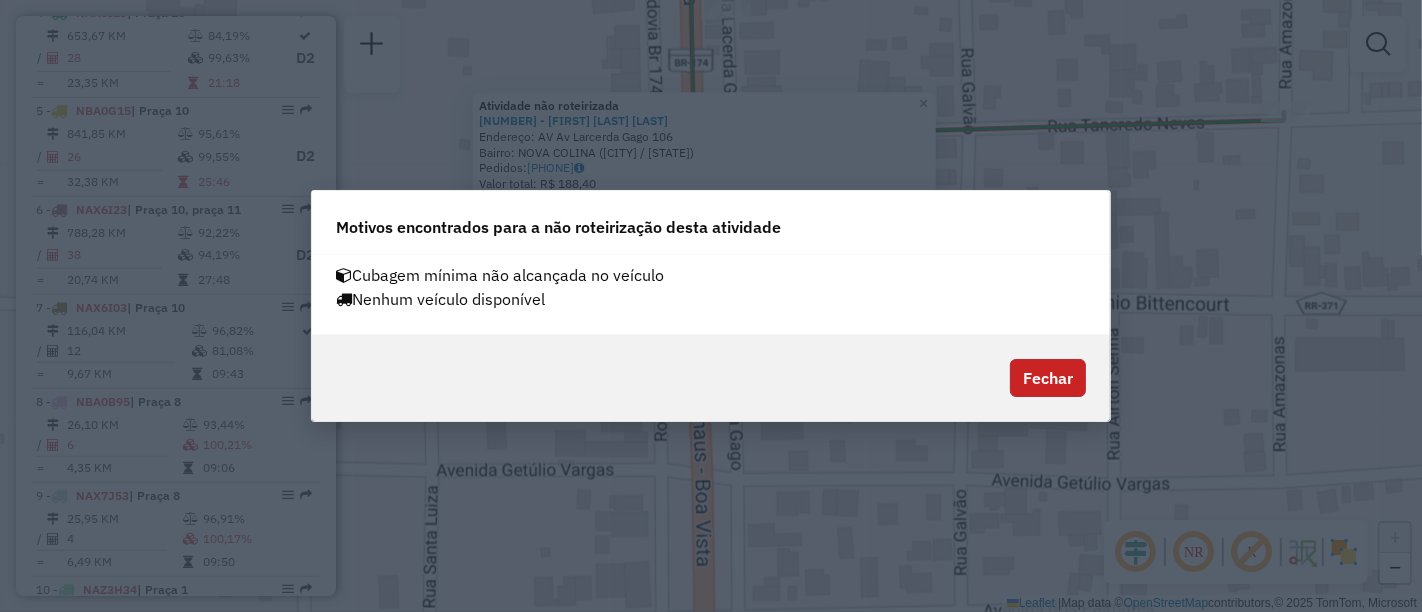 click on "Fechar" 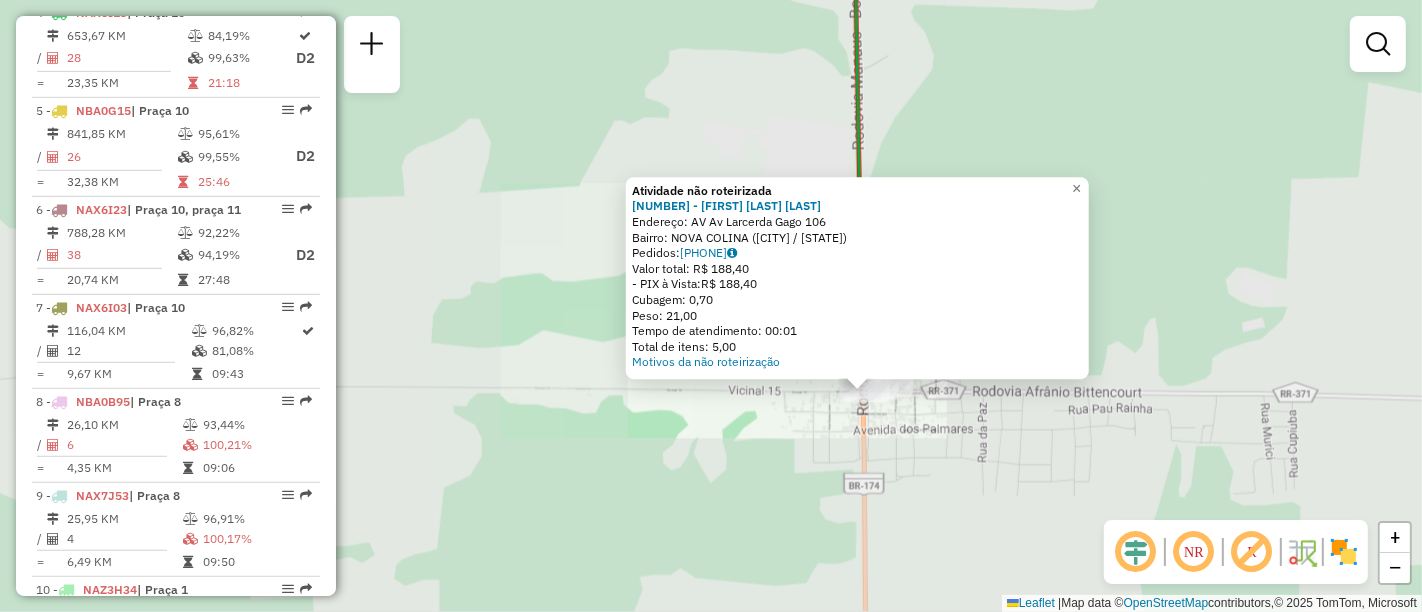click on "Atividade não roteirizada 5890 - [NAME]  Endereço: AV  [STREET_NAME]              [NUMBER]   Bairro: [BAIRRO] ([DISTRICT] / [STATE_CODE])   Pedidos:  [PHONE]   Valor total: R$ [PRICE]   - PIX à Vista:  R$ [PRICE]   Cubagem: [CUBAGE]   Peso: [WEIGHT]   Tempo de atendimento: [TIME]   Total de itens: [ITEMS]  Motivos da não roteirização × Janela de atendimento Grade de atendimento Capacidade Transportadoras Veículos Cliente Pedidos  Rotas Selecione os dias de semana para filtrar as janelas de atendimento  Seg   Ter   Qua   Qui   Sex   Sáb   Dom  Informe o período da janela de atendimento: De: Até:  Filtrar exatamente a janela do cliente  Considerar janela de atendimento padrão  Selecione os dias de semana para filtrar as grades de atendimento  Seg   Ter   Qua   Qui   Sex   Sáb   Dom   Considerar clientes sem dia de atendimento cadastrado  Clientes fora do dia de atendimento selecionado Filtrar as atividades entre os valores definidos abaixo:  Peso mínimo:   Peso máximo:   Cubagem mínima:   Cubagem máxima:   De:   Até:   De:  De:" 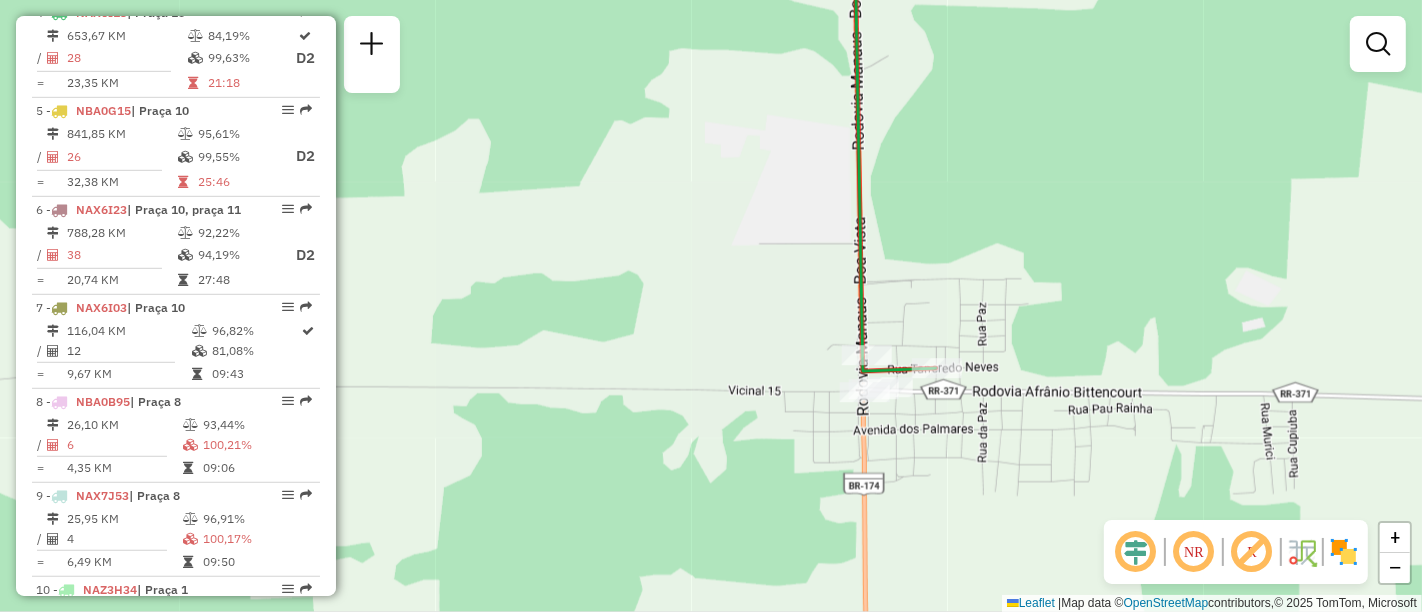 drag, startPoint x: 958, startPoint y: 64, endPoint x: 945, endPoint y: 428, distance: 364.23206 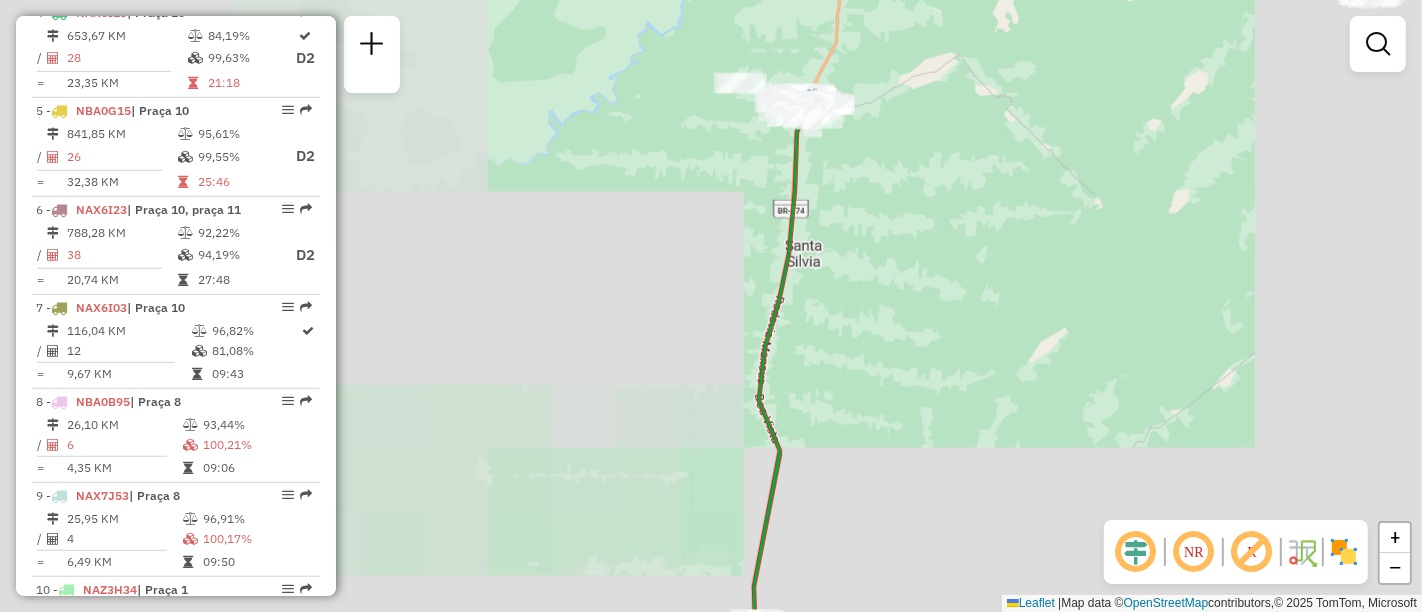 drag, startPoint x: 918, startPoint y: 388, endPoint x: 775, endPoint y: 535, distance: 205.08047 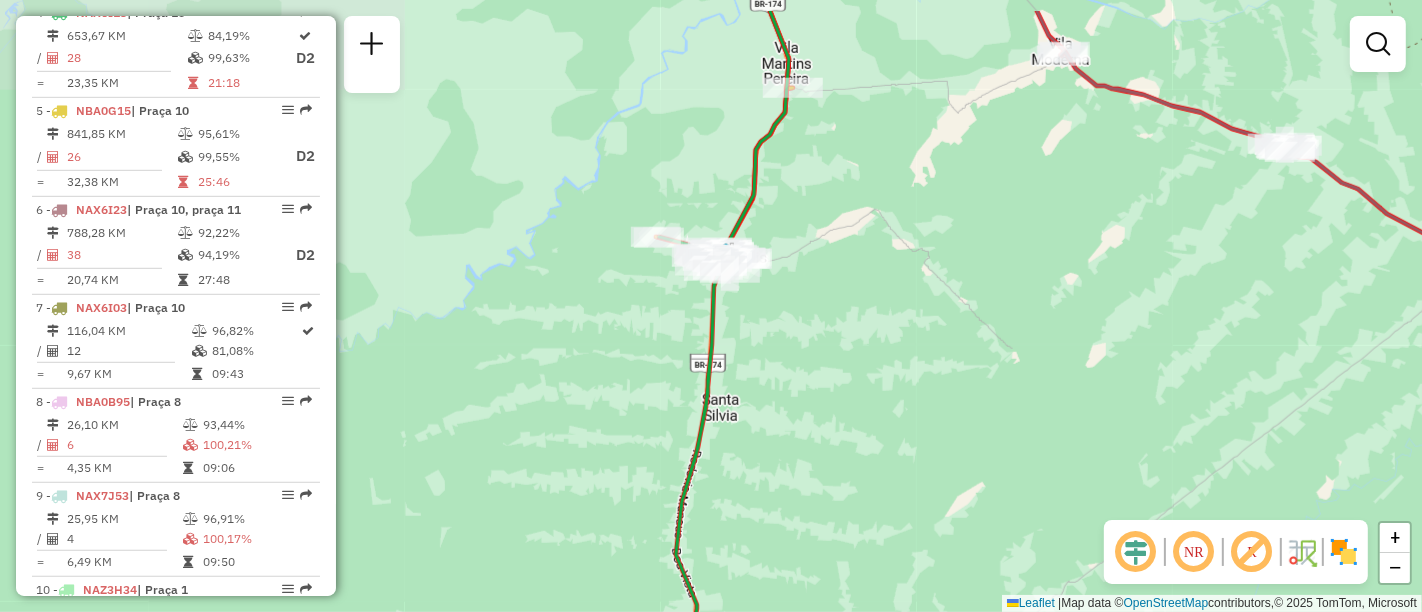 drag, startPoint x: 789, startPoint y: 218, endPoint x: 786, endPoint y: 336, distance: 118.03813 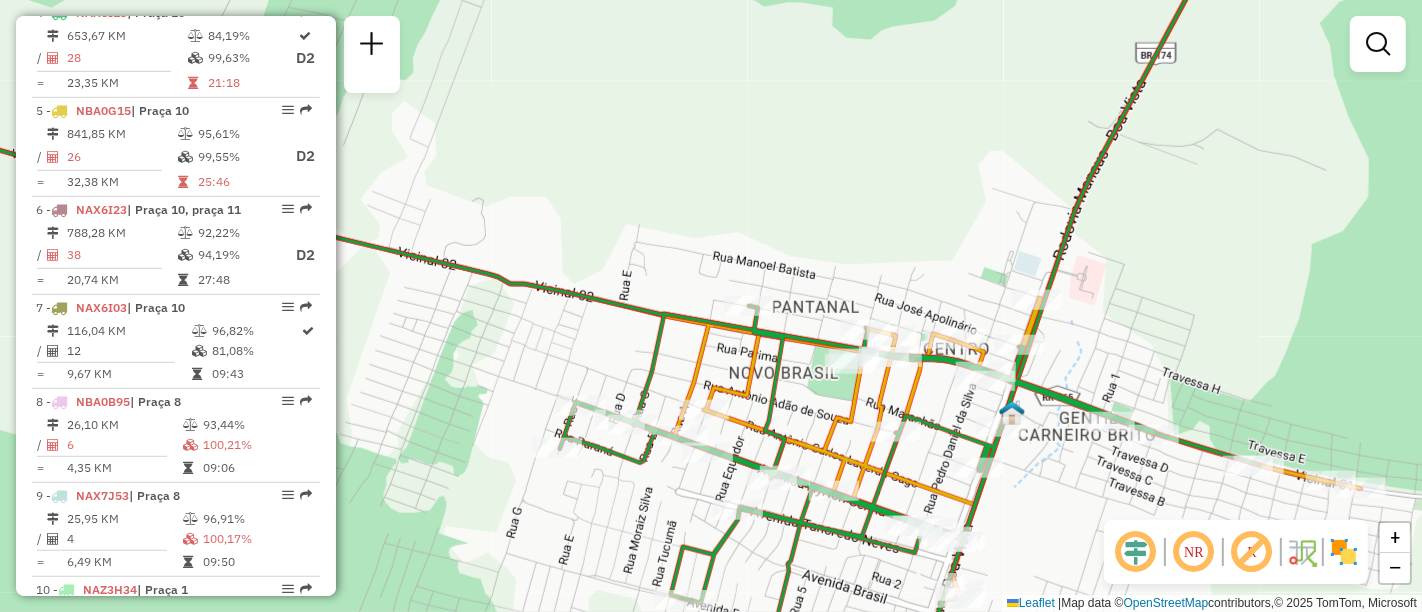 drag, startPoint x: 855, startPoint y: 248, endPoint x: 988, endPoint y: 84, distance: 211.15161 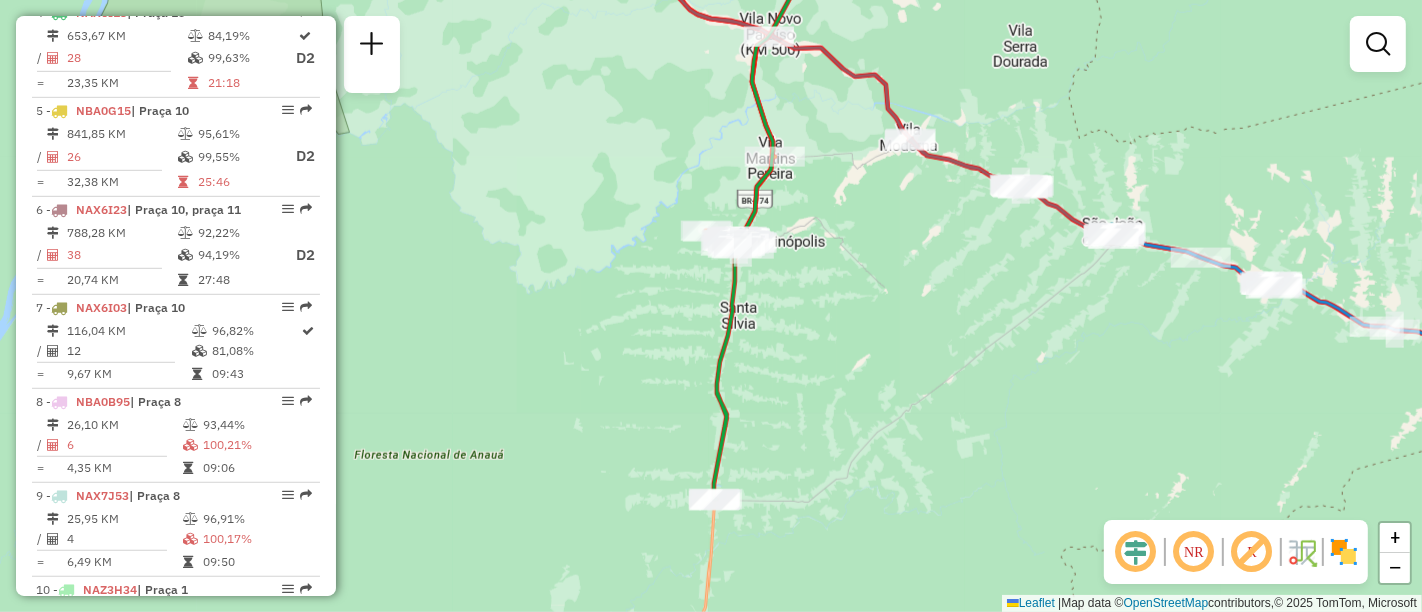 drag, startPoint x: 788, startPoint y: 482, endPoint x: 840, endPoint y: 118, distance: 367.69553 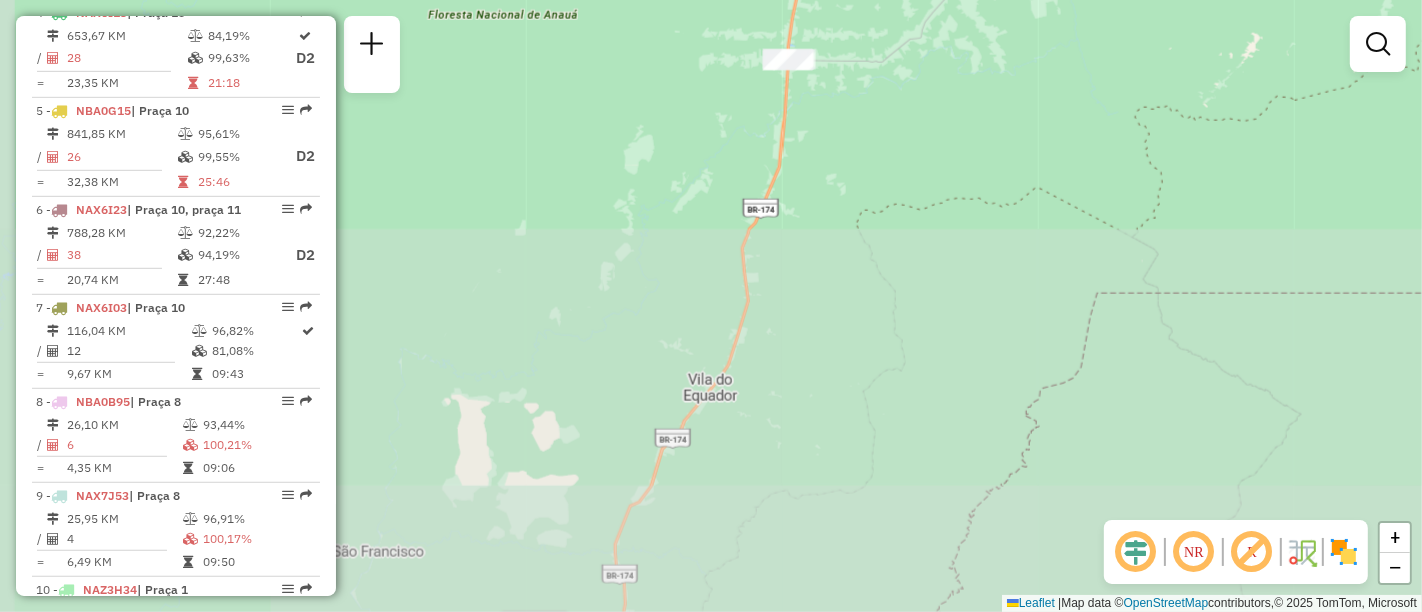 drag, startPoint x: 841, startPoint y: 324, endPoint x: 824, endPoint y: 394, distance: 72.03471 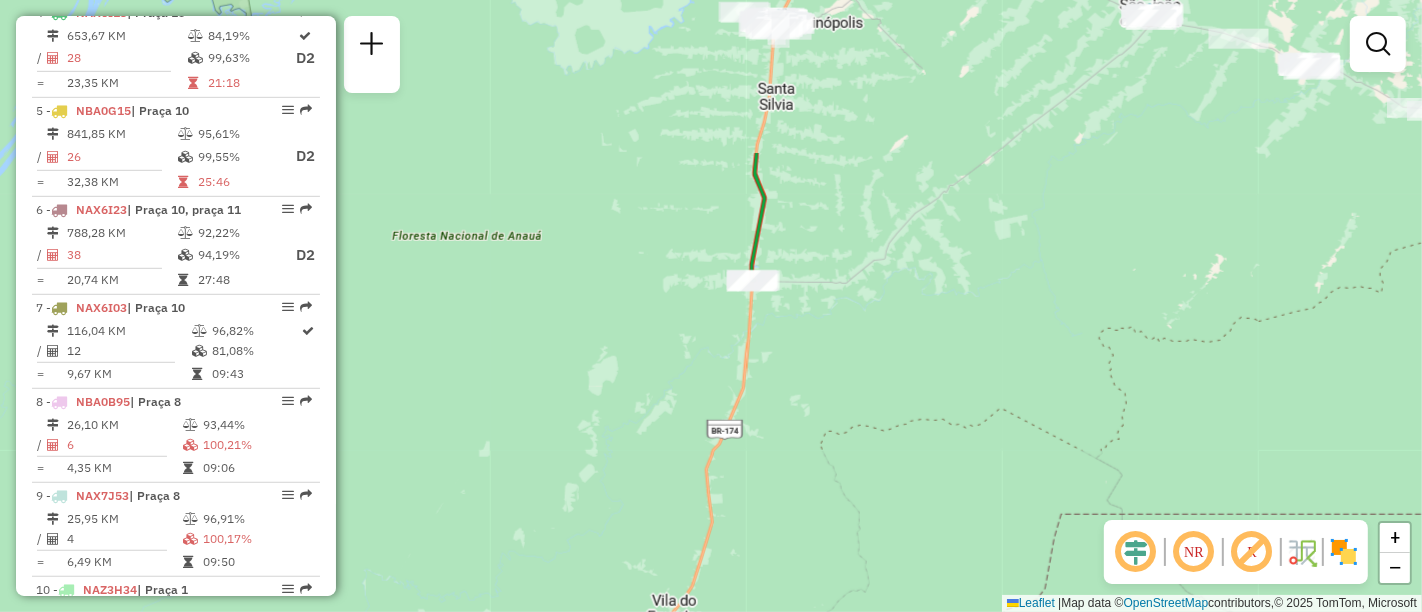 drag, startPoint x: 839, startPoint y: 256, endPoint x: 828, endPoint y: 321, distance: 65.9242 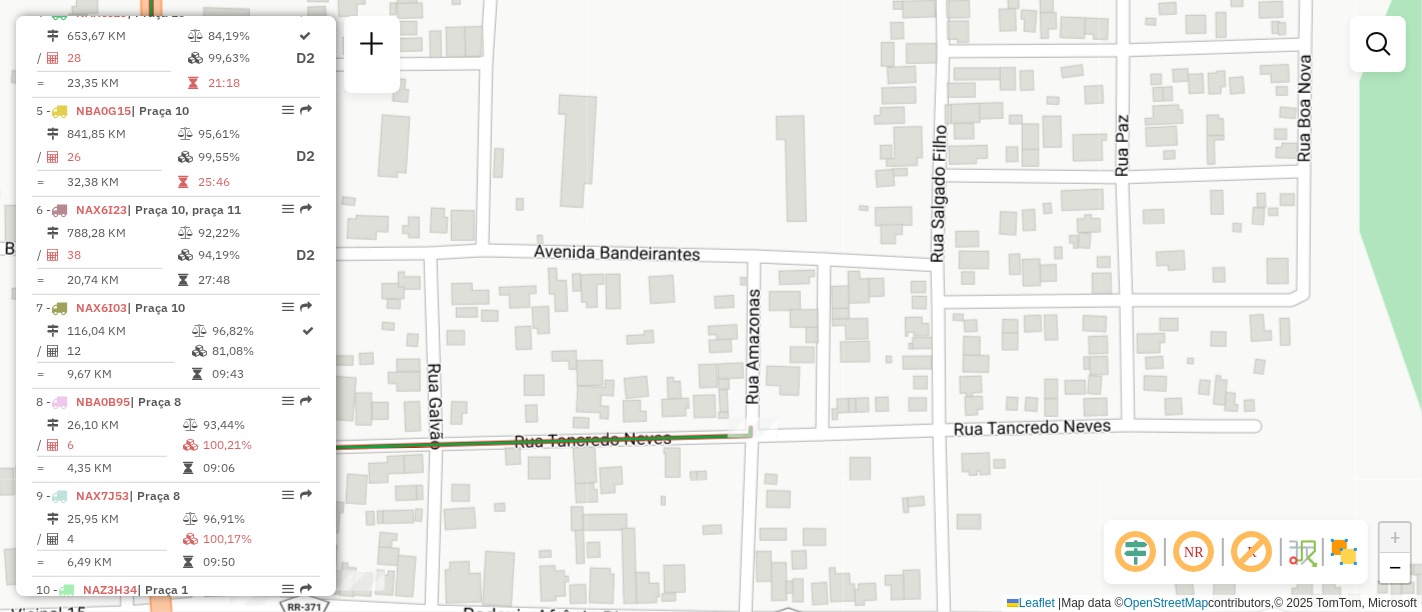 drag, startPoint x: 843, startPoint y: 308, endPoint x: 1105, endPoint y: 131, distance: 316.18506 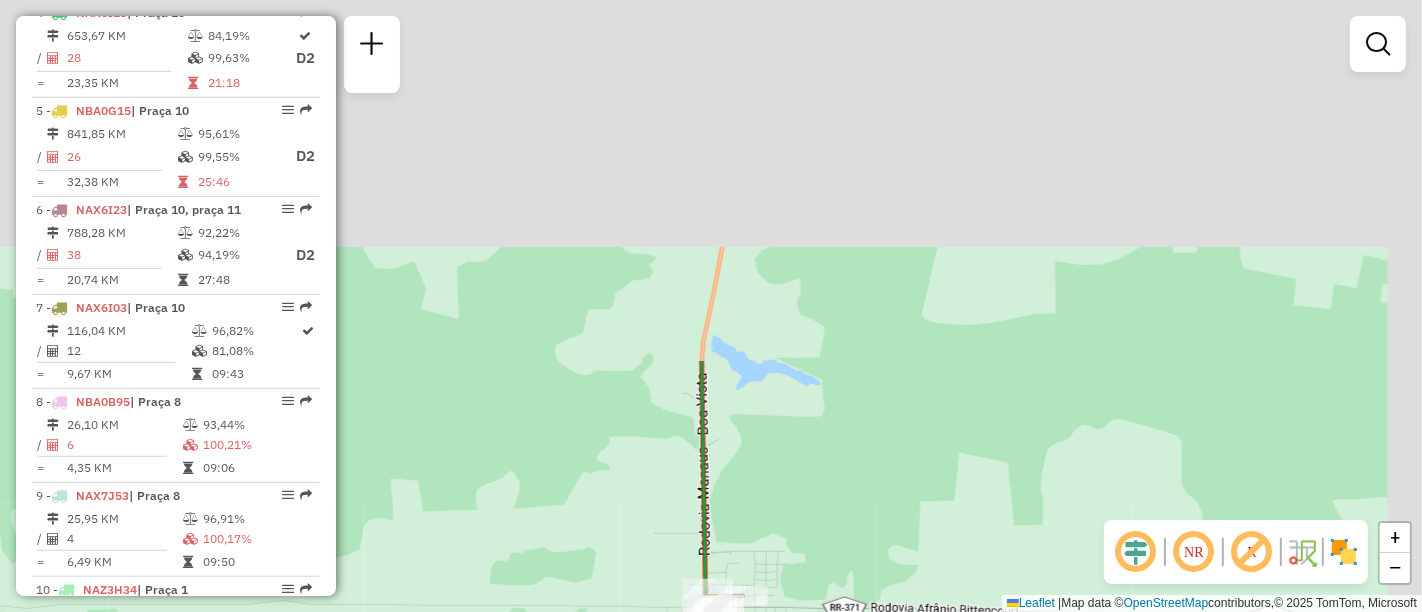 drag, startPoint x: 960, startPoint y: 97, endPoint x: 804, endPoint y: 530, distance: 460.2445 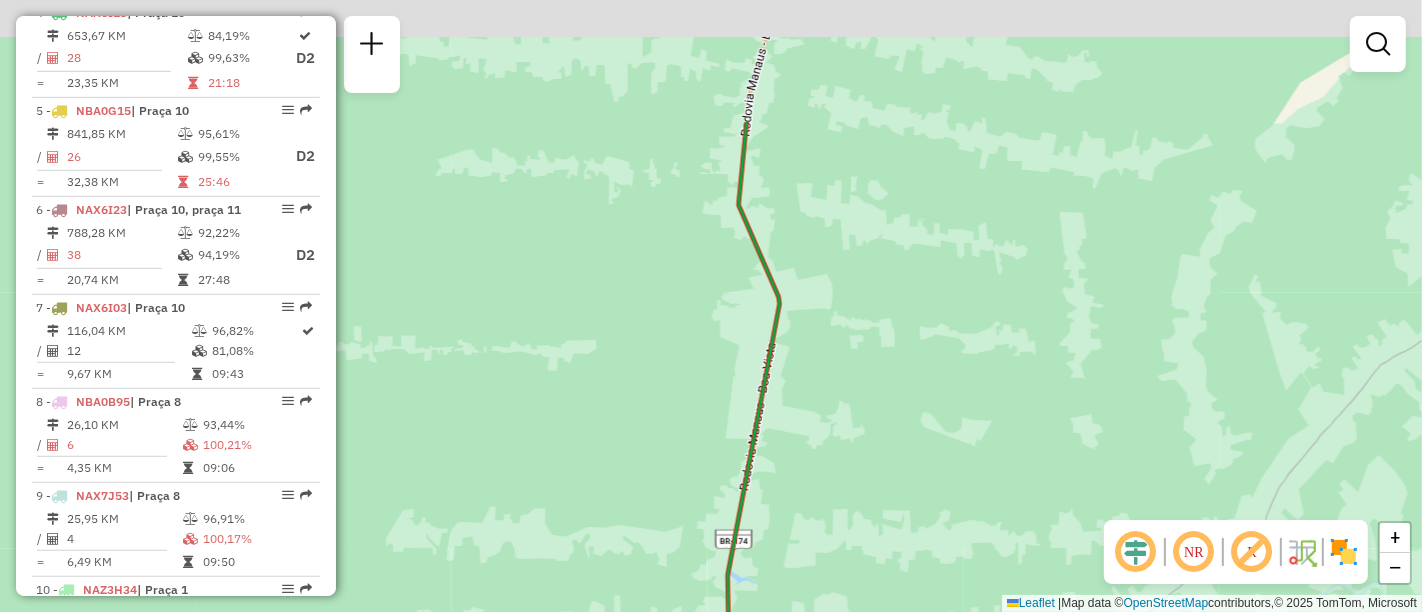 drag, startPoint x: 822, startPoint y: 458, endPoint x: 811, endPoint y: 495, distance: 38.600517 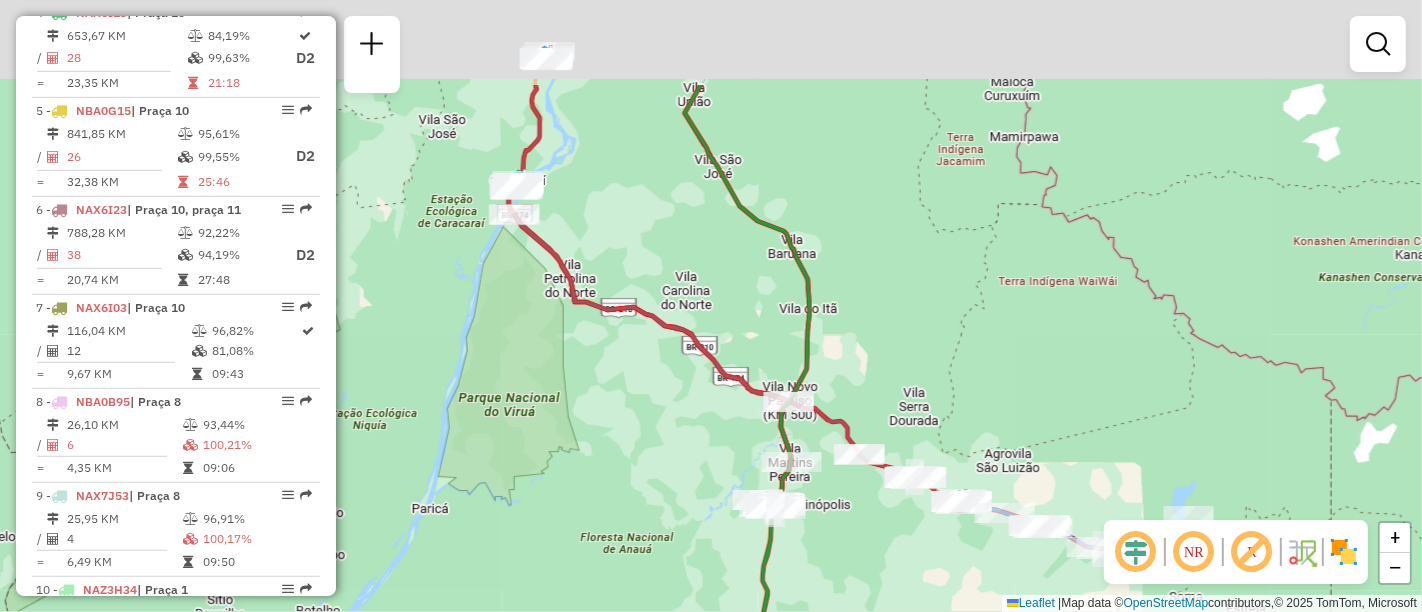 drag, startPoint x: 1023, startPoint y: 372, endPoint x: 951, endPoint y: 470, distance: 121.60592 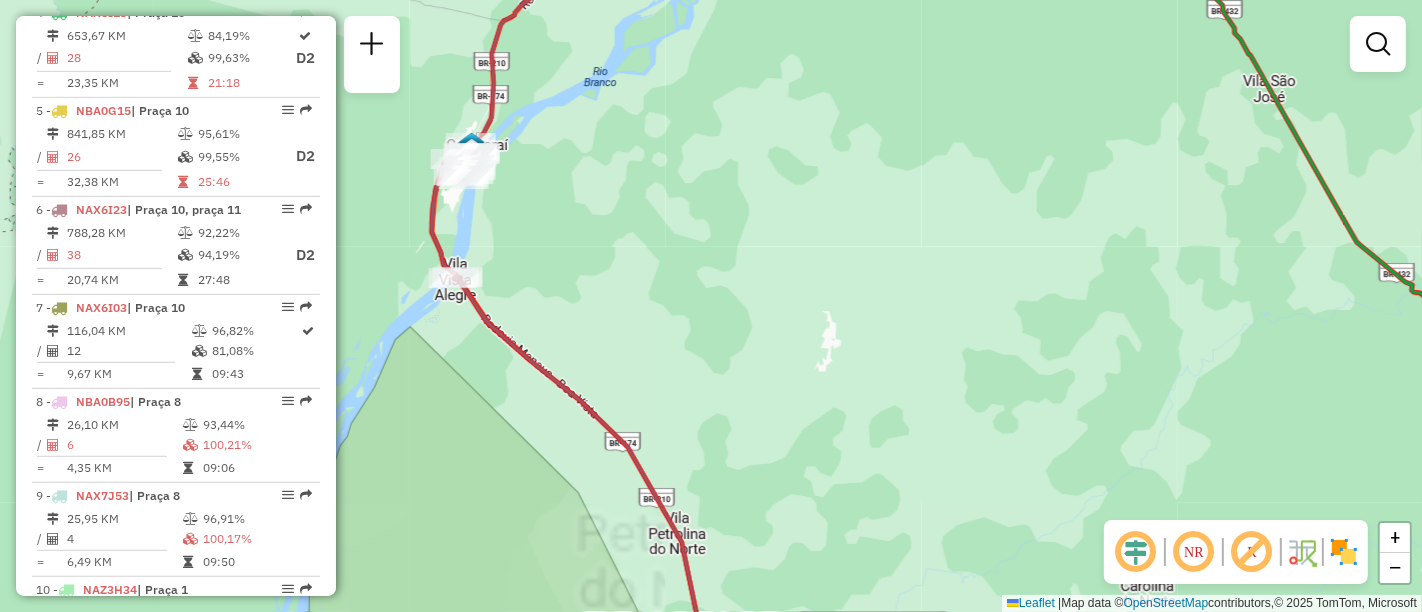 drag, startPoint x: 497, startPoint y: 206, endPoint x: 834, endPoint y: 380, distance: 379.26904 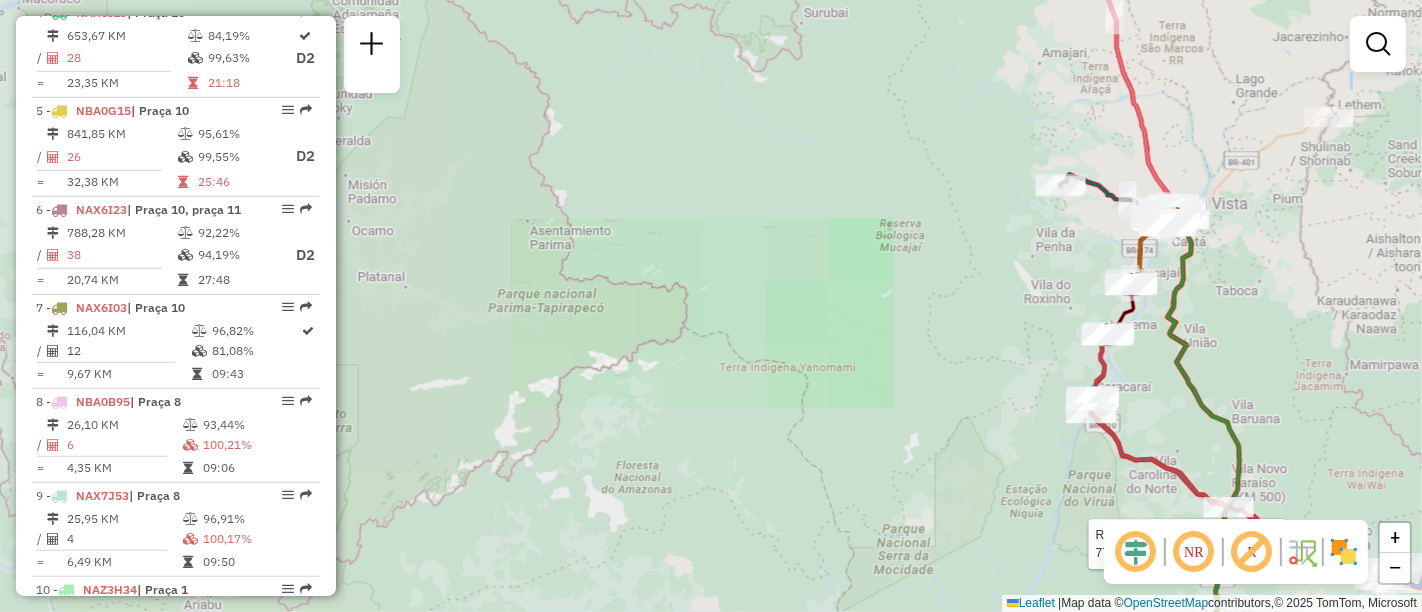 drag, startPoint x: 1113, startPoint y: 347, endPoint x: 842, endPoint y: 510, distance: 316.2436 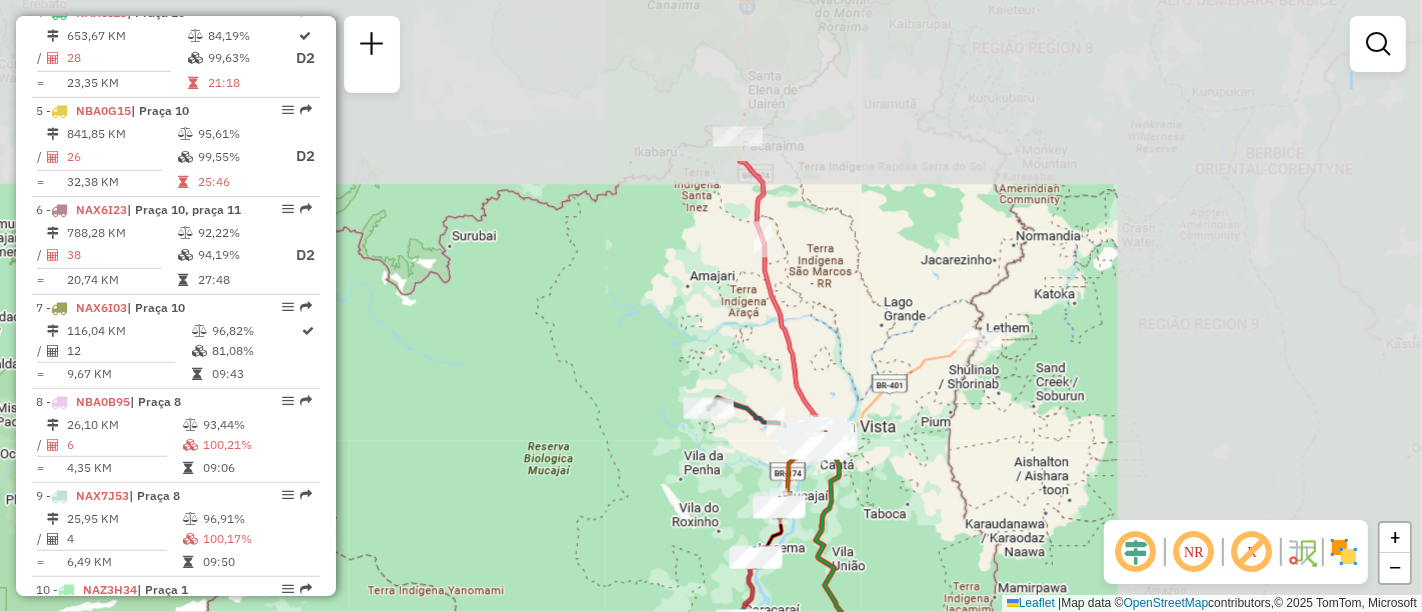 drag, startPoint x: 997, startPoint y: 263, endPoint x: 657, endPoint y: 474, distance: 400.1512 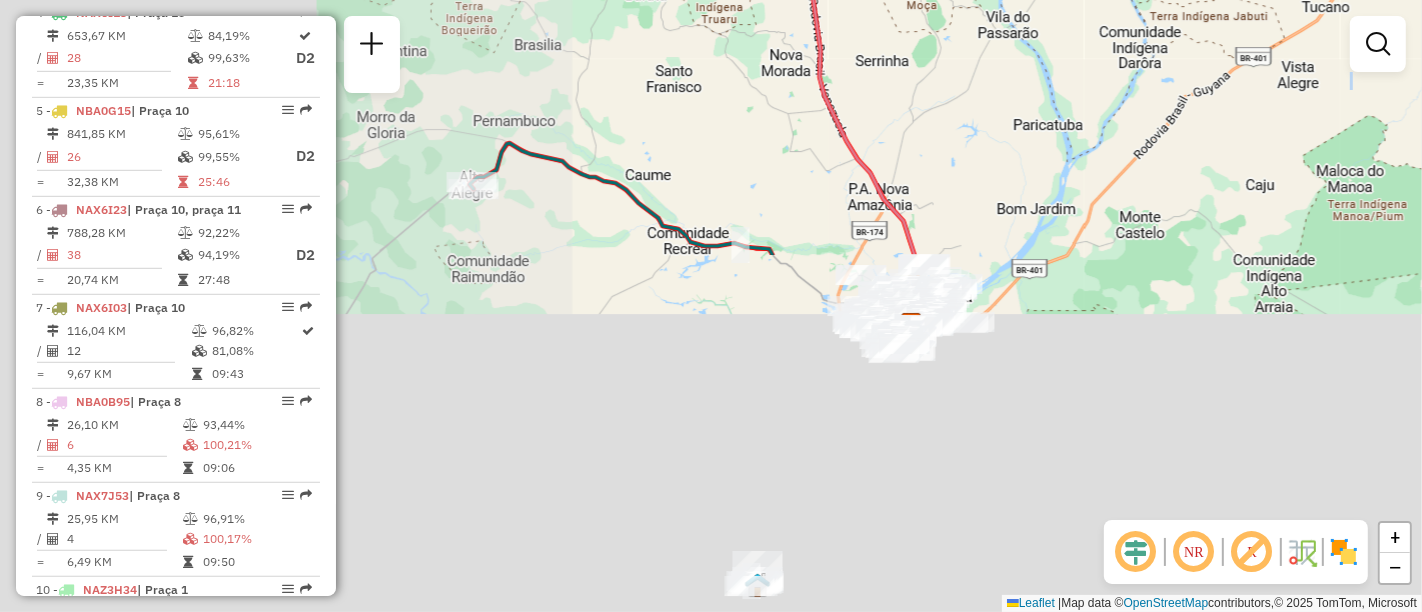 drag, startPoint x: 1421, startPoint y: 123, endPoint x: 1421, endPoint y: 87, distance: 36 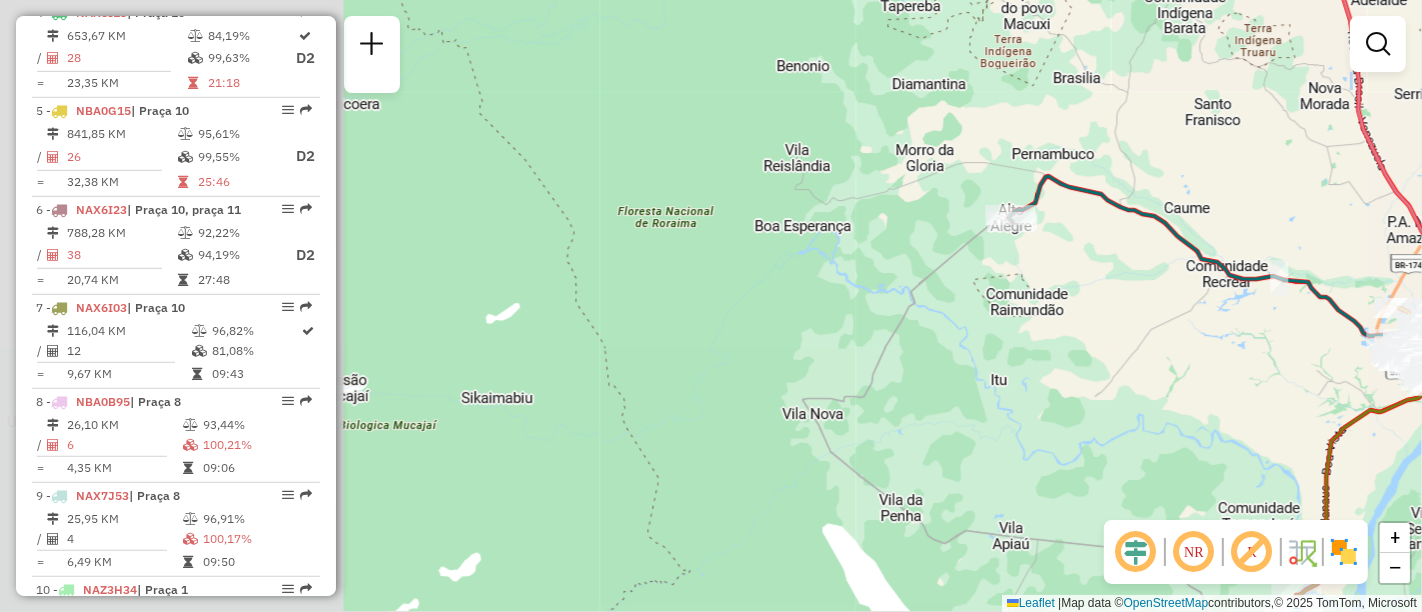 drag, startPoint x: 563, startPoint y: 230, endPoint x: 1102, endPoint y: 263, distance: 540.0093 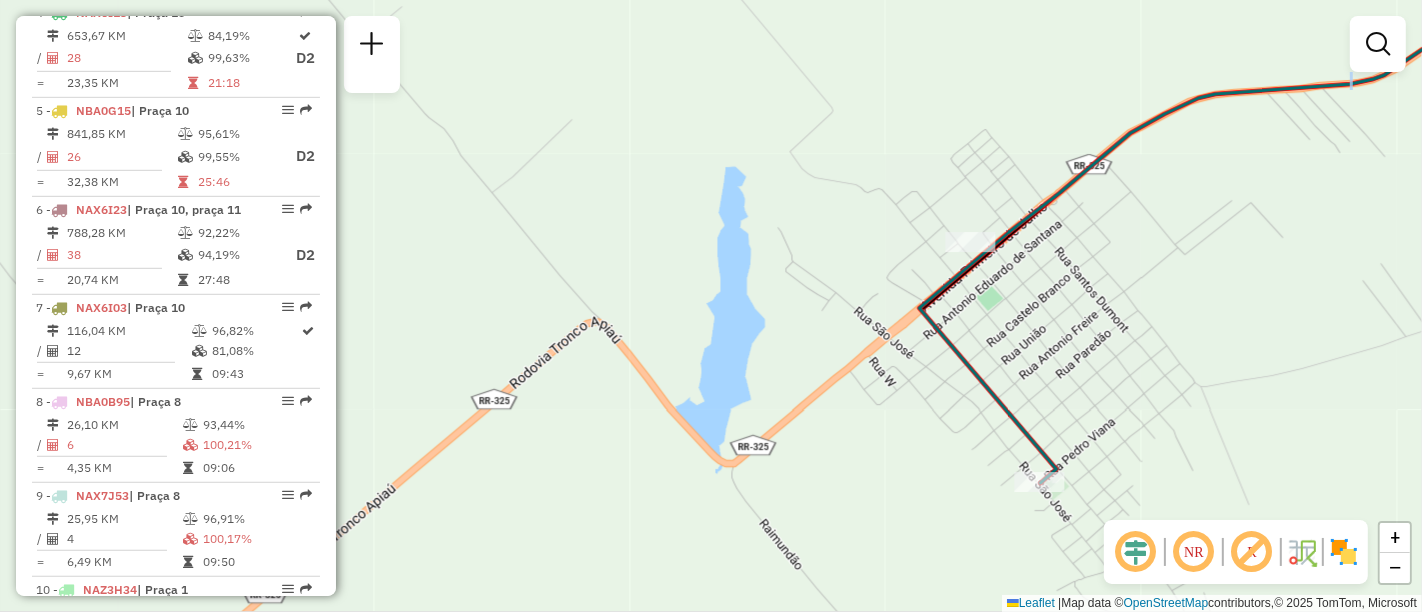 drag, startPoint x: 1099, startPoint y: 391, endPoint x: 1031, endPoint y: 346, distance: 81.5414 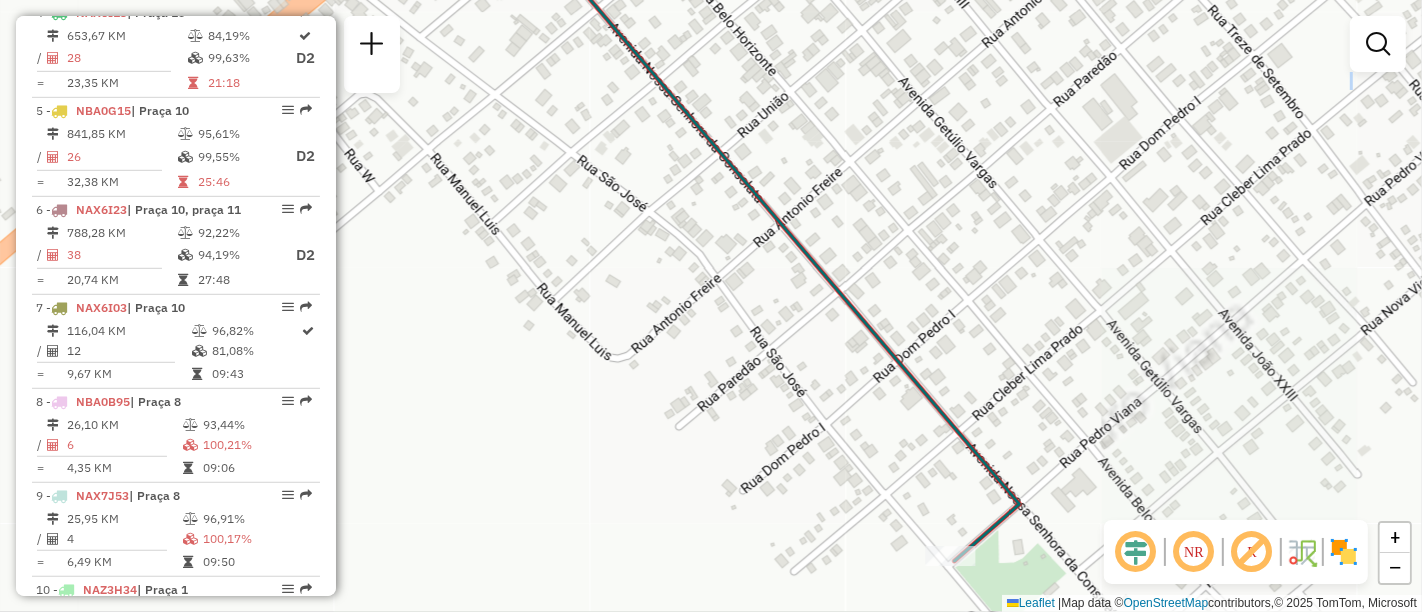drag, startPoint x: 997, startPoint y: 226, endPoint x: 1031, endPoint y: 536, distance: 311.85895 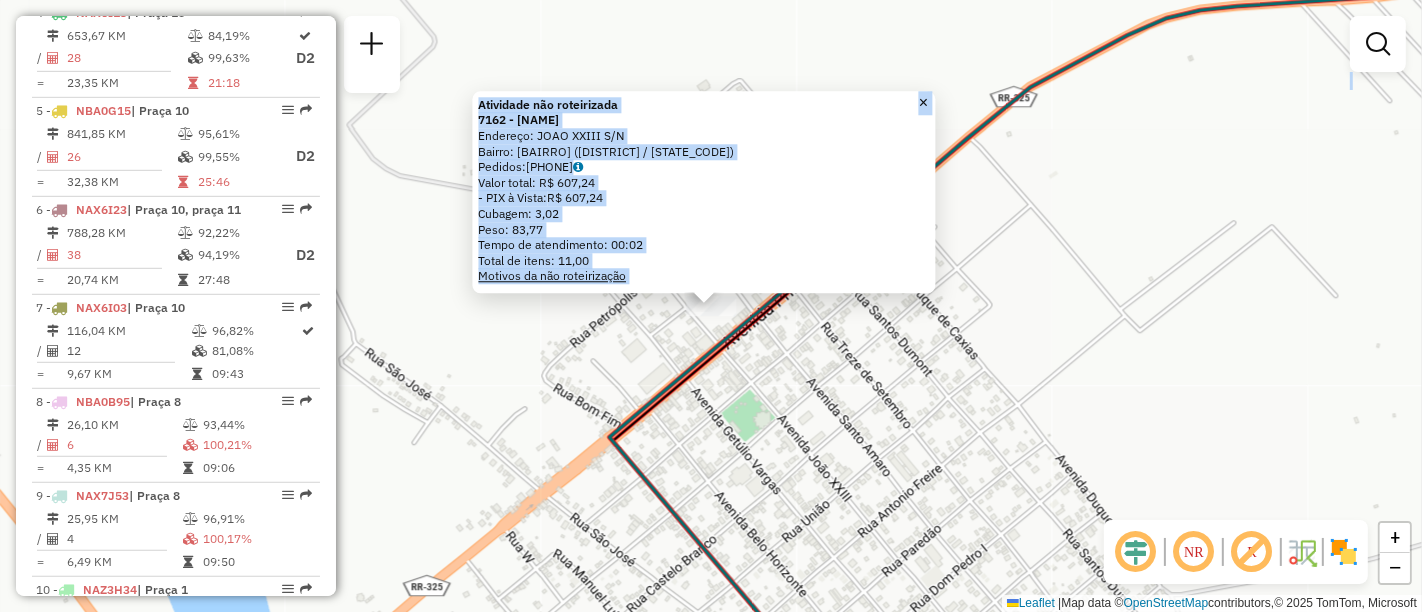 click on "Motivos da não roteirização" 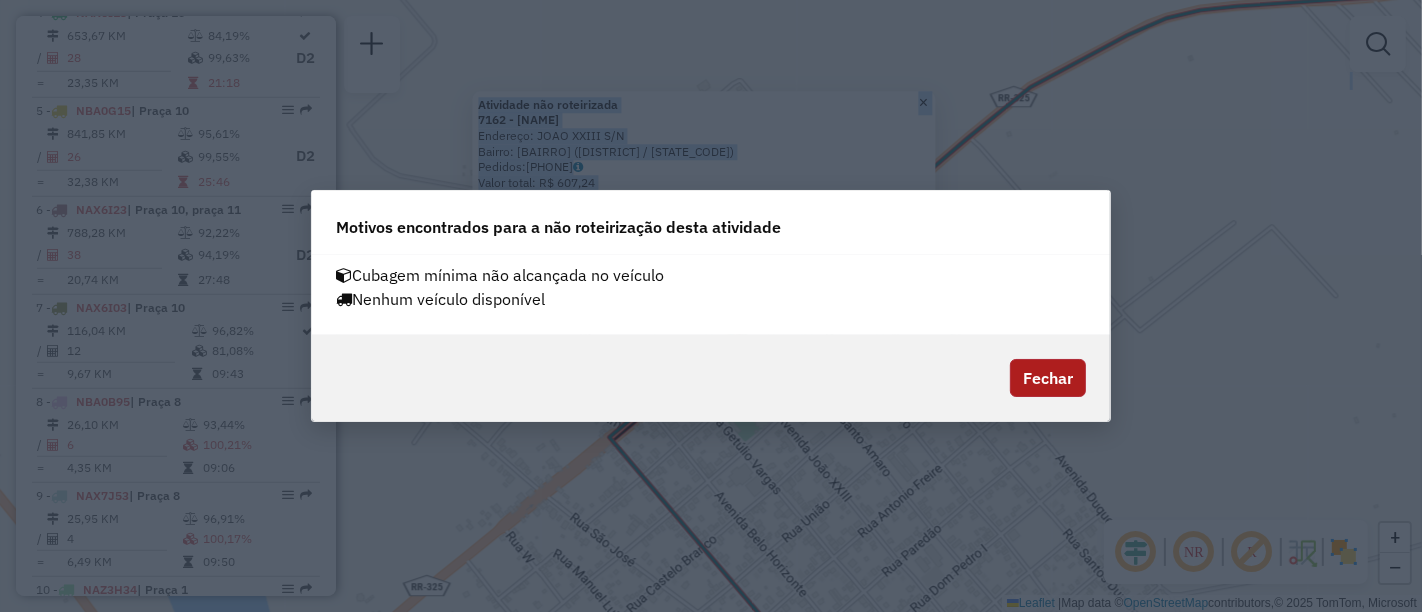 click on "Fechar" 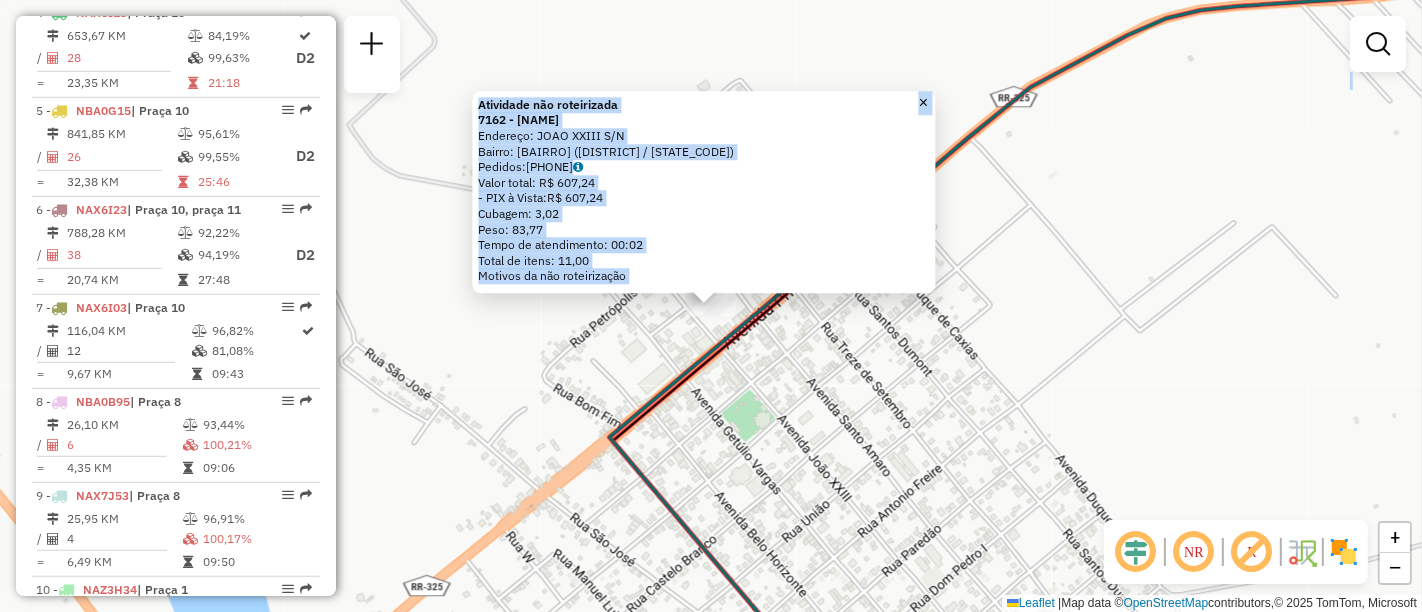 click on "Atividade não roteirizada 7162 - [FIRST] [LAST] Endereço: JOAO XXIII S/N Bairro: CENTRO ([CITY] / [STATE]) Pedidos: [PHONE] Valor total: R$ 607,24 - PIX à Vista: R$ 607,24 Cubagem: 3,02 Peso: 83,77 Tempo de atendimento: 00:02 Total de itens: 11,00 Motivos da não roteirização × Janela de atendimento Grade de atendimento Capacidade Transportadoras Veículos Cliente Pedidos Rotas Selecione os dias de semana para filtrar as janelas de atendimento Seg Ter Qua Qui Sex Sáb Dom Informe o período da janela de atendimento: De: Até: Filtrar exatamente a janela do cliente Considerar janela de atendimento padrão Selecione os dias de semana para filtrar as grades de atendimento Seg Ter Qua Qui Sex Sáb Dom Considerar clientes sem dia de atendimento cadastrado Clientes fora do dia de atendimento selecionado Filtrar as atividades entre os valores definidos abaixo: Peso mínimo: Peso máximo: Cubagem mínima: Cubagem máxima: De: Até: Nome:" 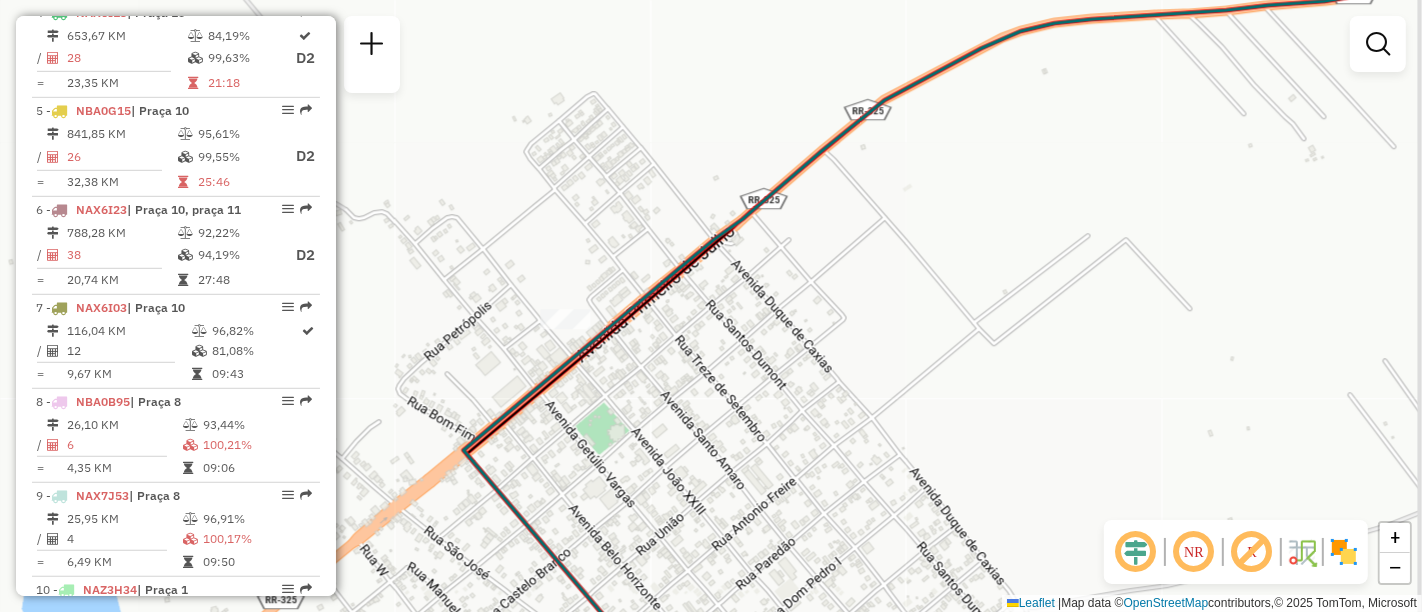 drag, startPoint x: 1244, startPoint y: 306, endPoint x: 508, endPoint y: 330, distance: 736.3912 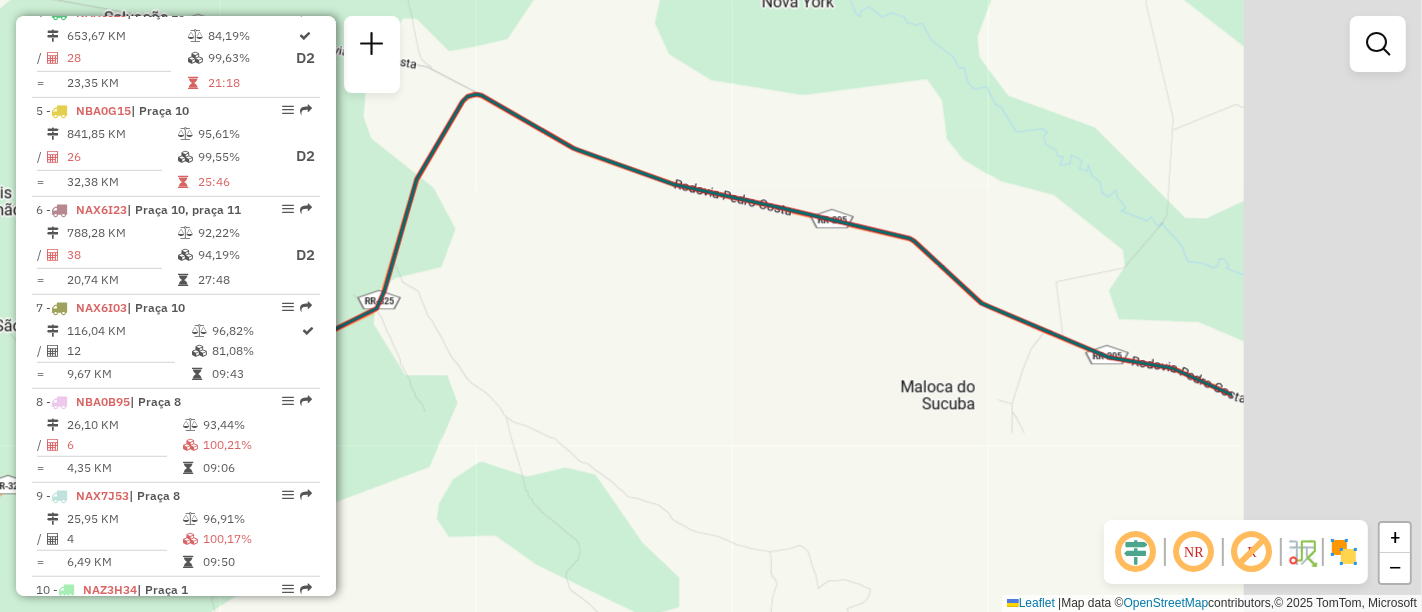 drag, startPoint x: 831, startPoint y: 385, endPoint x: 502, endPoint y: 445, distance: 334.42636 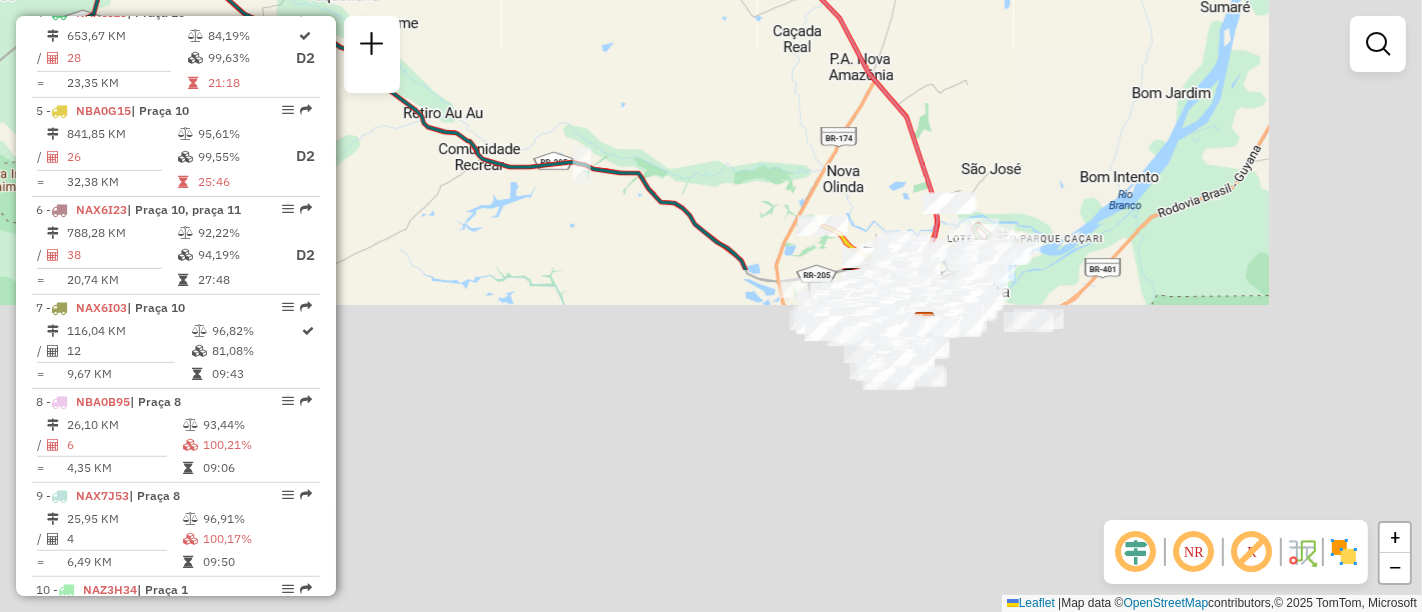 drag, startPoint x: 845, startPoint y: 476, endPoint x: 511, endPoint y: 72, distance: 524.187 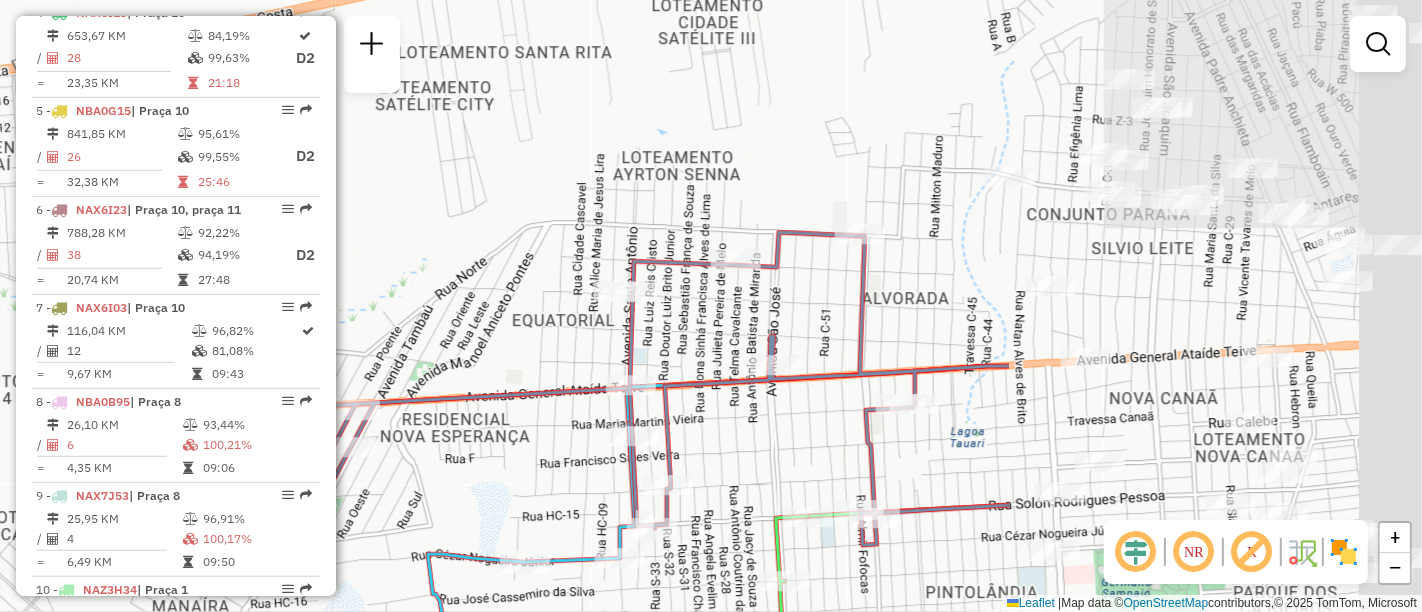 drag, startPoint x: 959, startPoint y: 157, endPoint x: 374, endPoint y: 314, distance: 605.70123 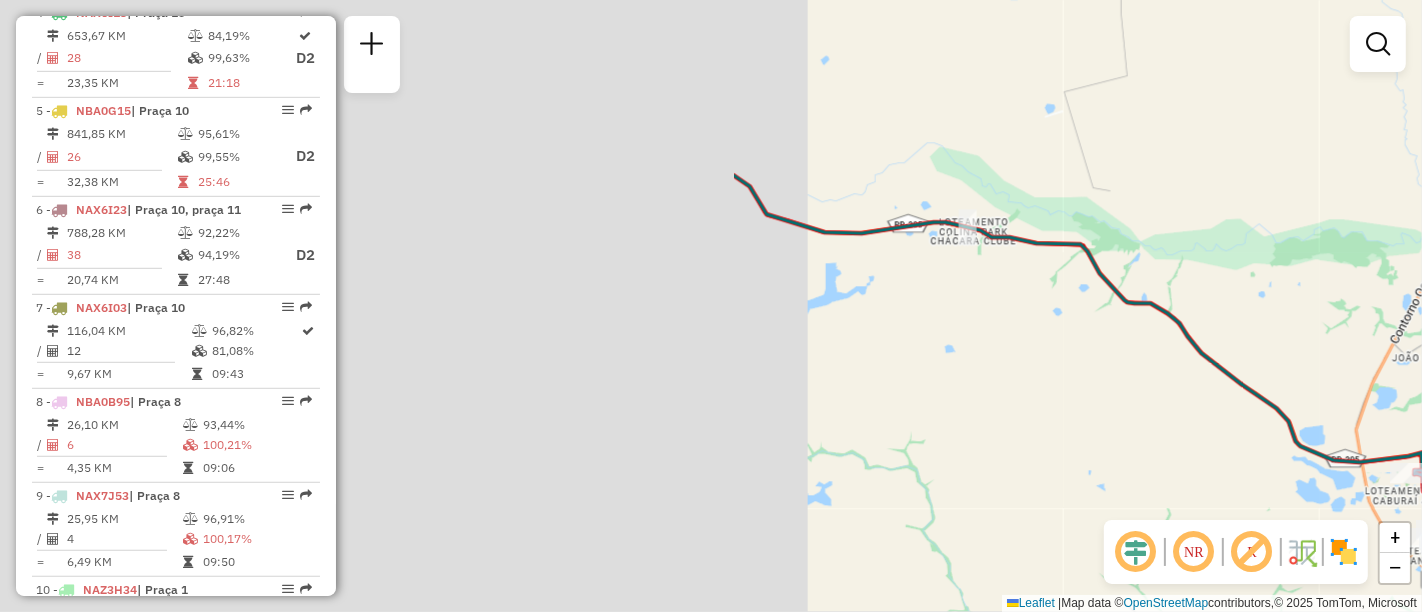 drag, startPoint x: 455, startPoint y: 191, endPoint x: 1217, endPoint y: 371, distance: 782.97125 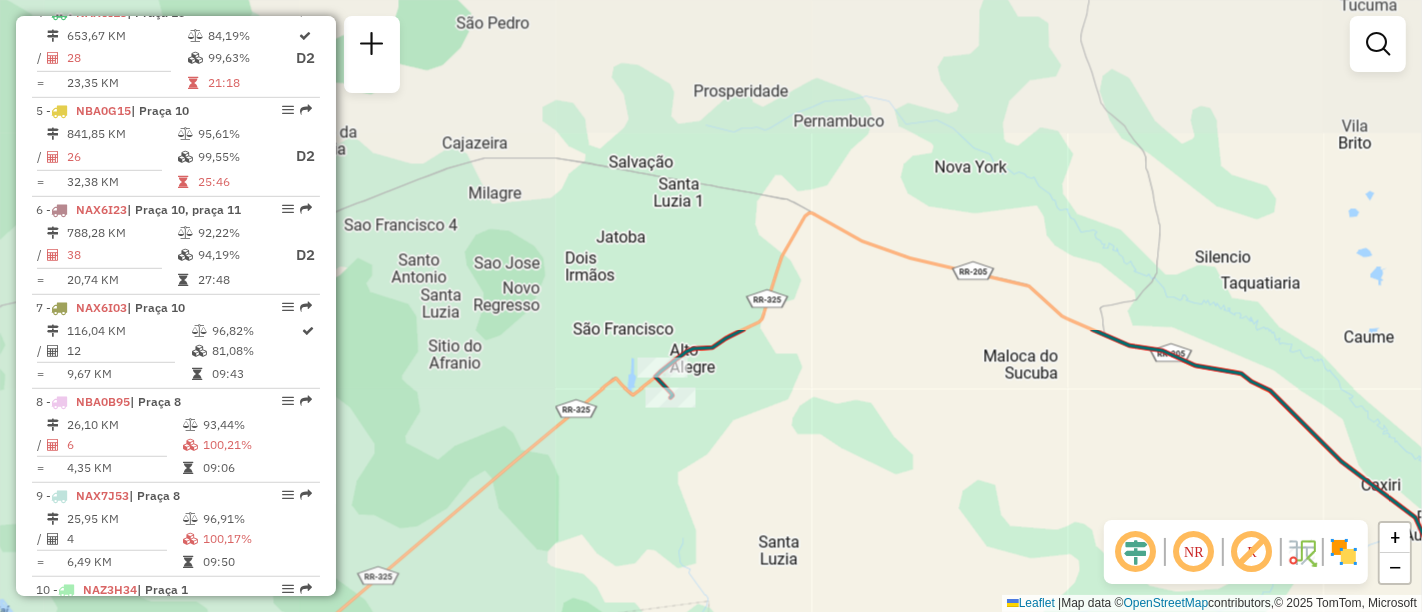 drag, startPoint x: 592, startPoint y: 228, endPoint x: 1360, endPoint y: 618, distance: 861.3501 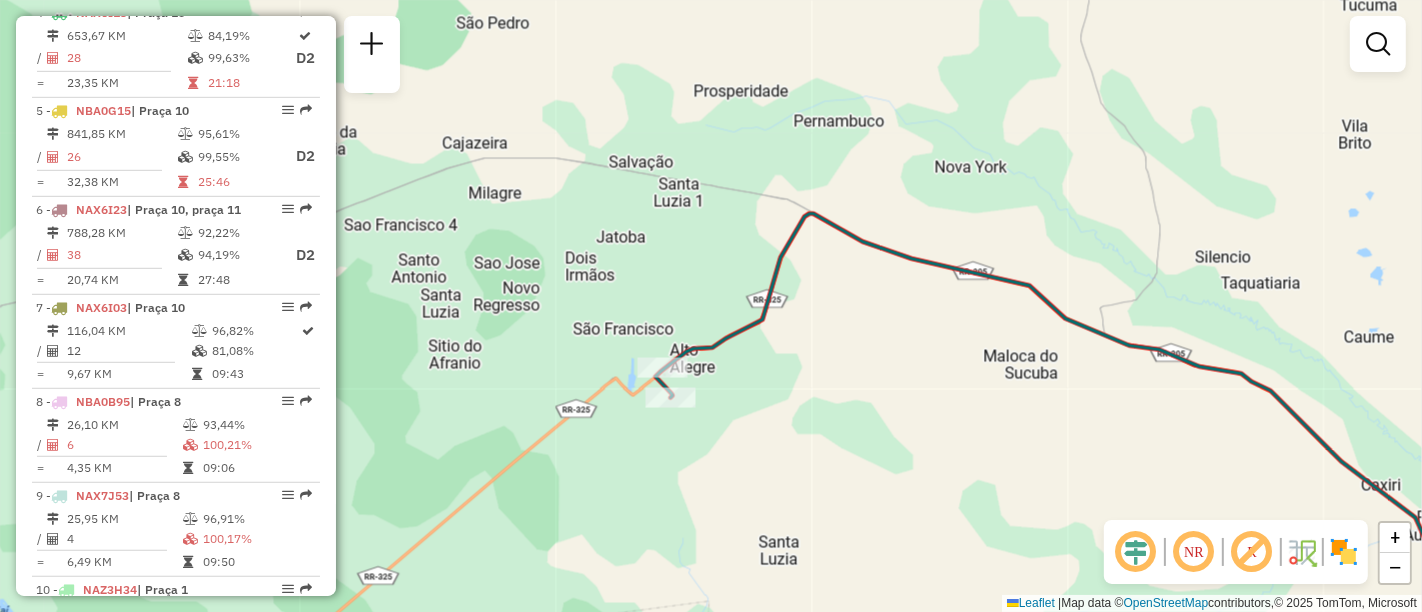 click on "Janela de atendimento Grade de atendimento Capacidade Transportadoras Veículos Cliente Pedidos  Rotas Selecione os dias de semana para filtrar as janelas de atendimento  Seg   Ter   Qua   Qui   Sex   Sáb   Dom  Informe o período da janela de atendimento: De: Até:  Filtrar exatamente a janela do cliente  Considerar janela de atendimento padrão  Selecione os dias de semana para filtrar as grades de atendimento  Seg   Ter   Qua   Qui   Sex   Sáb   Dom   Considerar clientes sem dia de atendimento cadastrado  Clientes fora do dia de atendimento selecionado Filtrar as atividades entre os valores definidos abaixo:  Peso mínimo:   Peso máximo:   Cubagem mínima:   Cubagem máxima:   De:   Até:  Filtrar as atividades entre o tempo de atendimento definido abaixo:  De:   Até:   Considerar capacidade total dos clientes não roteirizados Transportadora: Selecione um ou mais itens Tipo de veículo: Selecione um ou mais itens Veículo: Selecione um ou mais itens Motorista: Selecione um ou mais itens Nome: Rótulo:" 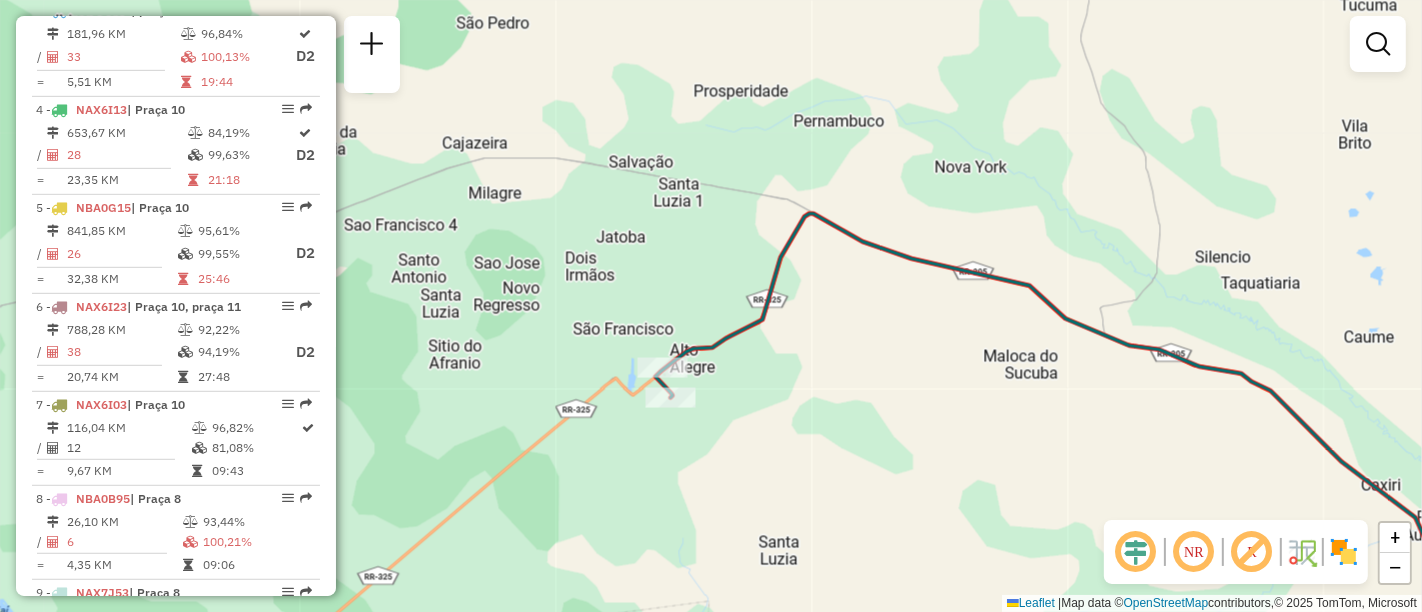 select on "**********" 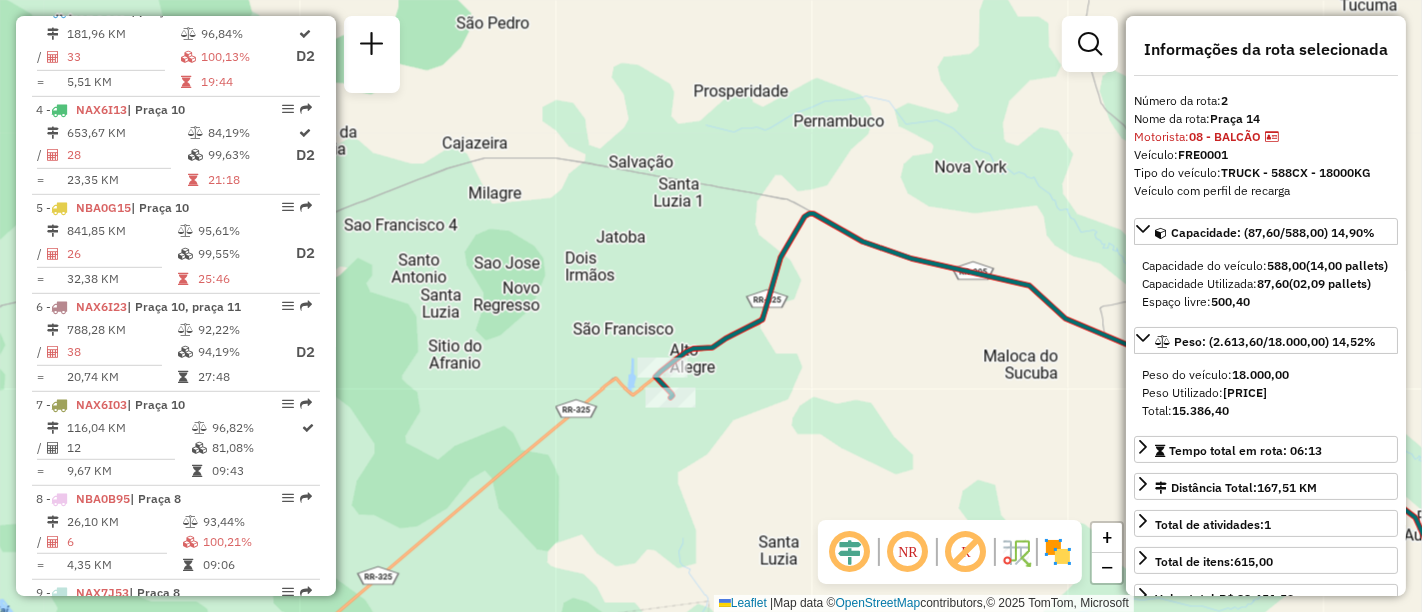 scroll, scrollTop: 845, scrollLeft: 0, axis: vertical 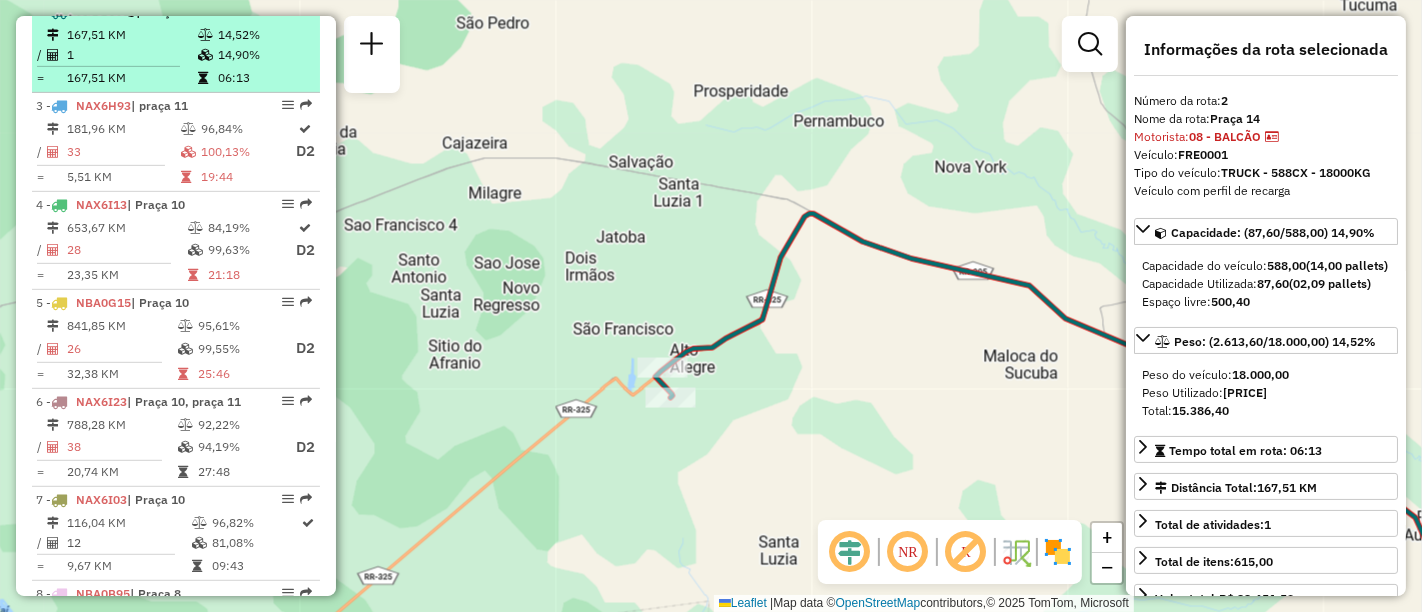 click on "1" at bounding box center (131, 55) 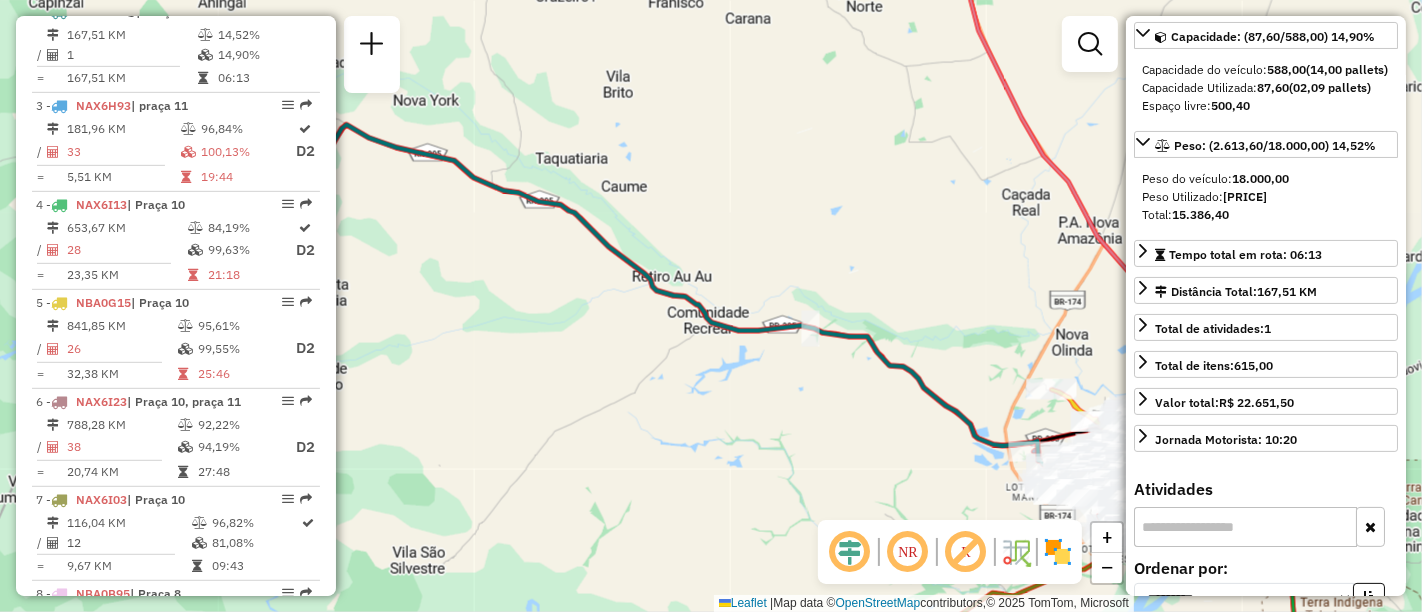scroll, scrollTop: 222, scrollLeft: 0, axis: vertical 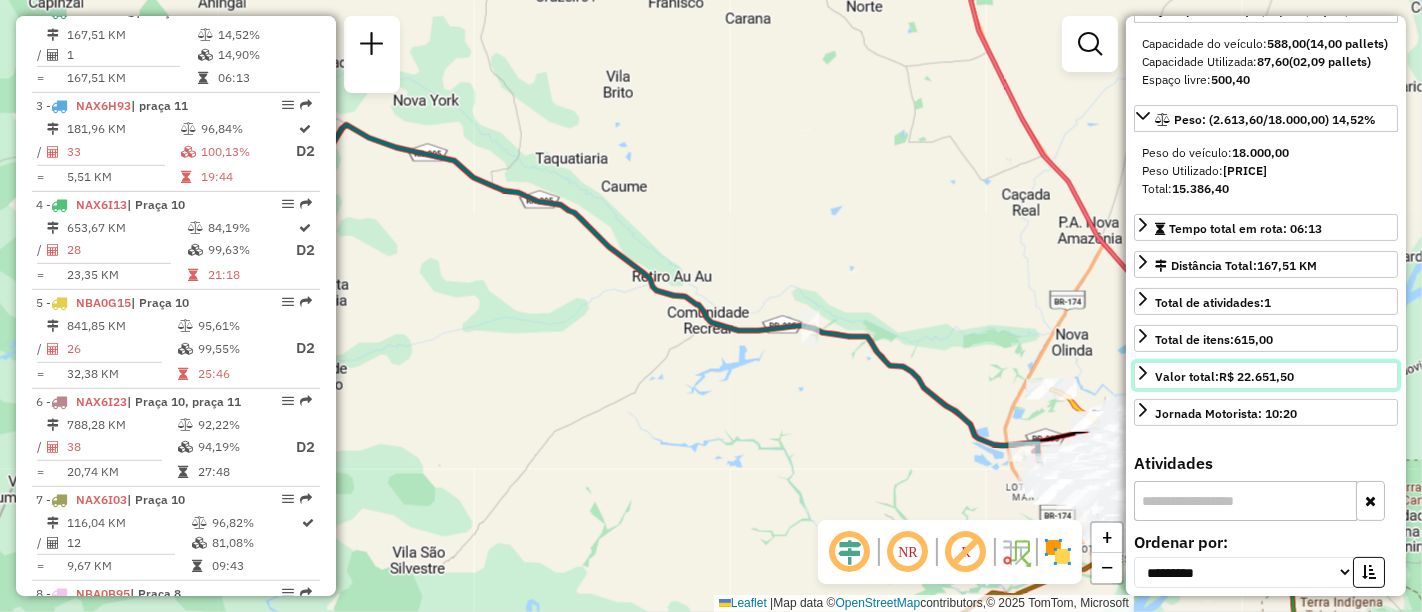 click on "R$ 22.651,50" at bounding box center (1256, 376) 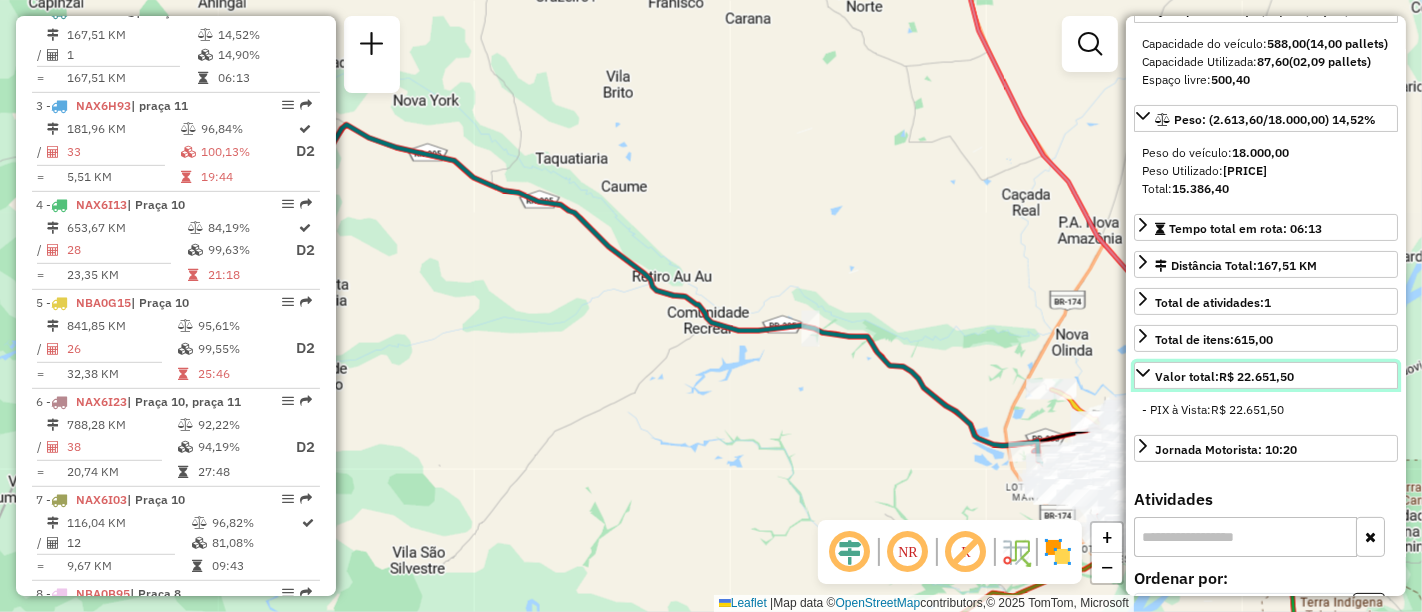 click on "R$ 22.651,50" at bounding box center (1256, 376) 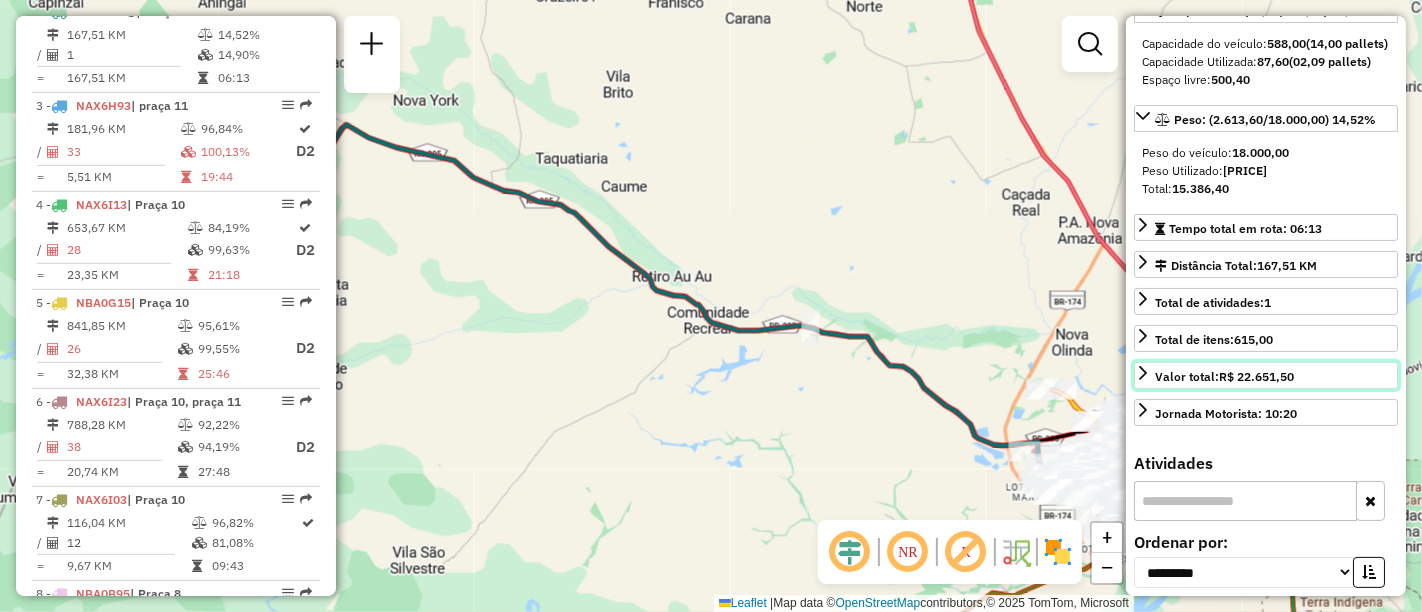 click on "R$ 22.651,50" at bounding box center (1256, 376) 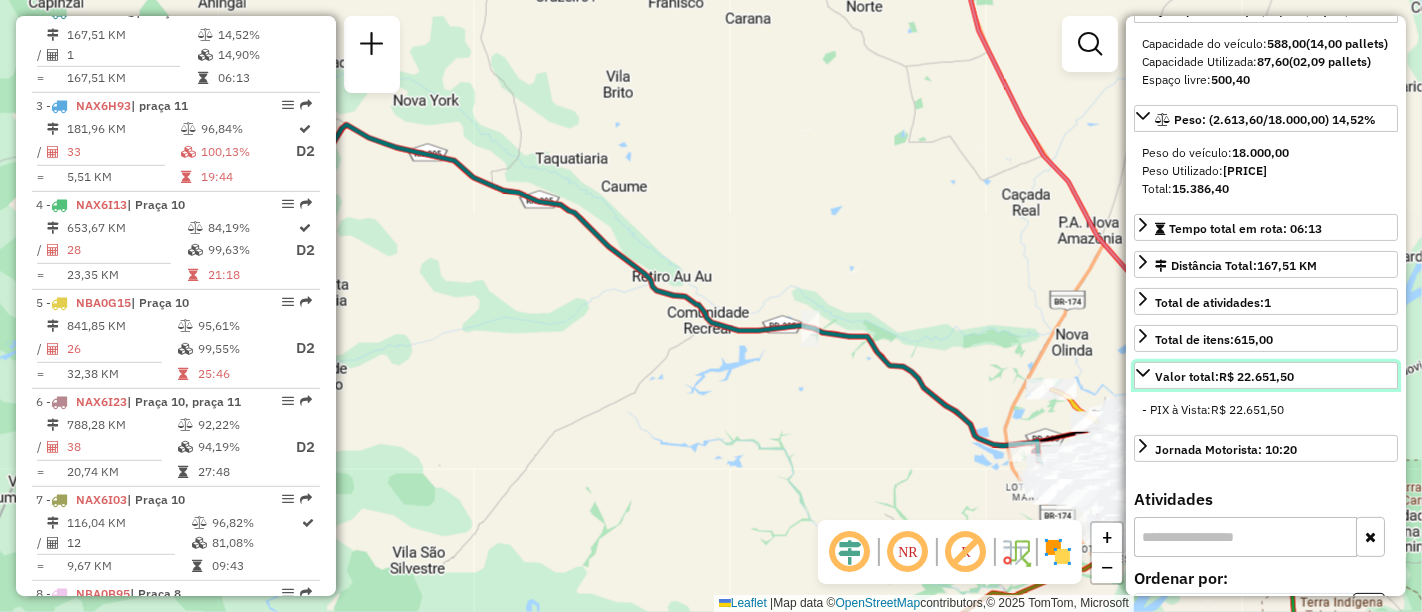 click on "R$ 22.651,50" at bounding box center (1256, 376) 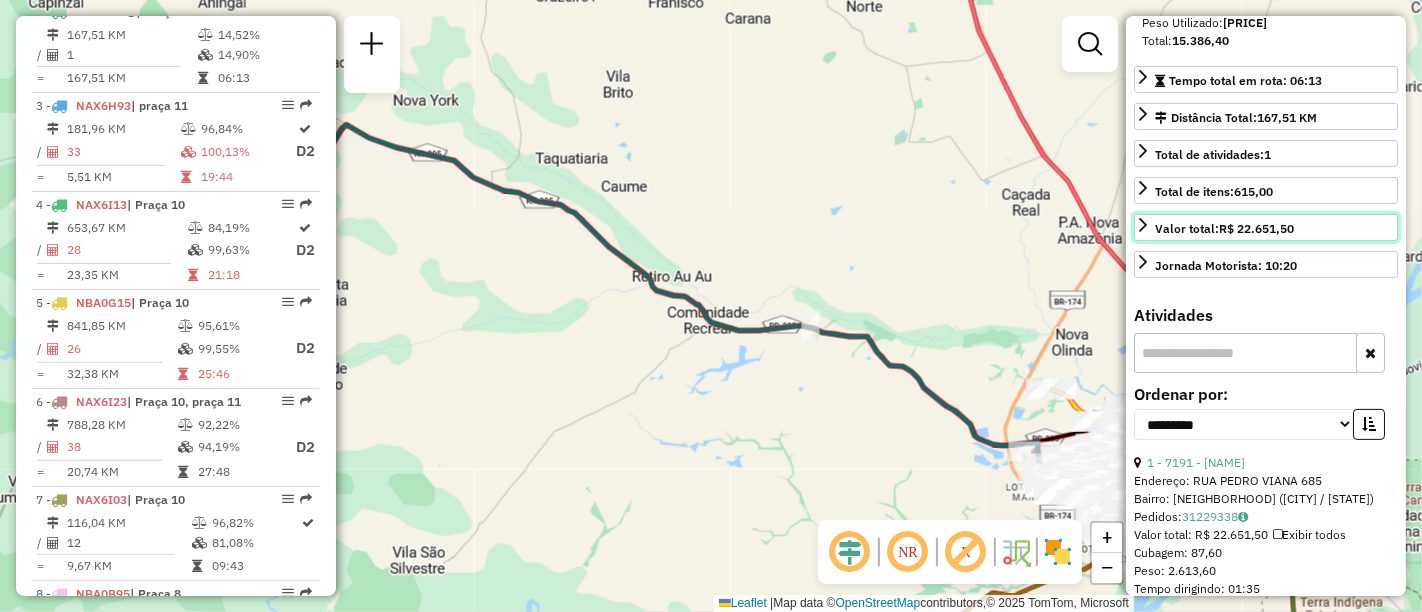 scroll, scrollTop: 0, scrollLeft: 0, axis: both 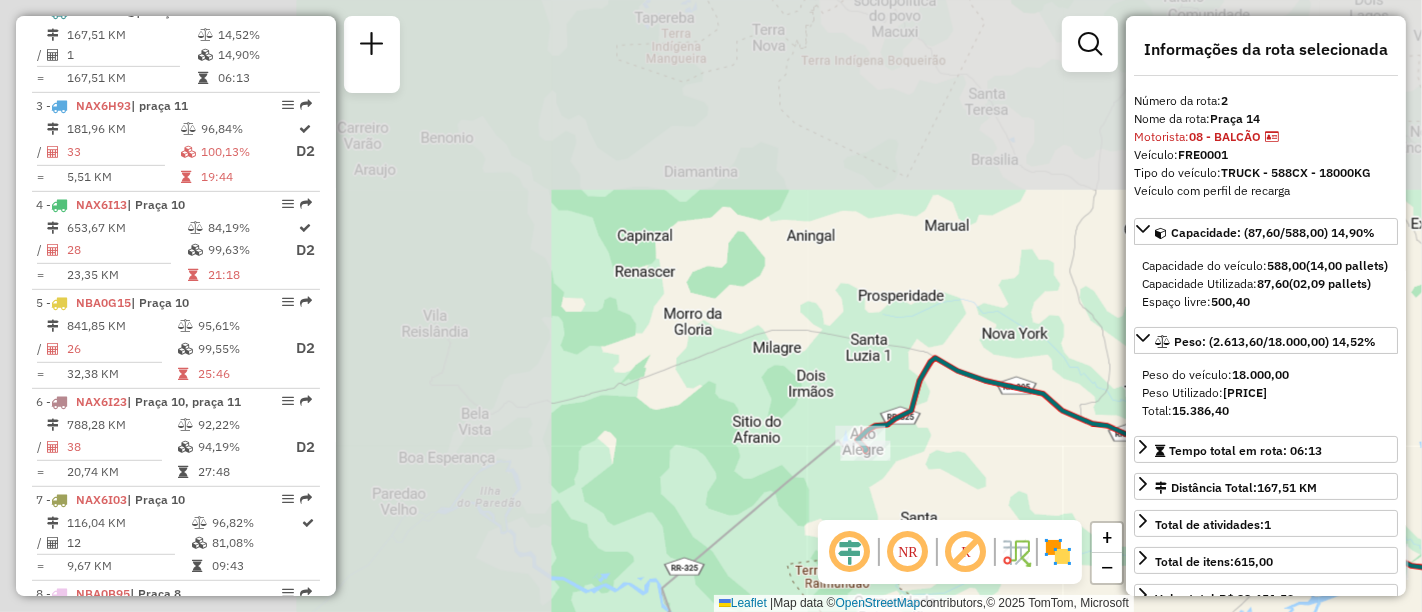 drag, startPoint x: 508, startPoint y: 80, endPoint x: 1112, endPoint y: 316, distance: 648.469 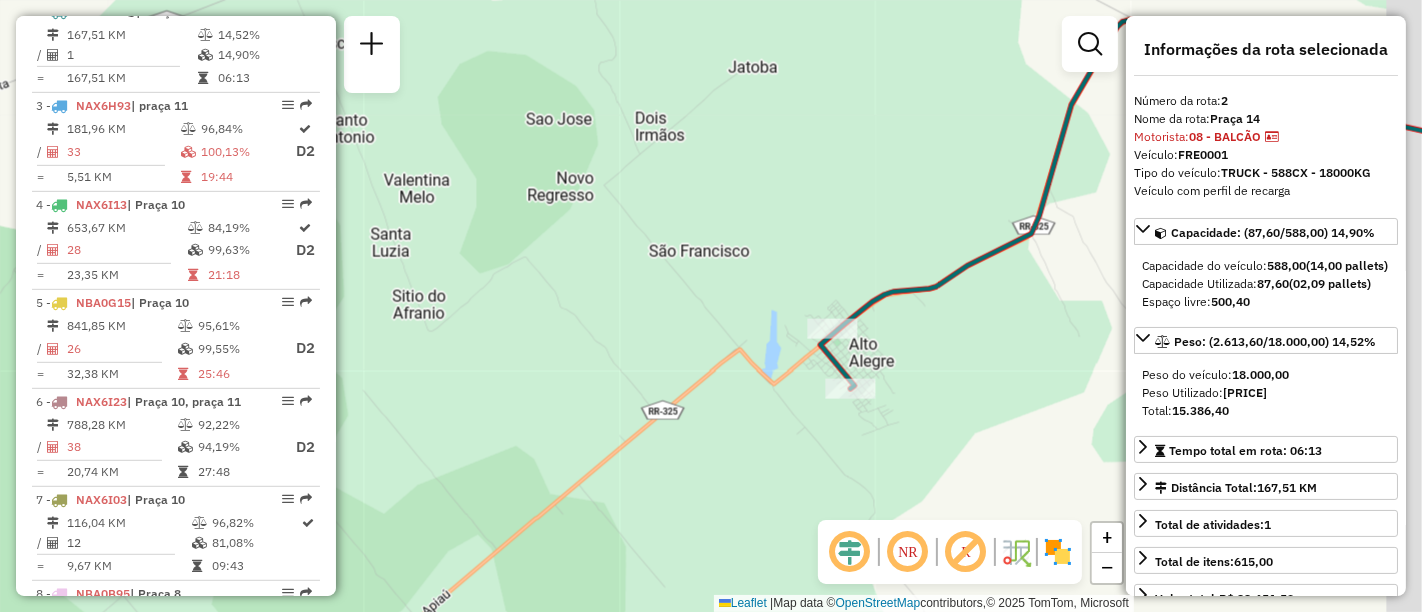 drag, startPoint x: 948, startPoint y: 392, endPoint x: 880, endPoint y: 264, distance: 144.94136 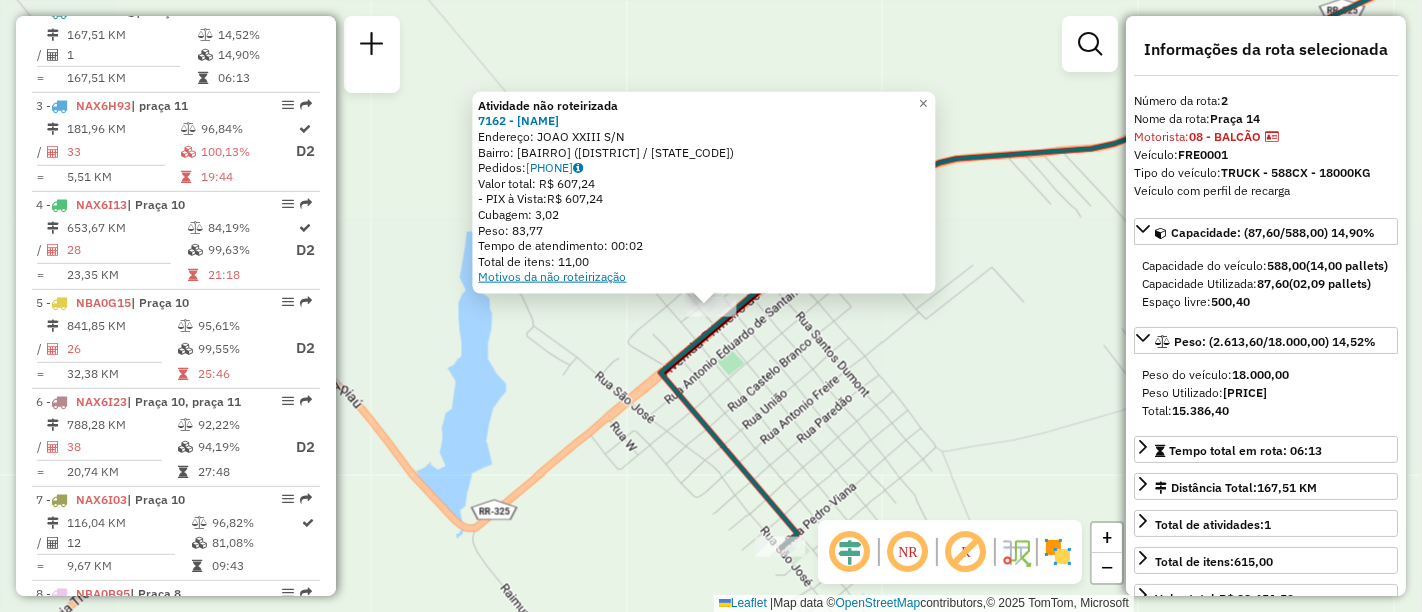 click on "Motivos da não roteirização" 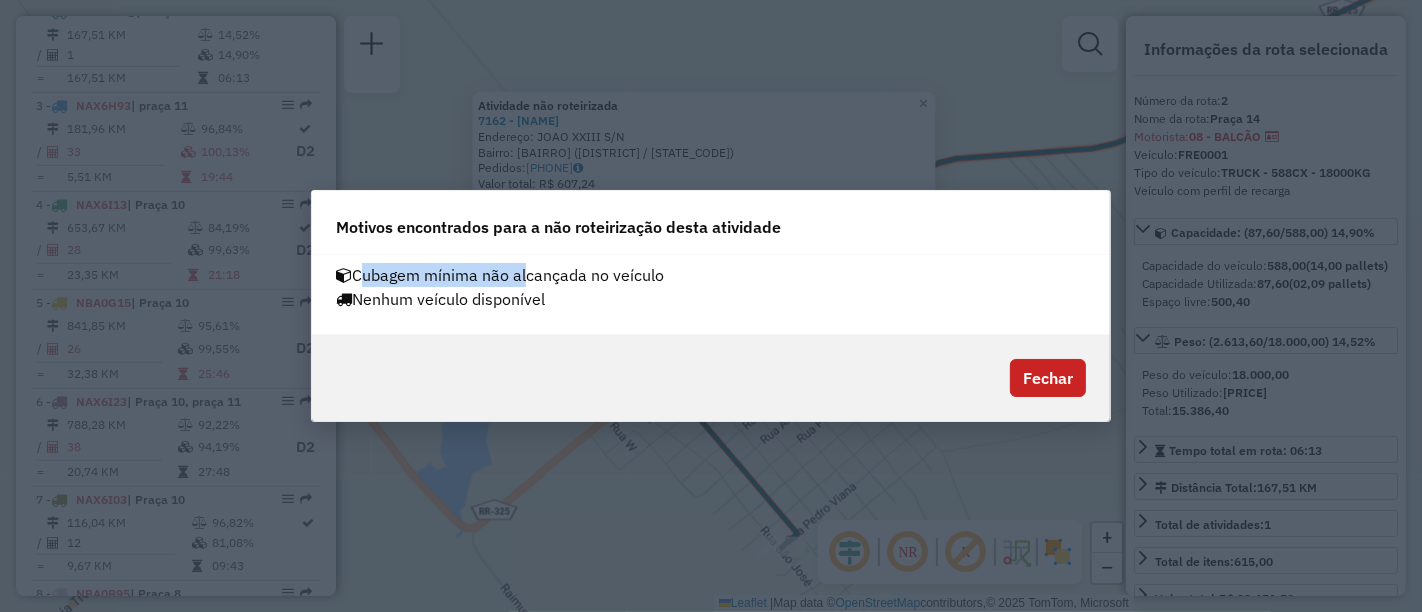 drag, startPoint x: 525, startPoint y: 282, endPoint x: 359, endPoint y: 259, distance: 167.5858 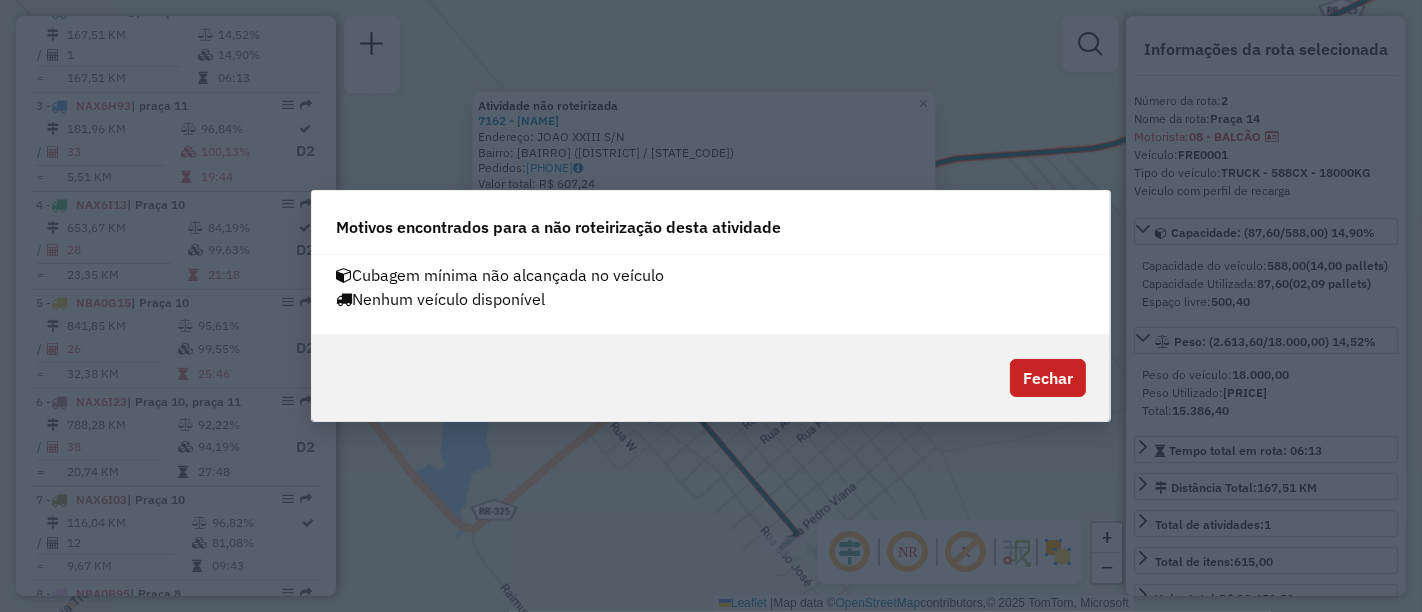 click on "Nenhum veículo disponível" 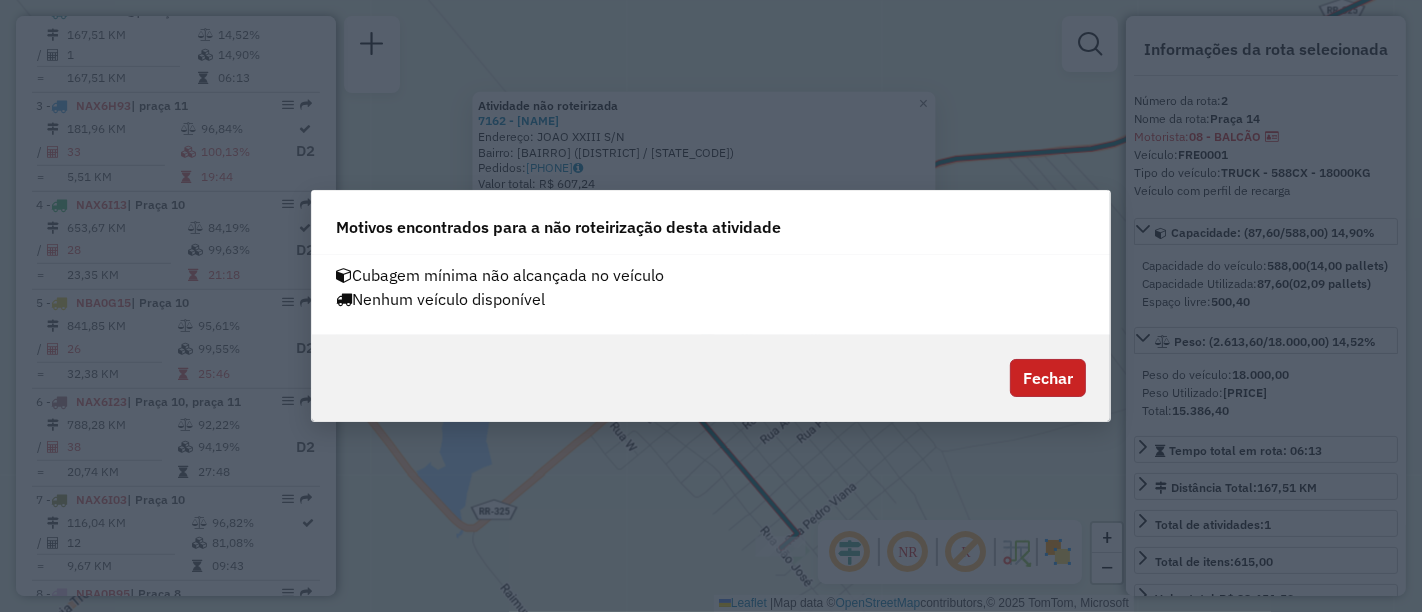click on "Fechar" 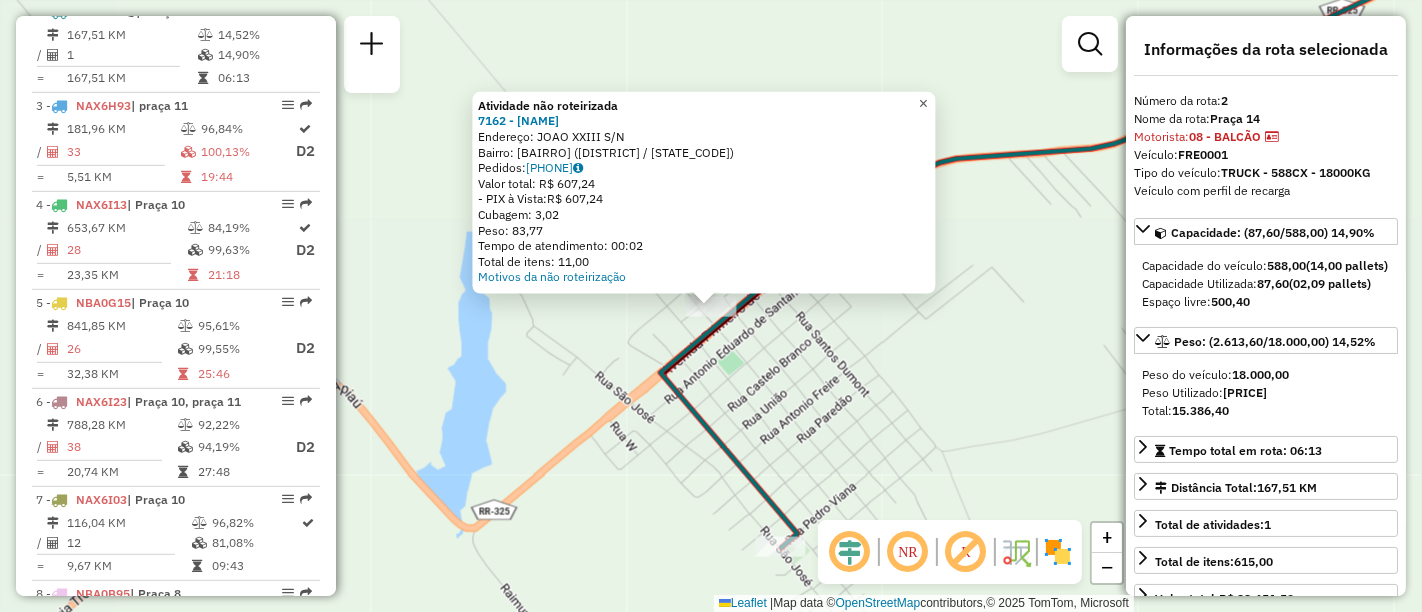 click on "×" 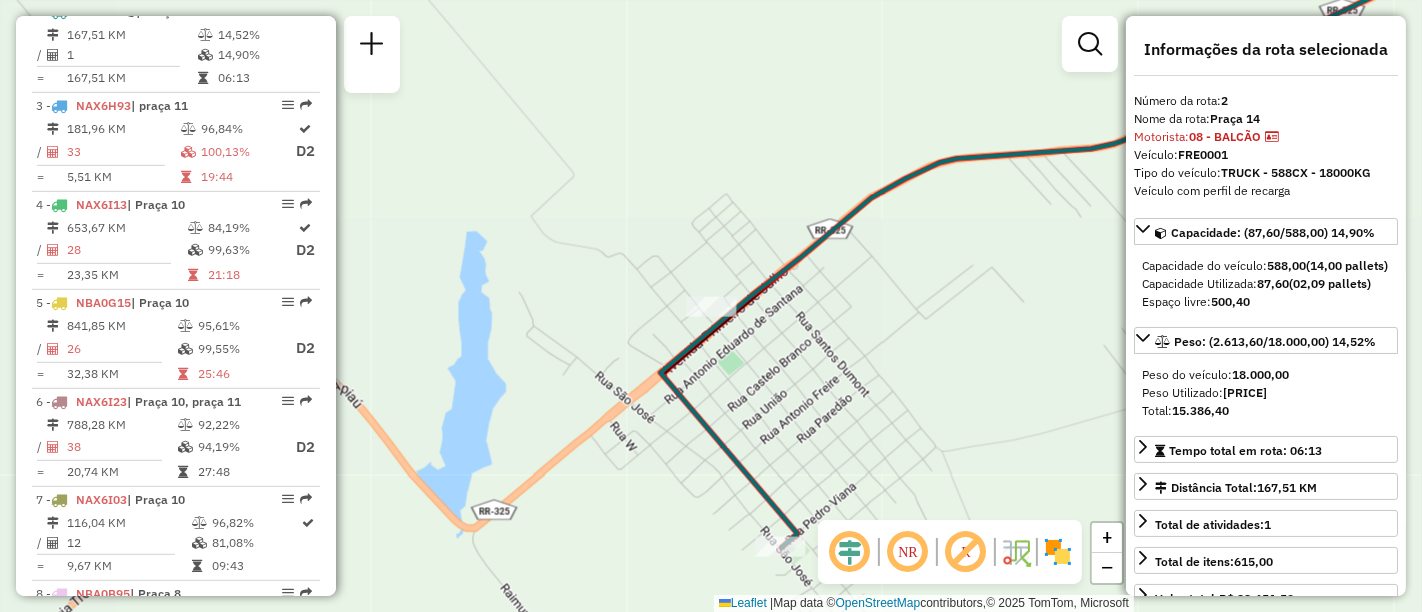 click on "Janela de atendimento Grade de atendimento Capacidade Transportadoras Veículos Cliente Pedidos  Rotas Selecione os dias de semana para filtrar as janelas de atendimento  Seg   Ter   Qua   Qui   Sex   Sáb   Dom  Informe o período da janela de atendimento: De: Até:  Filtrar exatamente a janela do cliente  Considerar janela de atendimento padrão  Selecione os dias de semana para filtrar as grades de atendimento  Seg   Ter   Qua   Qui   Sex   Sáb   Dom   Considerar clientes sem dia de atendimento cadastrado  Clientes fora do dia de atendimento selecionado Filtrar as atividades entre os valores definidos abaixo:  Peso mínimo:   Peso máximo:   Cubagem mínima:   Cubagem máxima:   De:   Até:  Filtrar as atividades entre o tempo de atendimento definido abaixo:  De:   Até:   Considerar capacidade total dos clientes não roteirizados Transportadora: Selecione um ou mais itens Tipo de veículo: Selecione um ou mais itens Veículo: Selecione um ou mais itens Motorista: Selecione um ou mais itens Nome: Rótulo:" 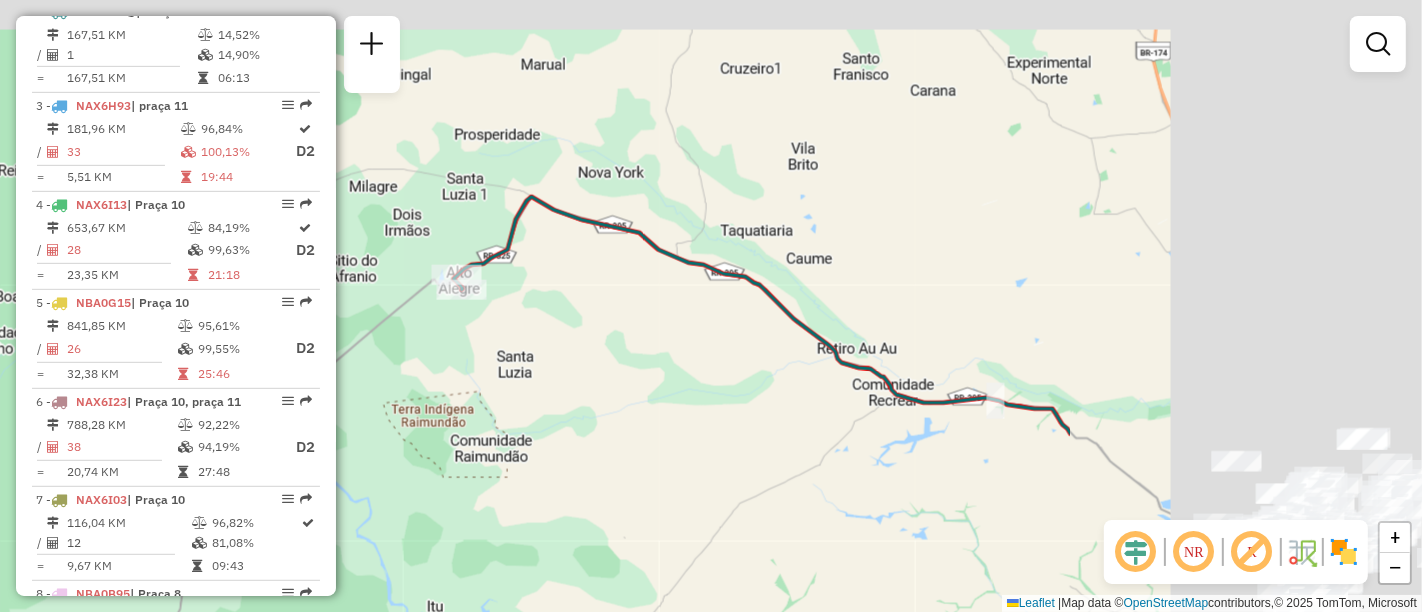drag, startPoint x: 1214, startPoint y: 272, endPoint x: 667, endPoint y: 317, distance: 548.8479 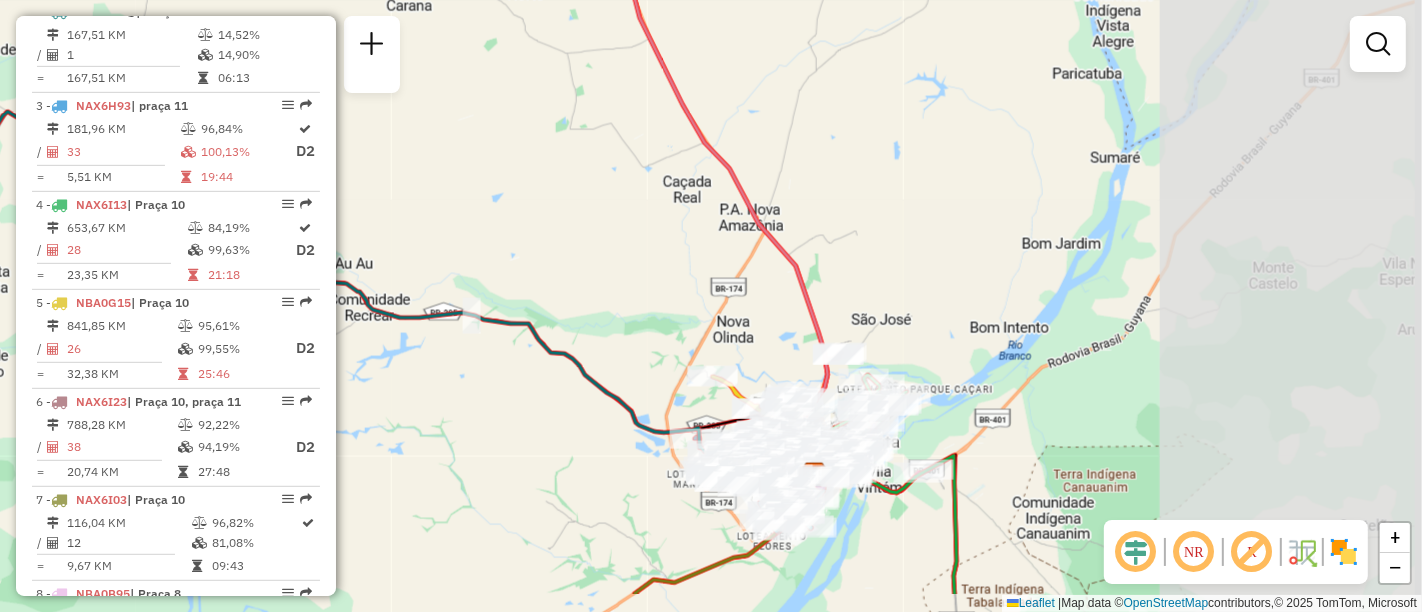 drag, startPoint x: 1167, startPoint y: 384, endPoint x: 702, endPoint y: 307, distance: 471.33215 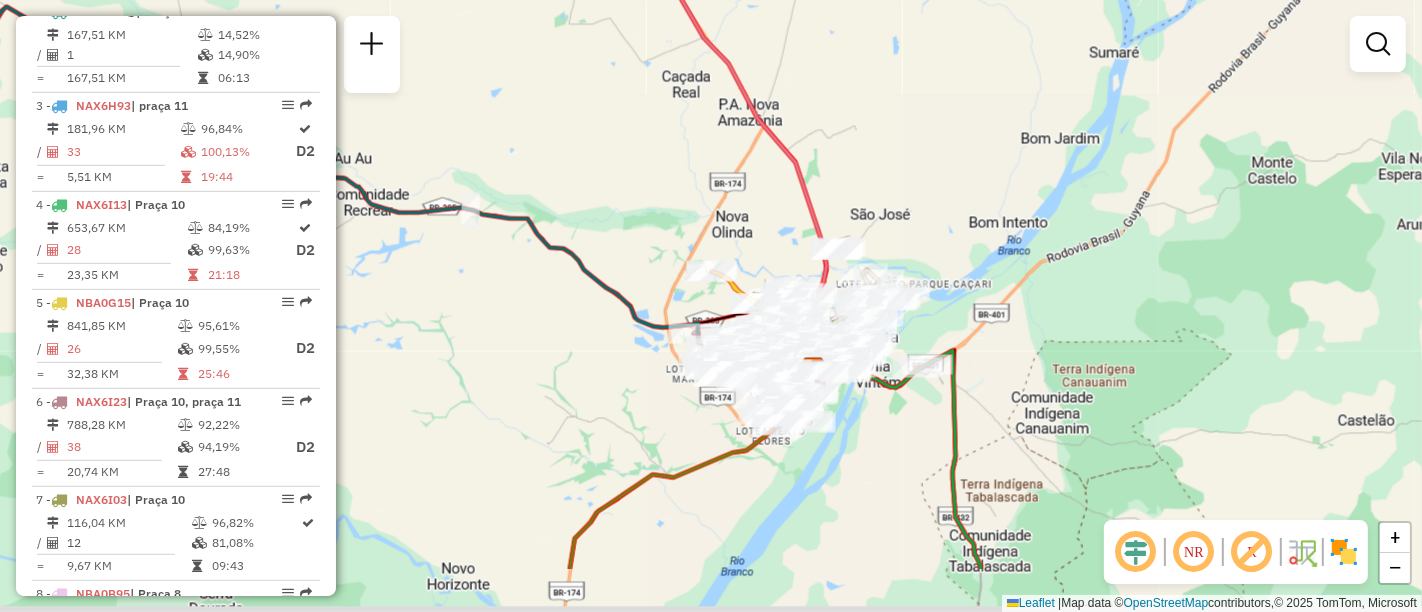 drag, startPoint x: 926, startPoint y: 486, endPoint x: 925, endPoint y: 372, distance: 114.00439 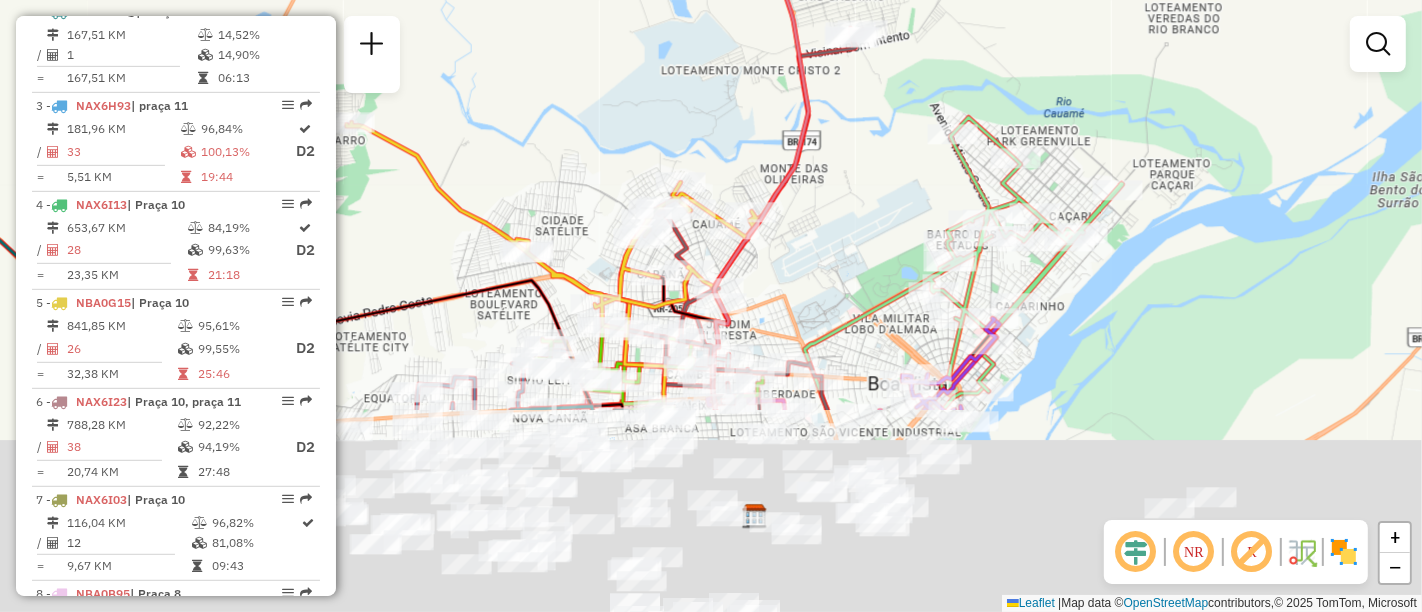 drag, startPoint x: 859, startPoint y: 418, endPoint x: 831, endPoint y: 154, distance: 265.48068 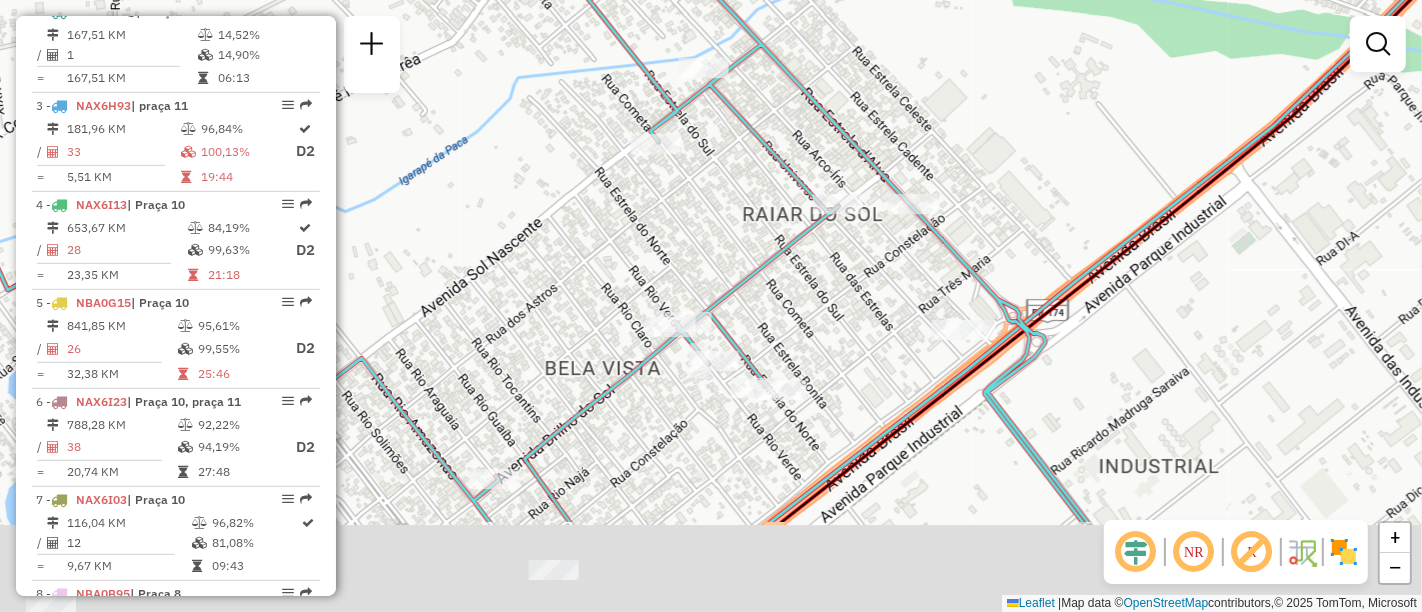 drag, startPoint x: 808, startPoint y: 447, endPoint x: 911, endPoint y: 230, distance: 240.20409 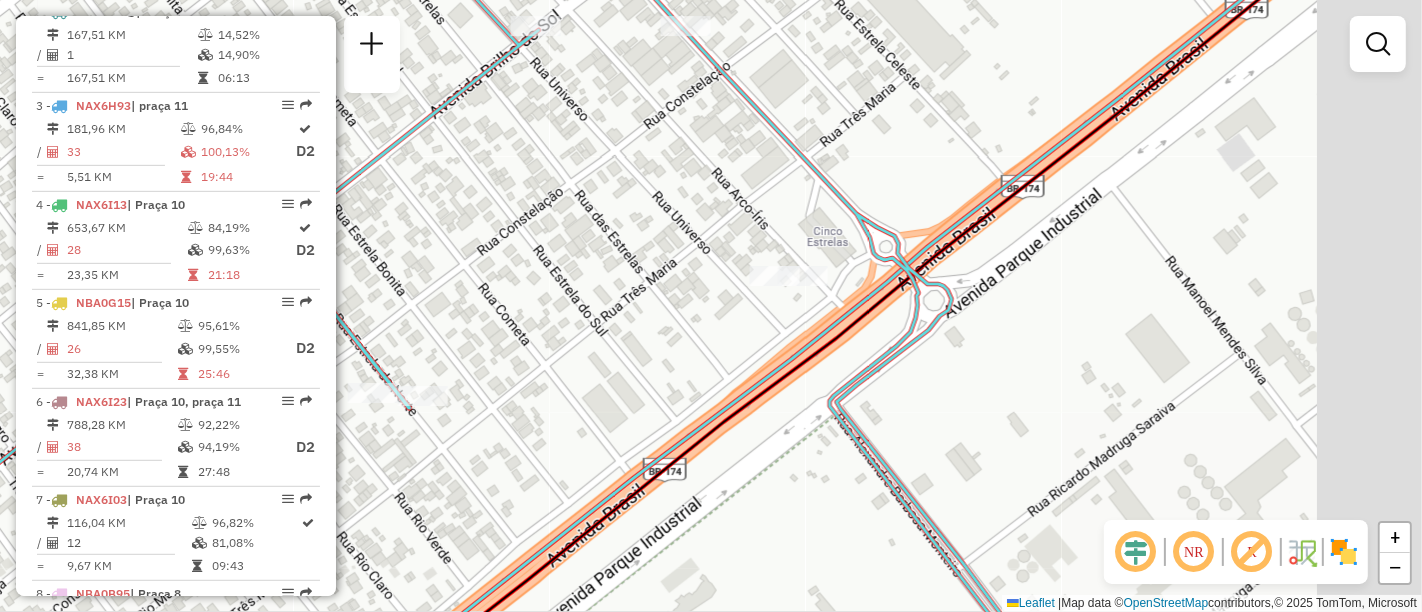 drag, startPoint x: 1060, startPoint y: 239, endPoint x: 771, endPoint y: 252, distance: 289.29224 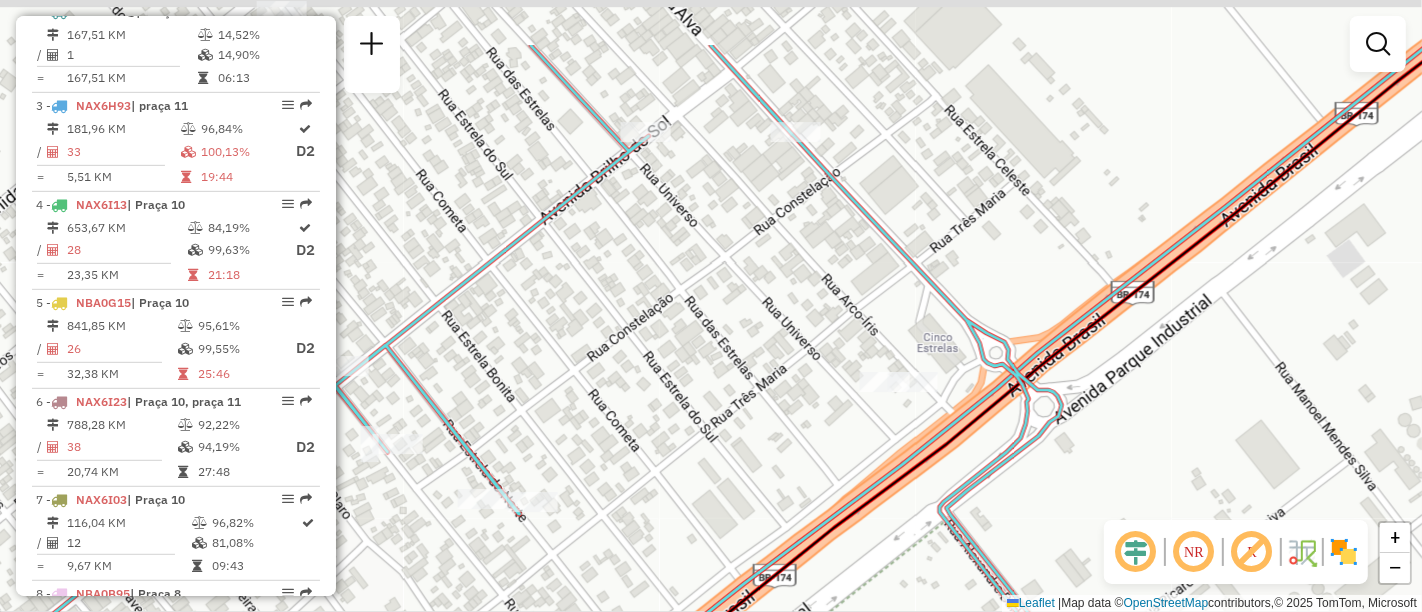 drag, startPoint x: 585, startPoint y: 149, endPoint x: 797, endPoint y: 352, distance: 293.5183 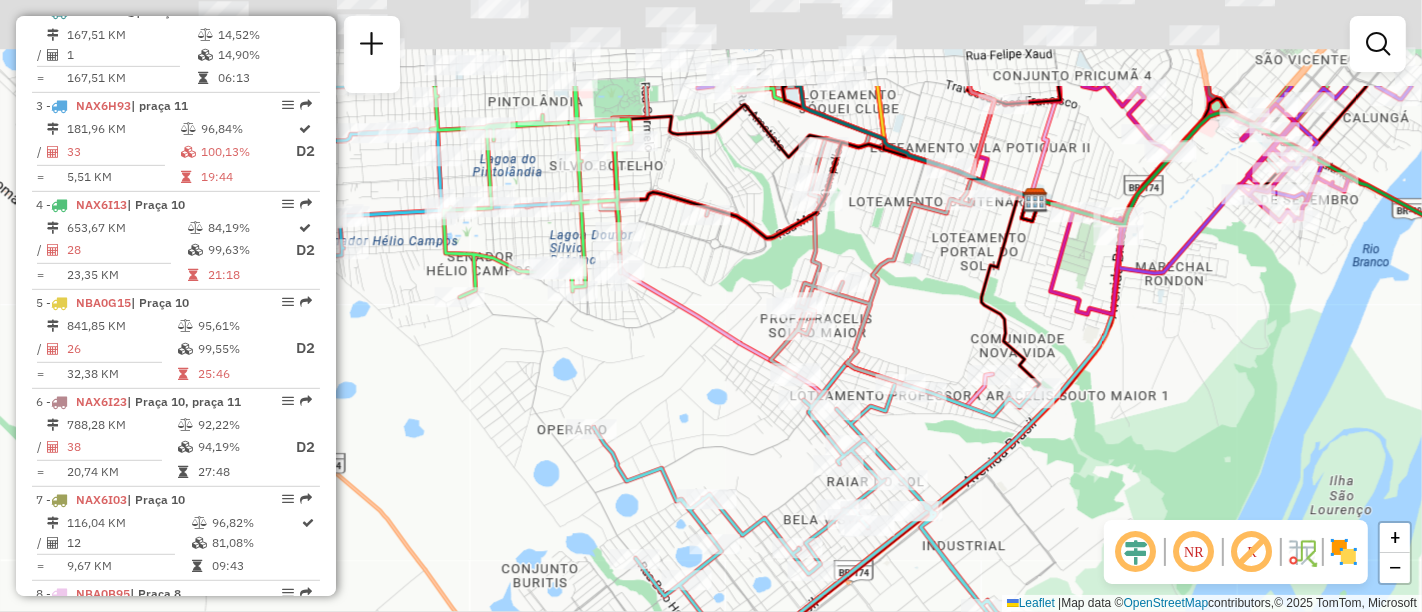 drag, startPoint x: 598, startPoint y: 270, endPoint x: 697, endPoint y: 418, distance: 178.05898 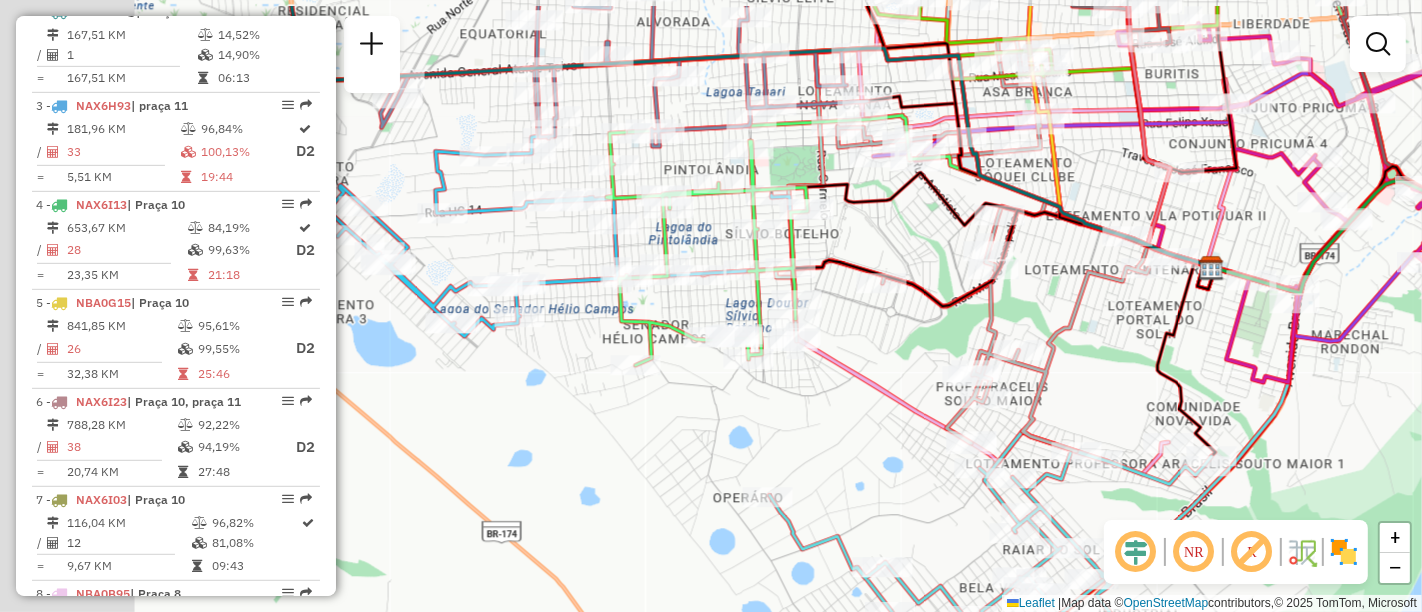 drag, startPoint x: 794, startPoint y: 311, endPoint x: 907, endPoint y: 375, distance: 129.86531 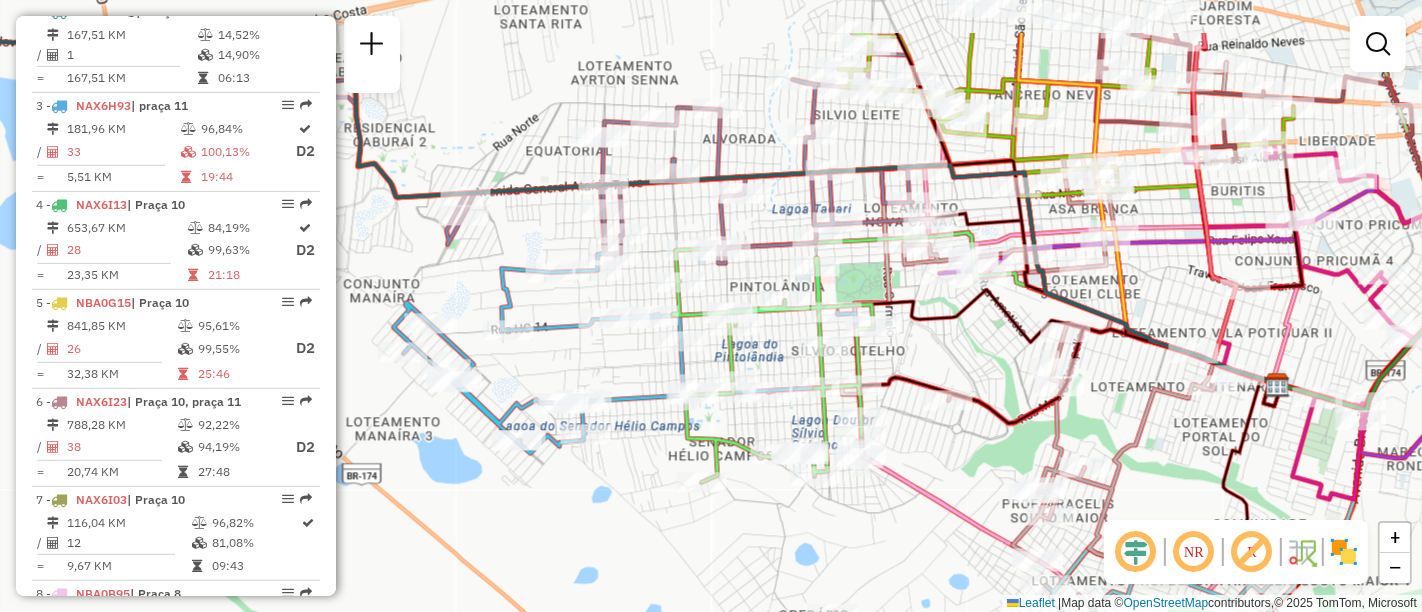drag, startPoint x: 862, startPoint y: 328, endPoint x: 905, endPoint y: 430, distance: 110.69327 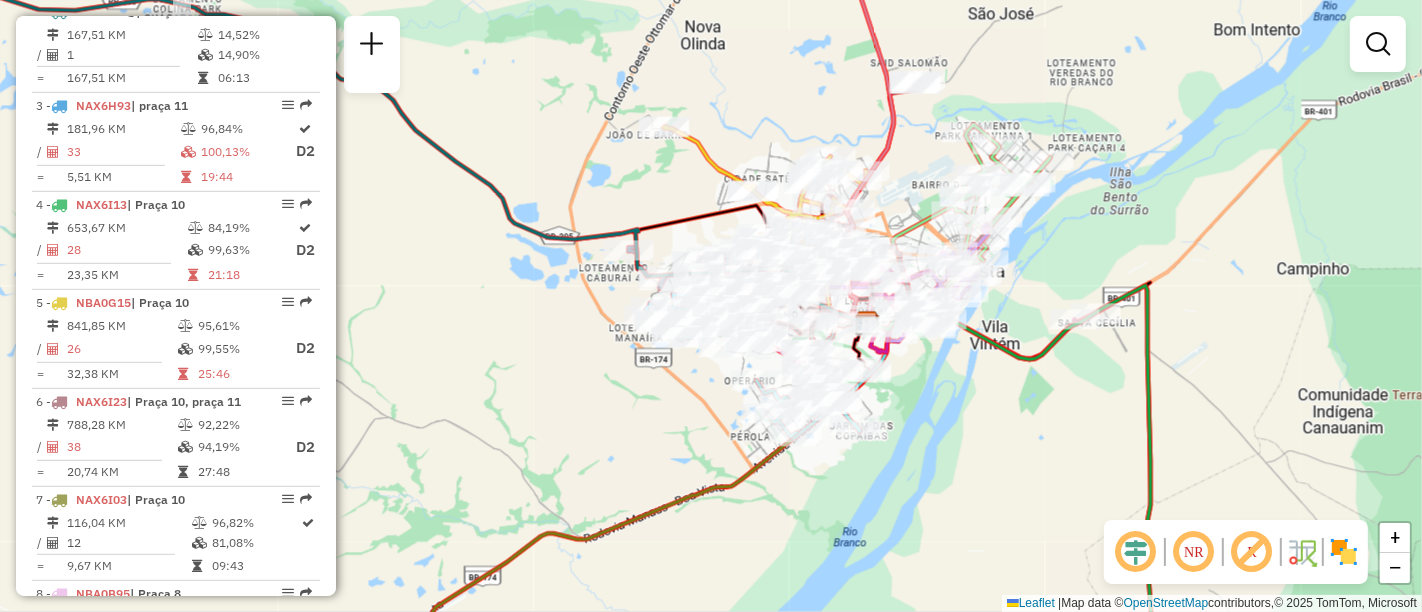 drag, startPoint x: 1132, startPoint y: 250, endPoint x: 1048, endPoint y: 306, distance: 100.95544 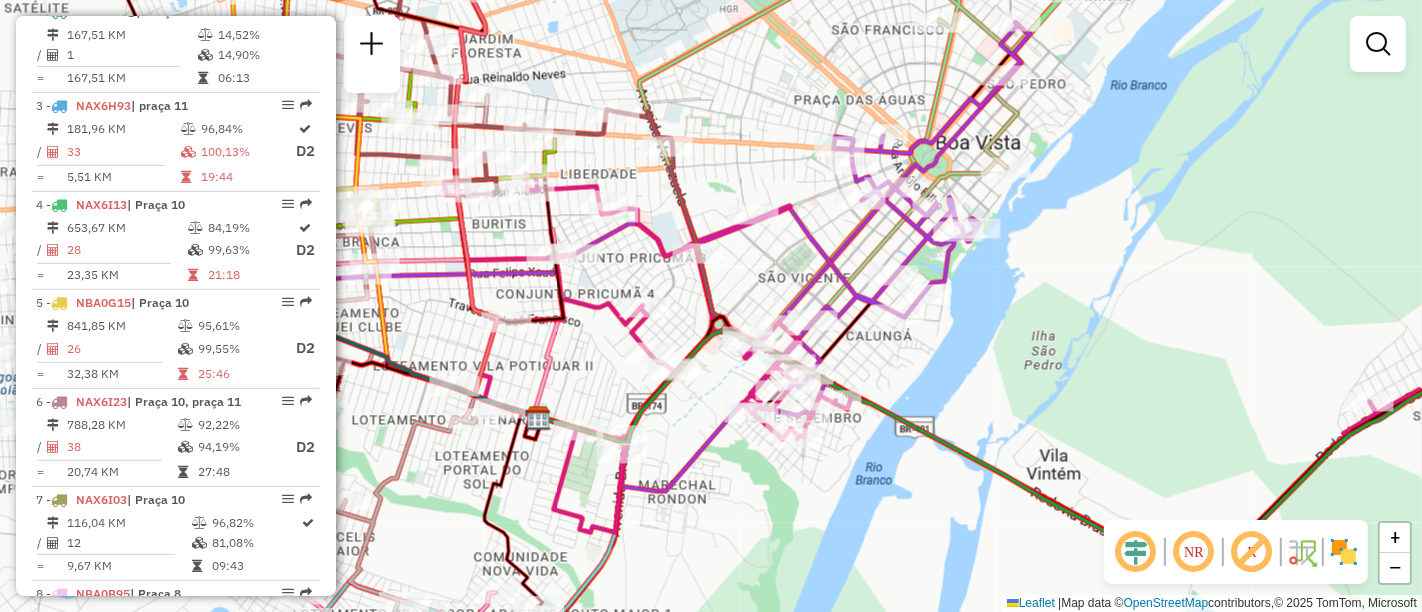 drag, startPoint x: 827, startPoint y: 290, endPoint x: 1061, endPoint y: 283, distance: 234.10468 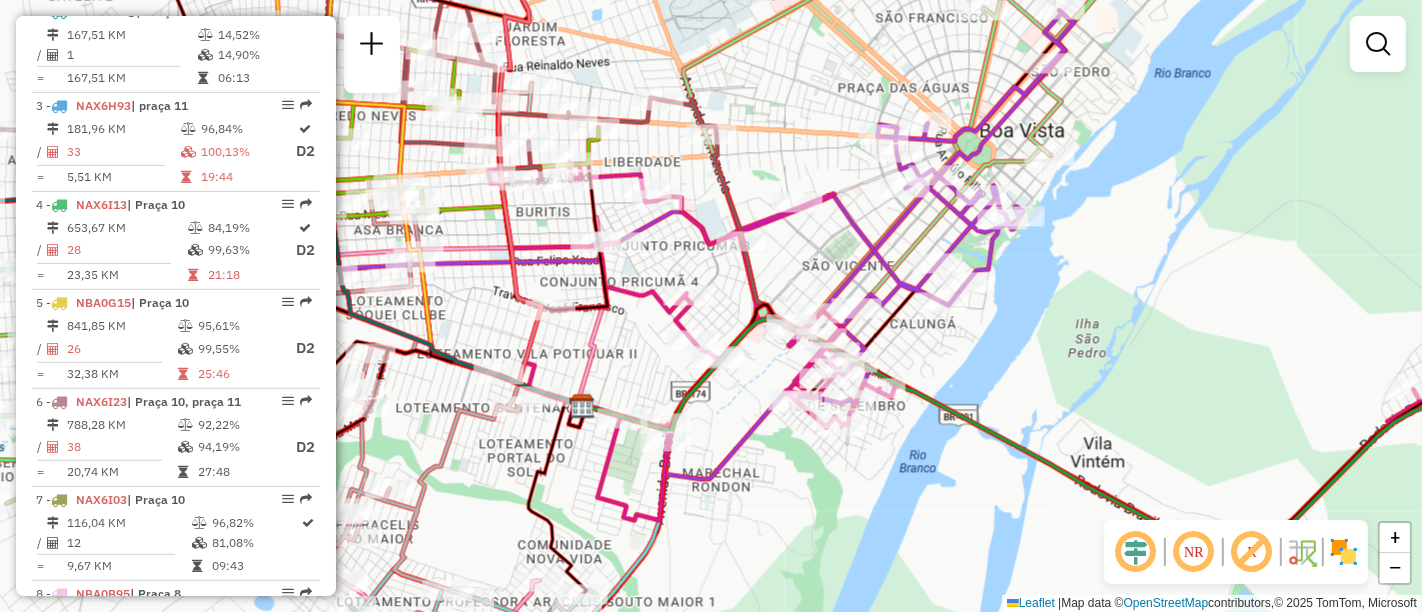 click 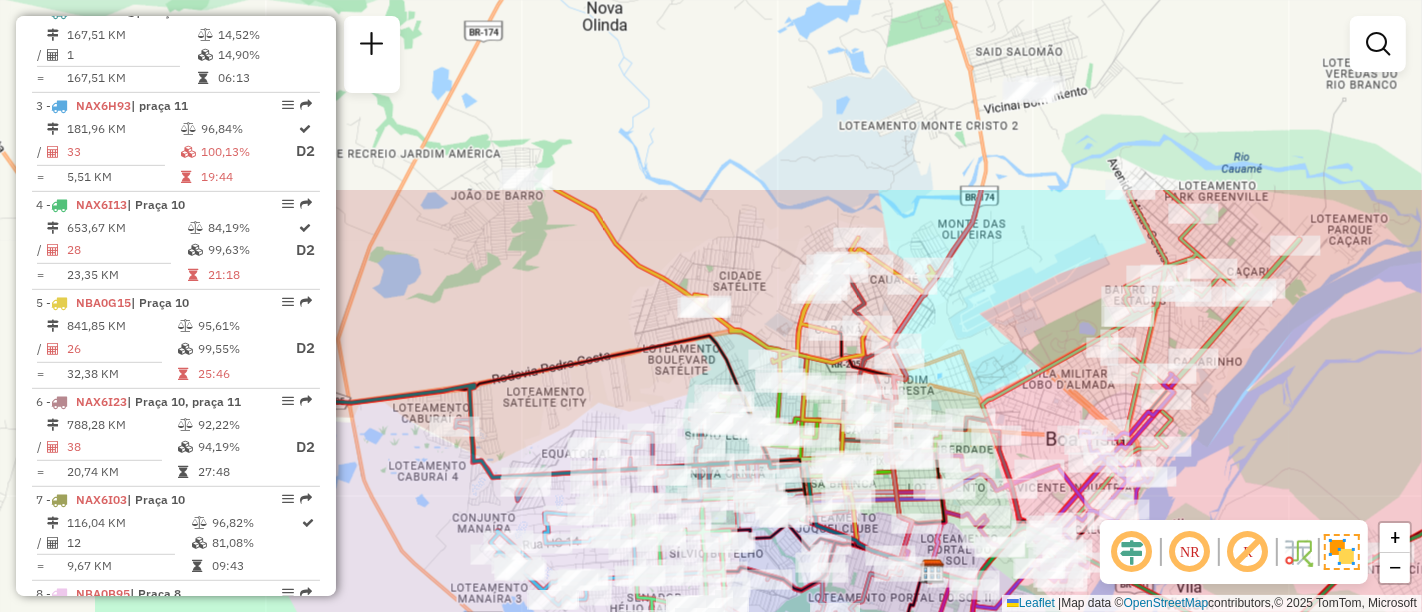 drag, startPoint x: 746, startPoint y: 115, endPoint x: 987, endPoint y: 374, distance: 353.7824 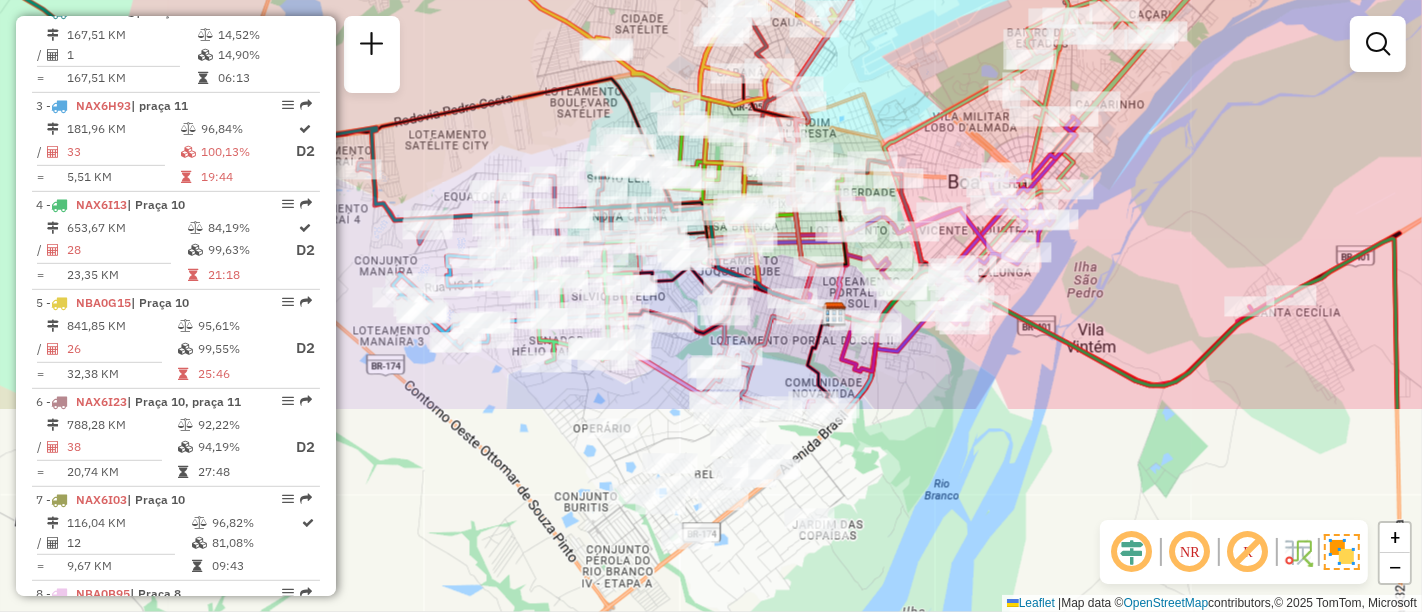 drag, startPoint x: 582, startPoint y: 281, endPoint x: 480, endPoint y: 16, distance: 283.95245 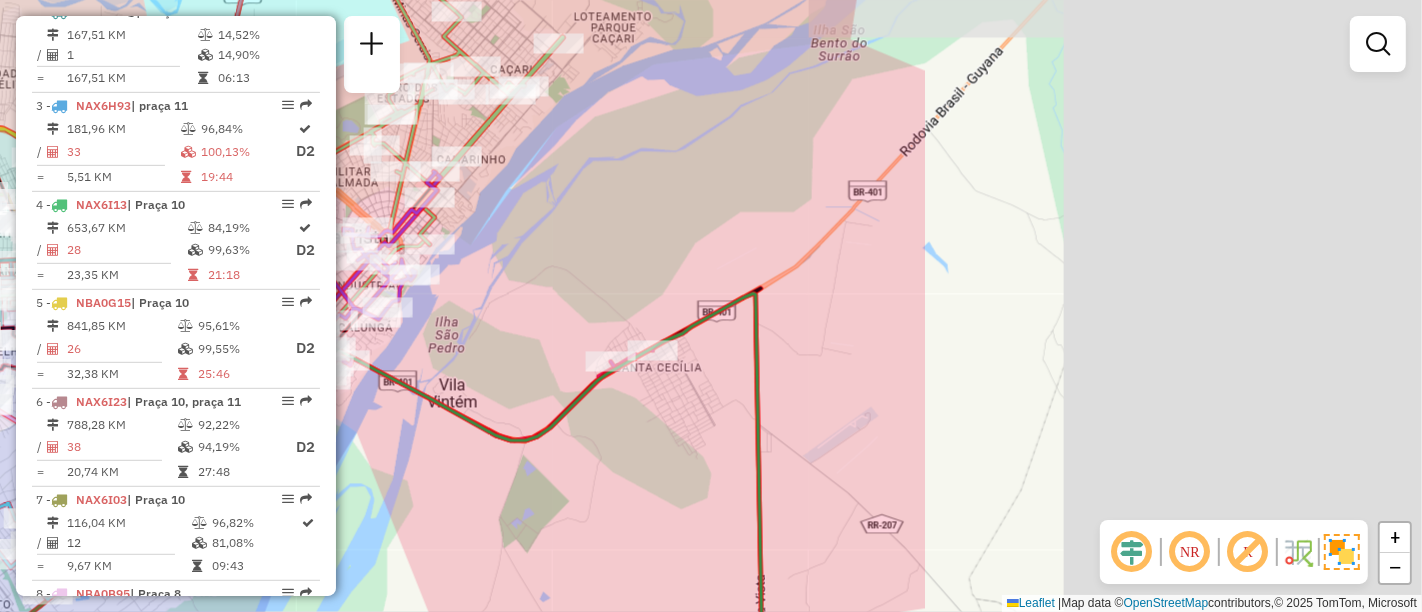 drag, startPoint x: 1137, startPoint y: 455, endPoint x: 541, endPoint y: 509, distance: 598.4413 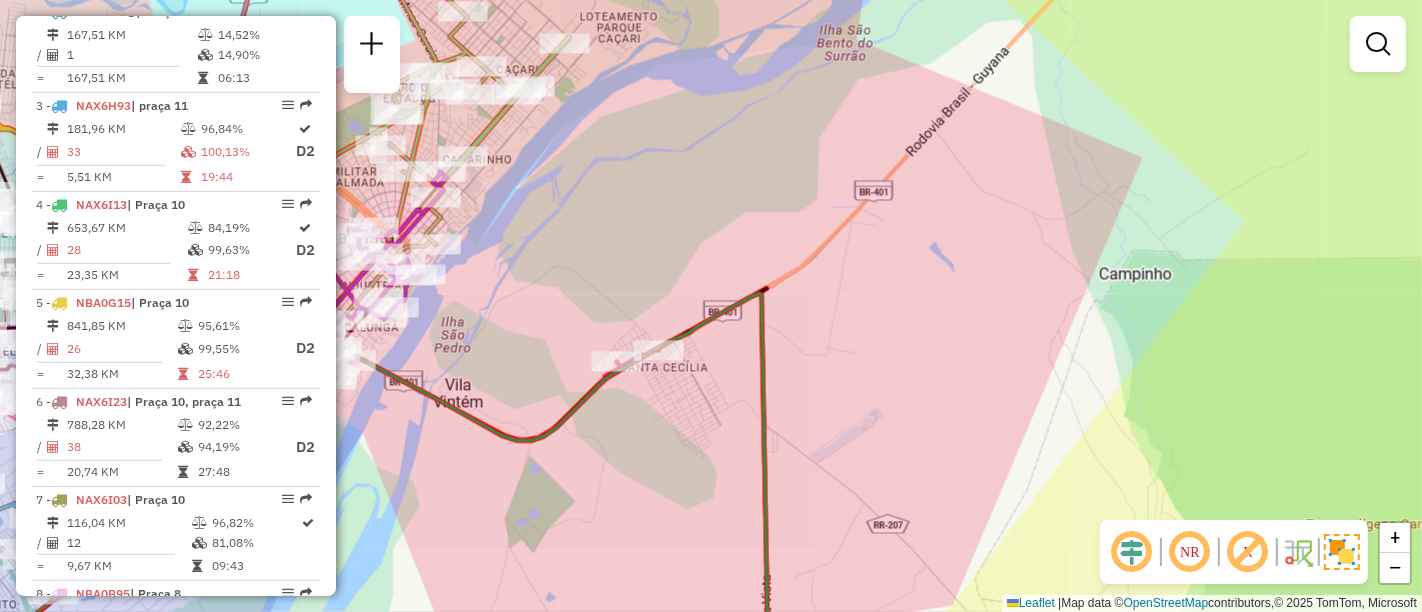 drag, startPoint x: 1040, startPoint y: 458, endPoint x: 990, endPoint y: 56, distance: 405.09753 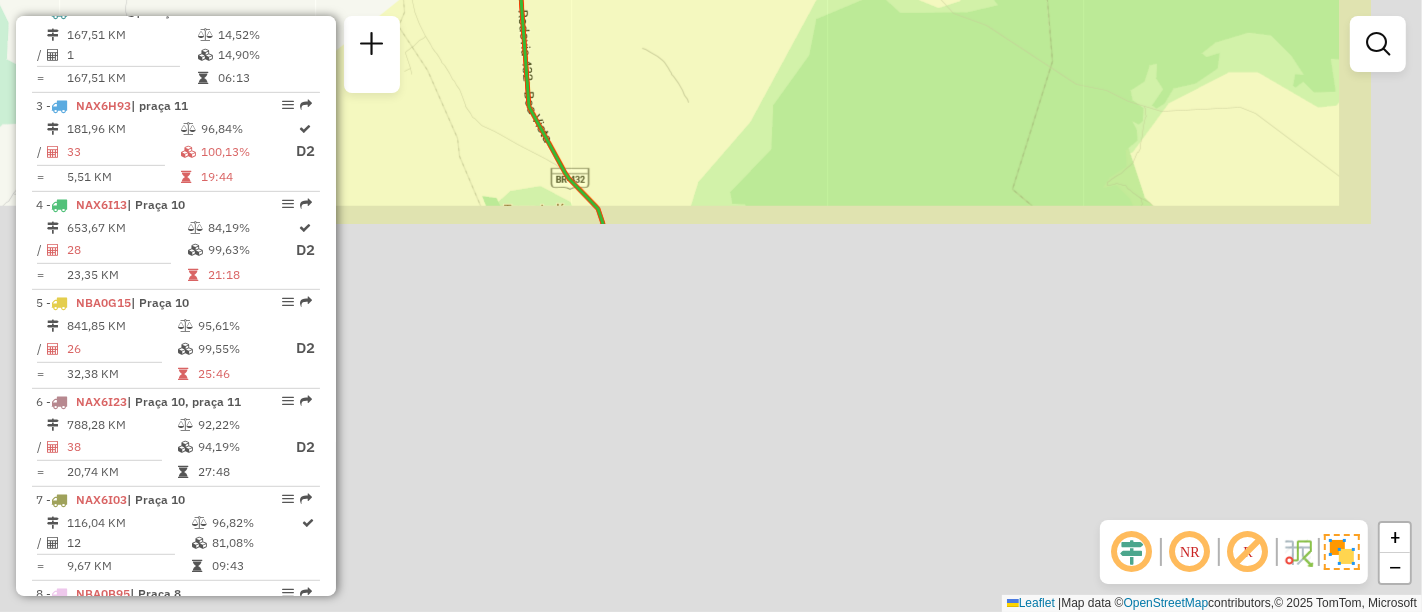 drag, startPoint x: 980, startPoint y: 572, endPoint x: 777, endPoint y: 102, distance: 511.96582 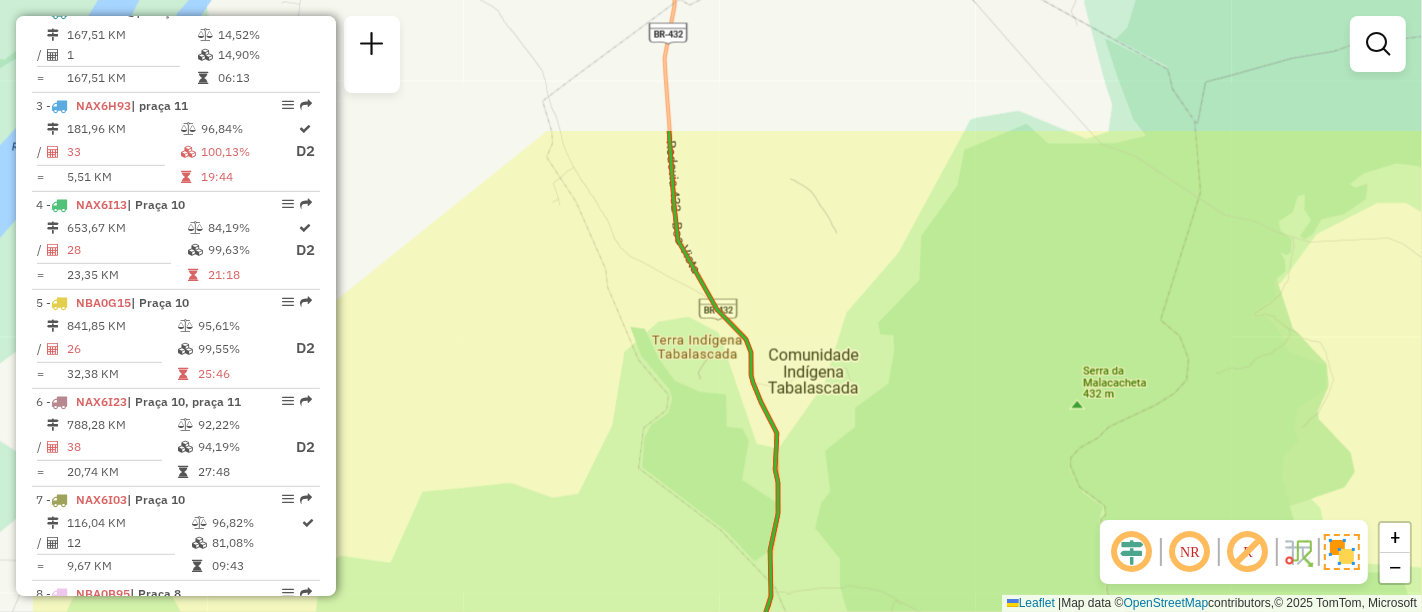 drag, startPoint x: 794, startPoint y: 220, endPoint x: 950, endPoint y: 427, distance: 259.20068 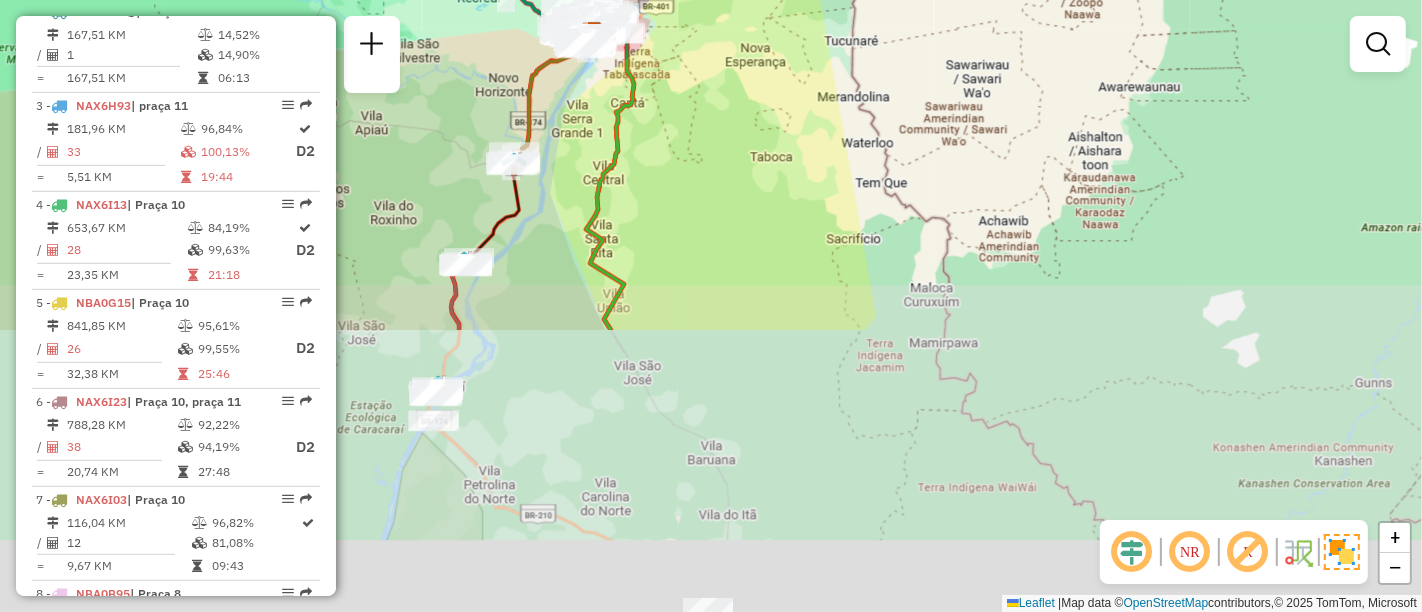 drag, startPoint x: 898, startPoint y: 472, endPoint x: 695, endPoint y: 151, distance: 379.80258 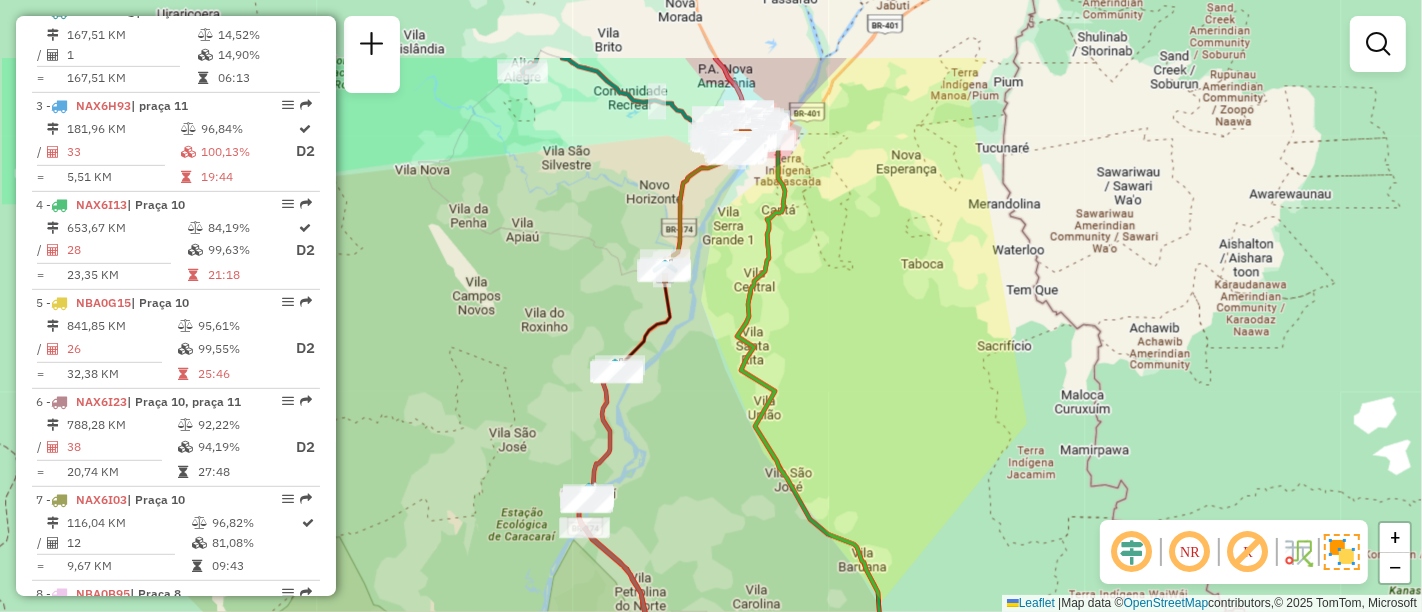 drag, startPoint x: 820, startPoint y: 501, endPoint x: 864, endPoint y: 397, distance: 112.92475 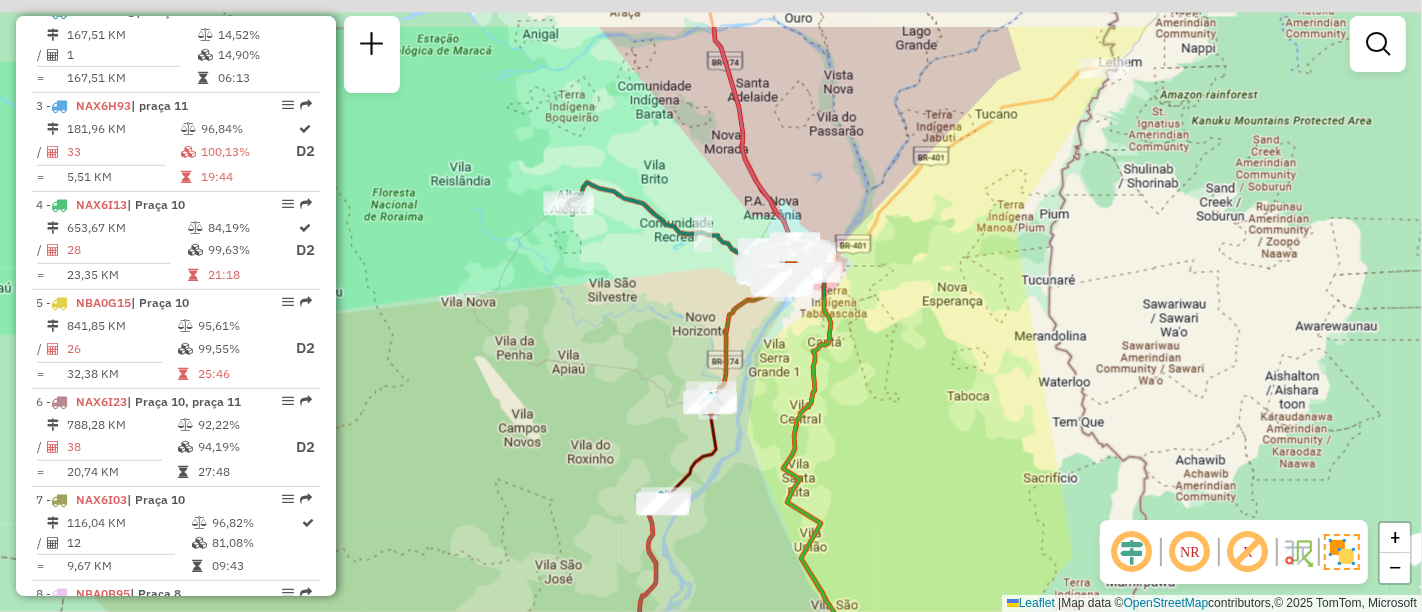 drag, startPoint x: 688, startPoint y: 121, endPoint x: 727, endPoint y: 290, distance: 173.44164 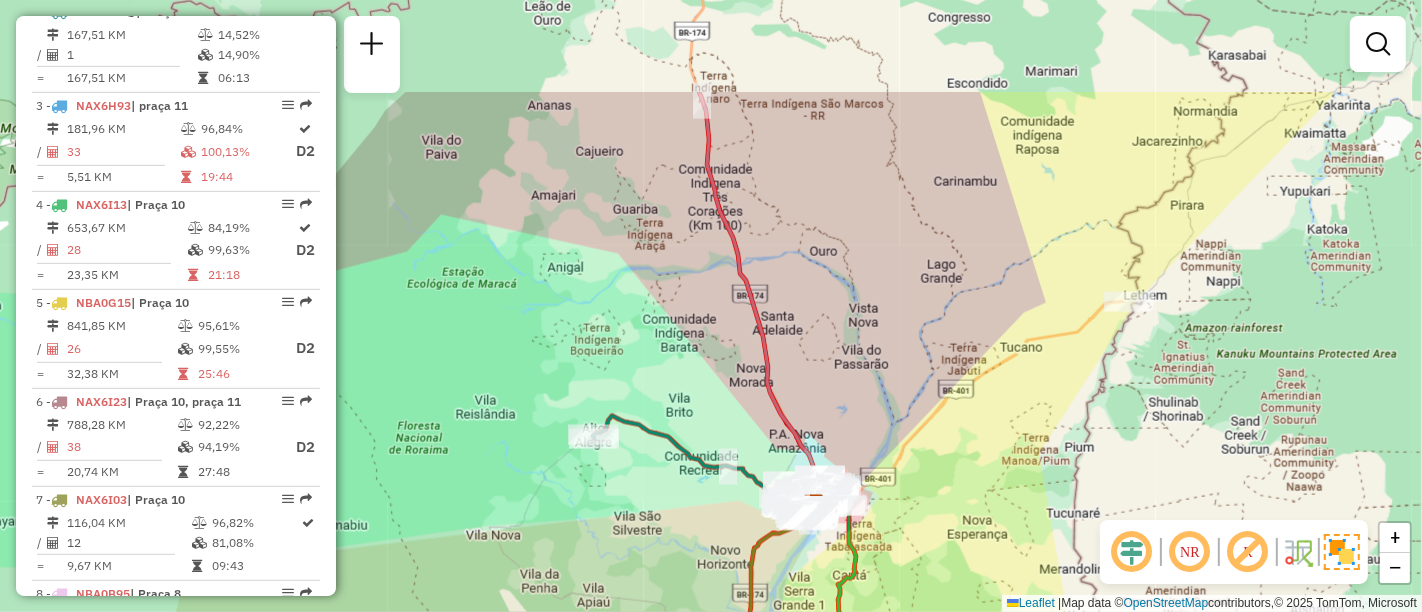 drag, startPoint x: 542, startPoint y: 360, endPoint x: 542, endPoint y: 513, distance: 153 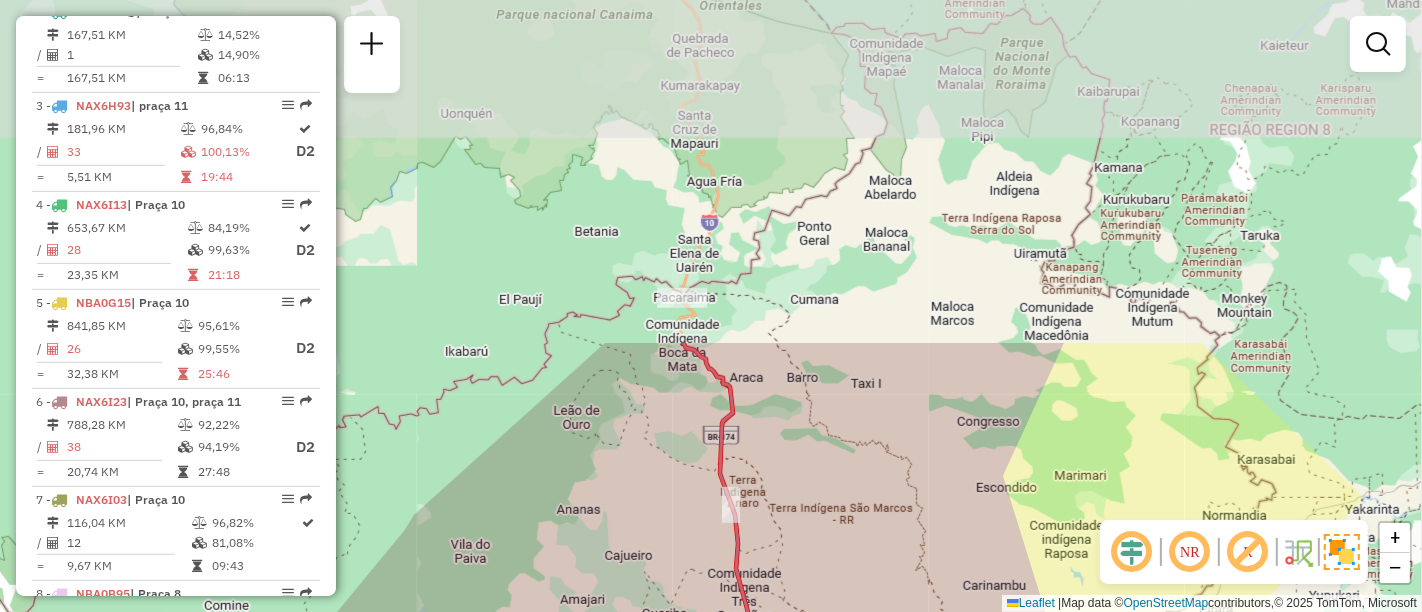 drag, startPoint x: 821, startPoint y: 107, endPoint x: 847, endPoint y: 487, distance: 380.88843 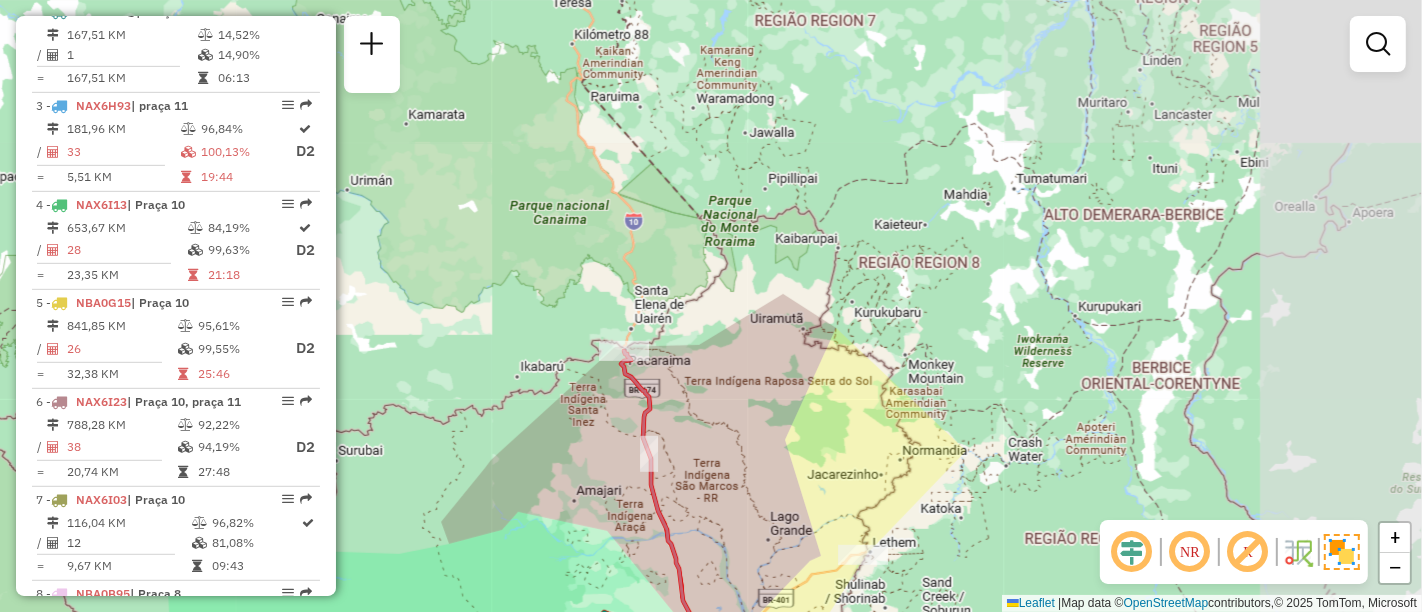 drag, startPoint x: 1018, startPoint y: 326, endPoint x: 771, endPoint y: 353, distance: 248.47133 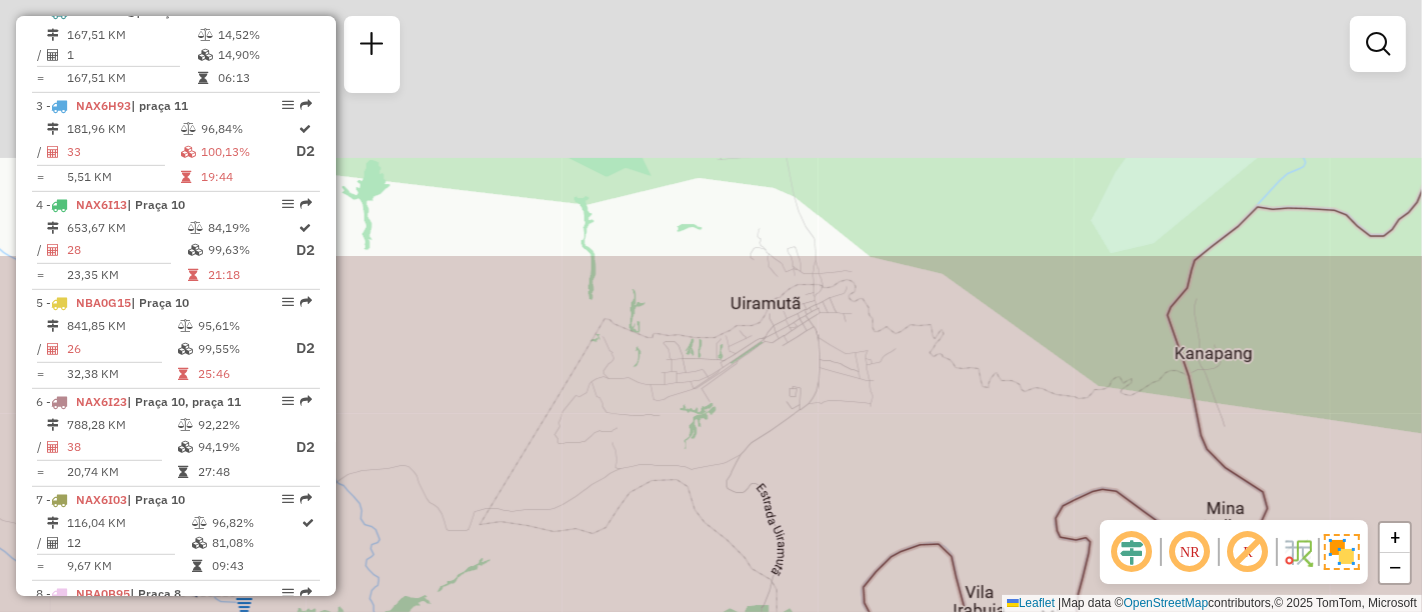 drag, startPoint x: 917, startPoint y: 98, endPoint x: 896, endPoint y: 415, distance: 317.69482 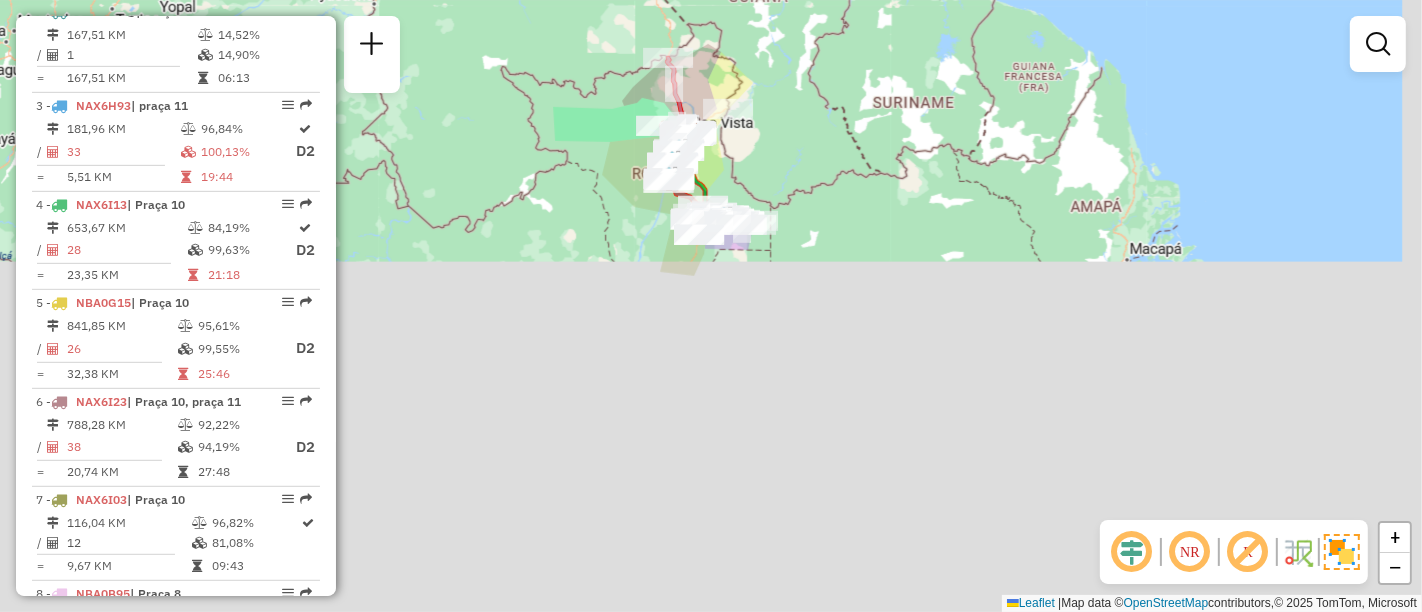 click on "Rota 7 - Placa [PLATE] [NUMBER] - [COMPANY] Janela de atendimento Grade de atendimento Capacidade Transportadoras Veículos Cliente Pedidos Rotas Selecione os dias de semana para filtrar as janelas de atendimento Seg Ter Qua Qui Sex Sáb Dom Informe o período da janela de atendimento: De: Até: Filtrar exatamente a janela do cliente Considerar janela de atendimento padrão Selecione os dias de semana para filtrar as grades de atendimento Seg Ter Qua Qui Sex Sáb Dom Considerar clientes sem dia de atendimento cadastrado Clientes fora do dia de atendimento selecionado Filtrar as atividades entre os valores definidos abaixo: Peso mínimo: Peso máximo: Cubagem mínima: Cubagem máxima: De: Até: Filtrar as atividades entre o tempo de atendimento definido abaixo: De: Até: Considerar capacidade total dos clientes não roteirizados Transportadora: Selecione um ou mais itens Tipo de veículo: Selecione um ou mais itens Veículo: Selecione um ou mais itens" 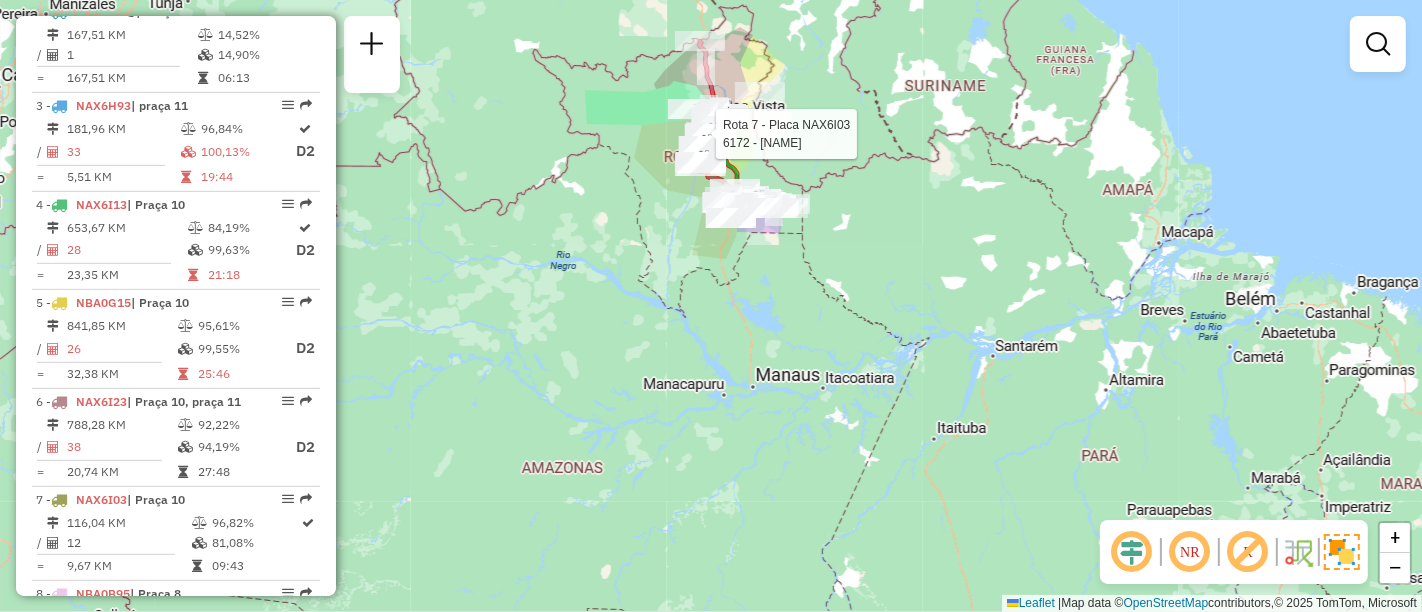 drag, startPoint x: 749, startPoint y: 255, endPoint x: 808, endPoint y: 429, distance: 183.73077 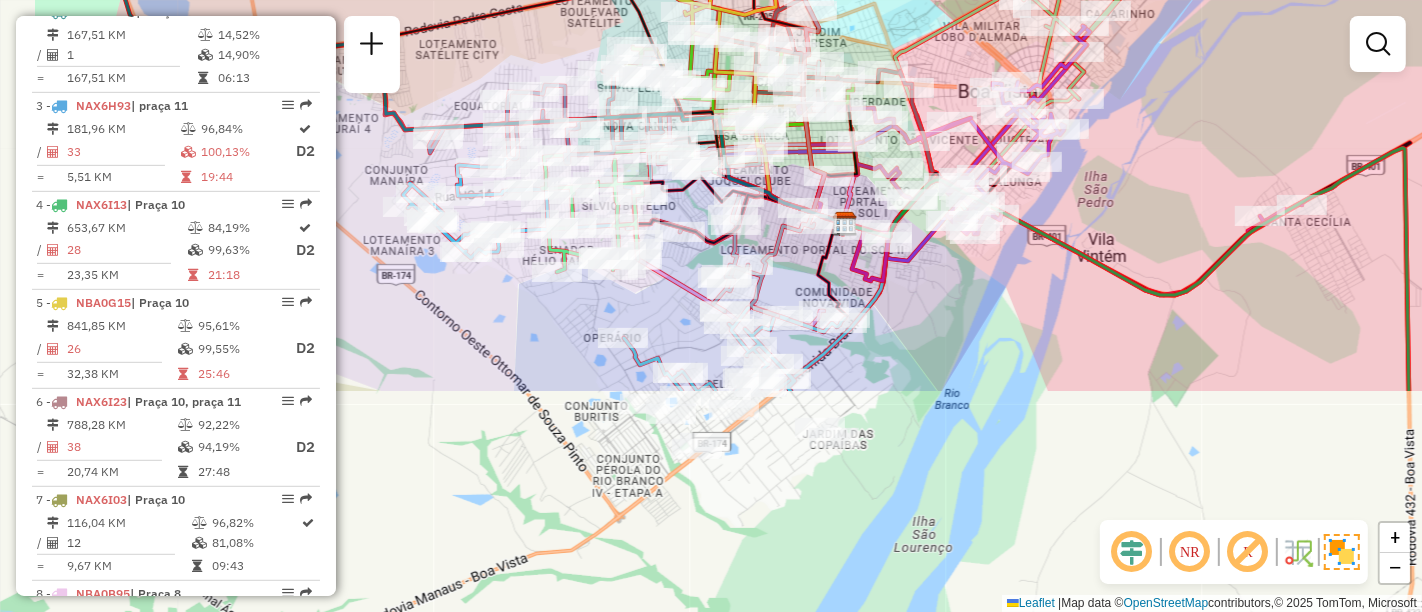 drag, startPoint x: 828, startPoint y: 522, endPoint x: 1022, endPoint y: 254, distance: 330.84738 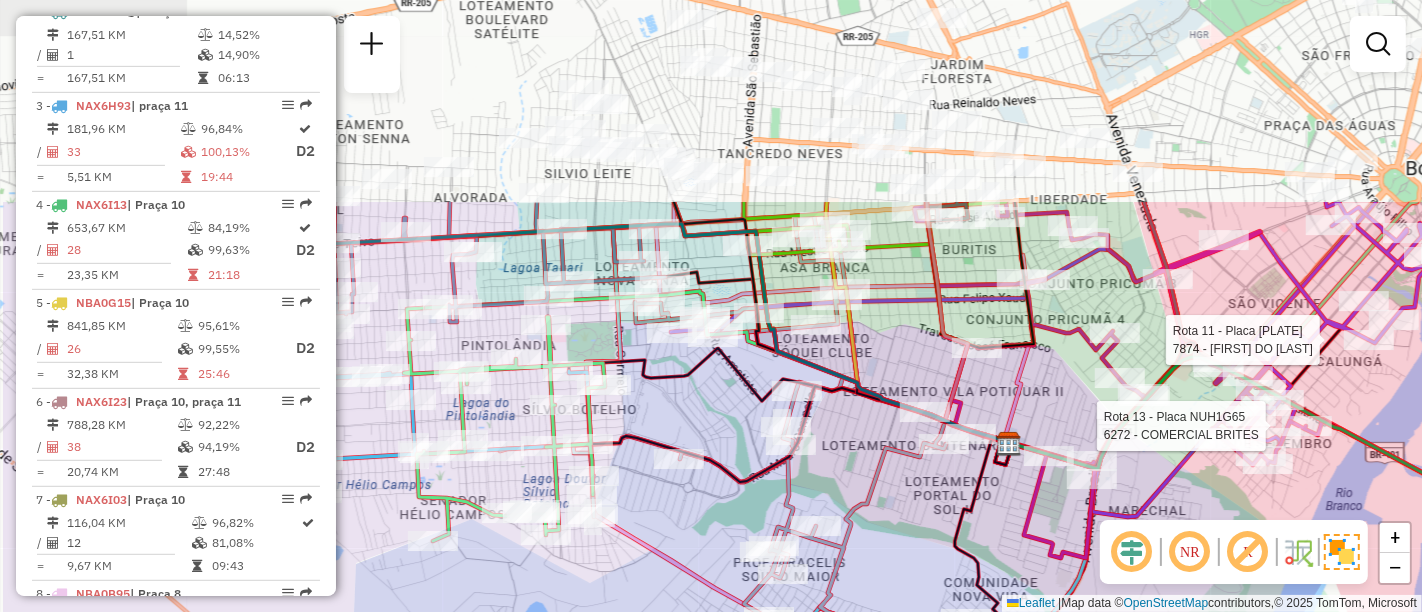 drag, startPoint x: 721, startPoint y: 150, endPoint x: 866, endPoint y: 413, distance: 300.32315 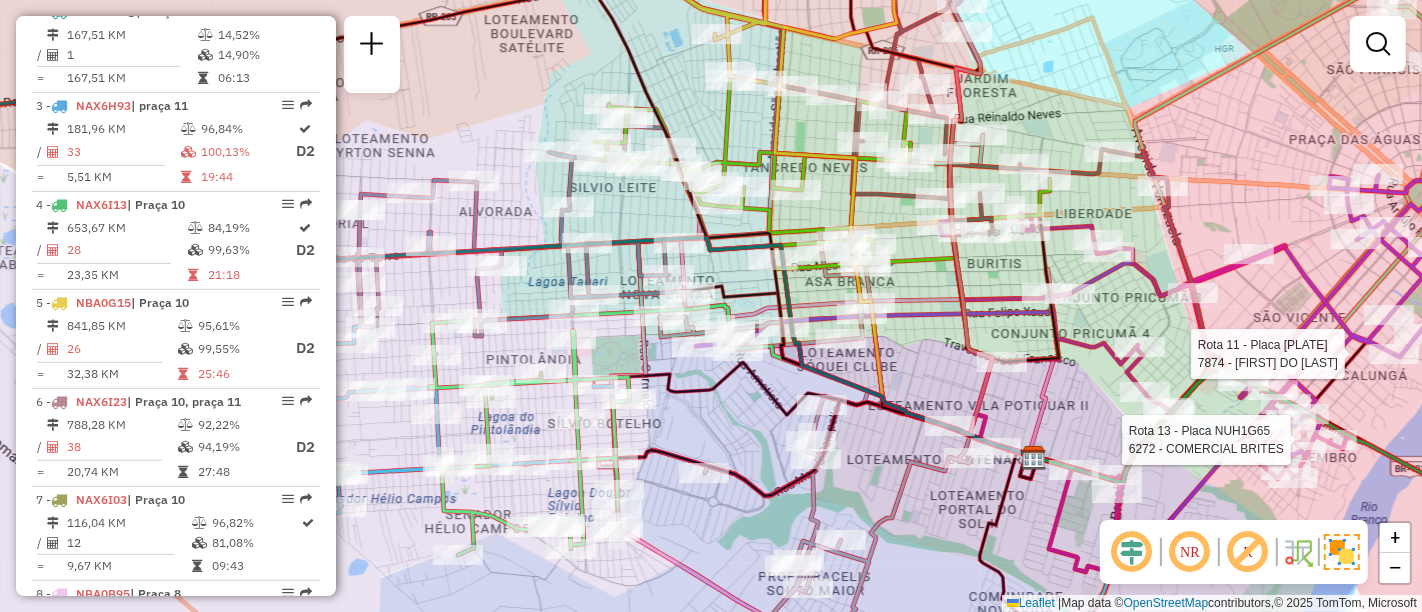drag, startPoint x: 722, startPoint y: 395, endPoint x: 334, endPoint y: 353, distance: 390.26657 